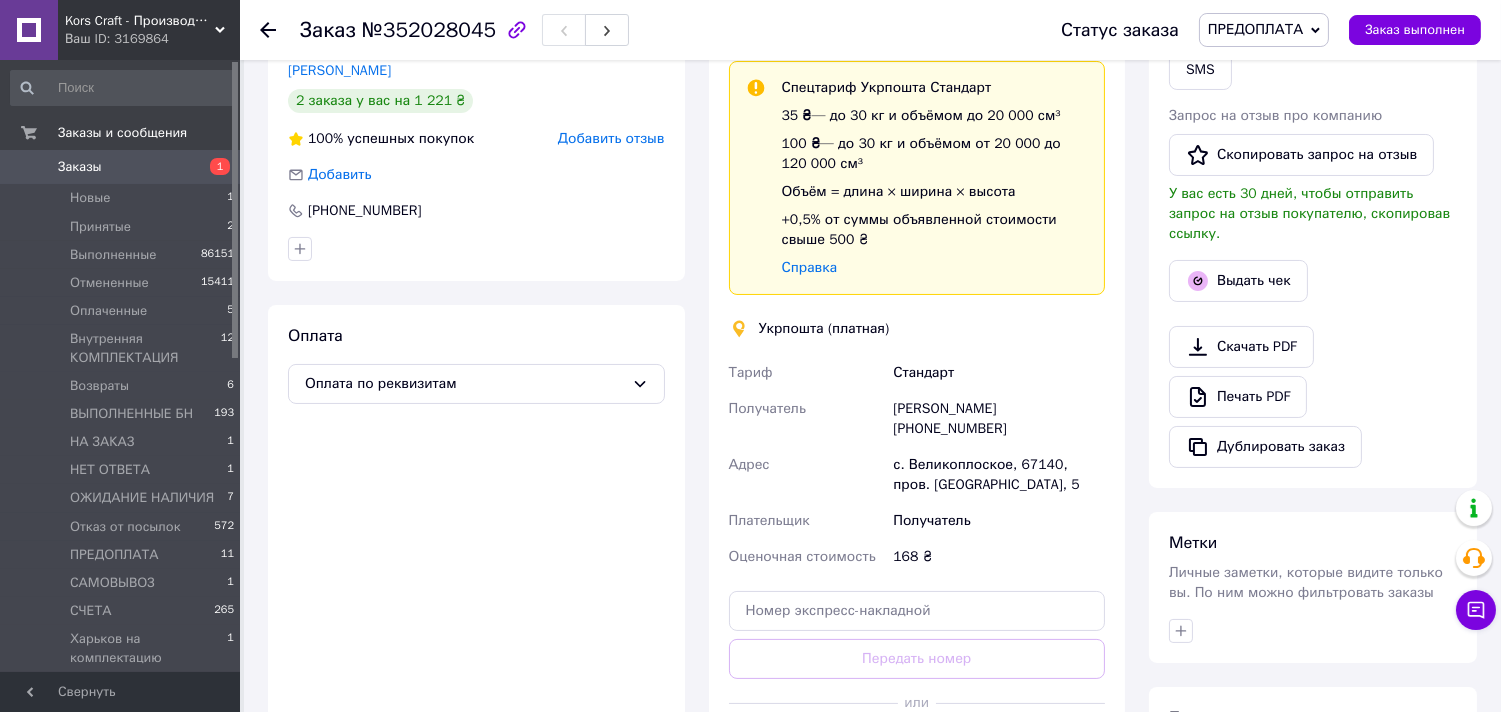 scroll, scrollTop: 555, scrollLeft: 0, axis: vertical 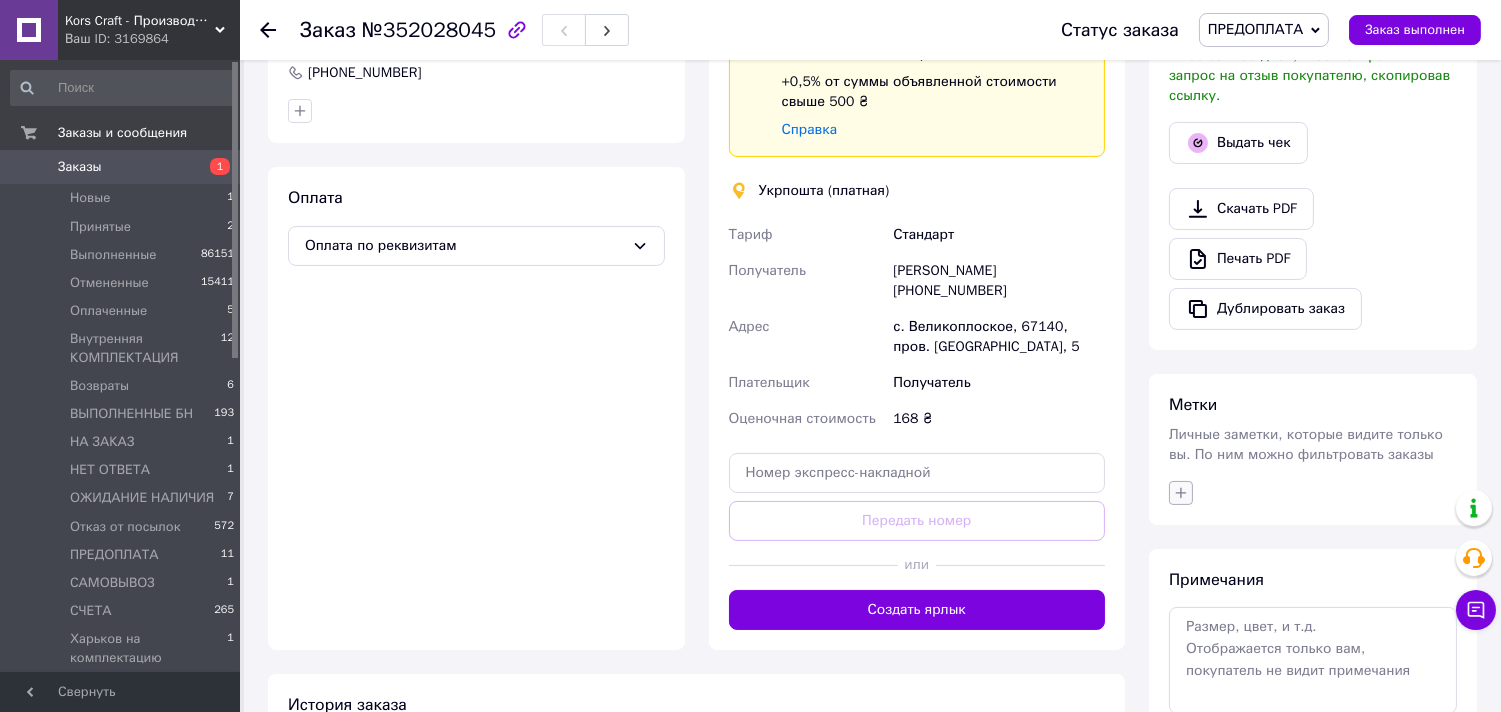 click 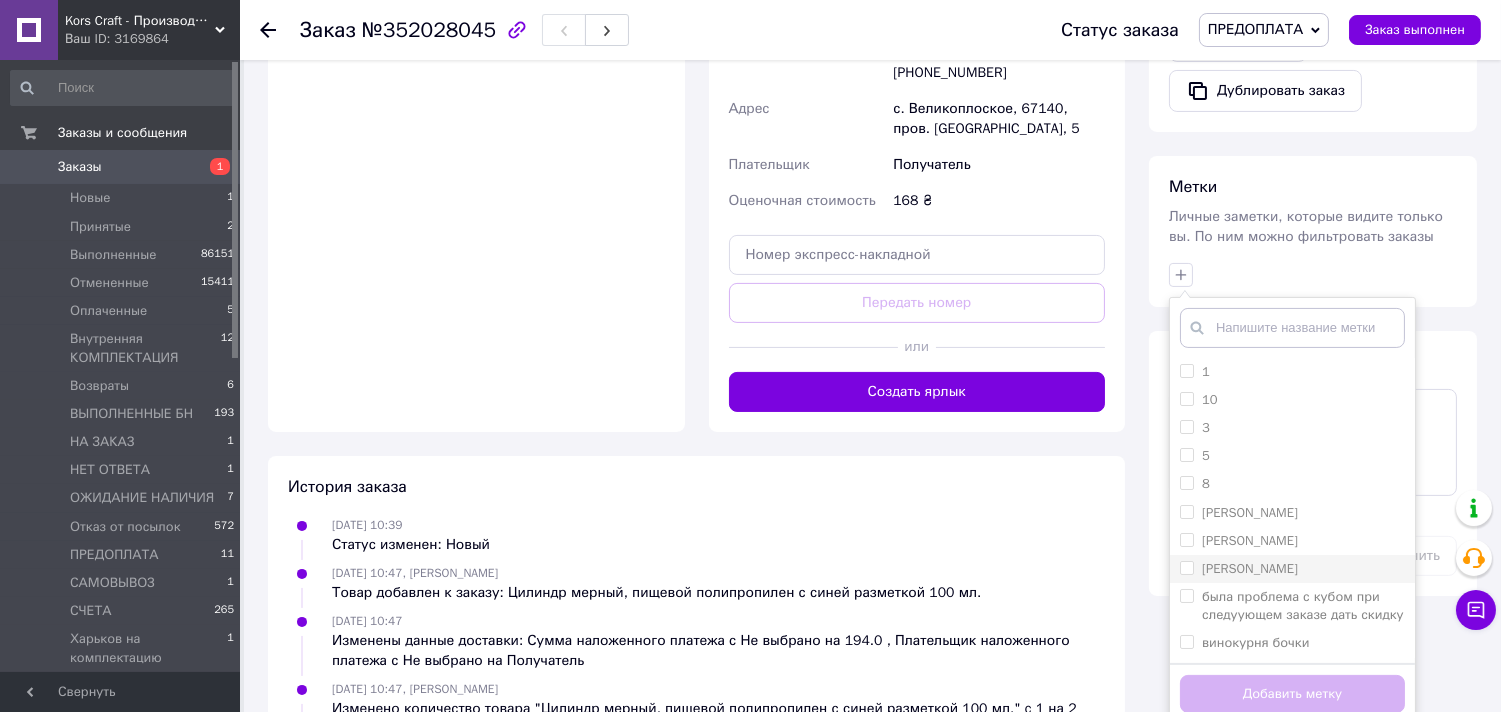 scroll, scrollTop: 777, scrollLeft: 0, axis: vertical 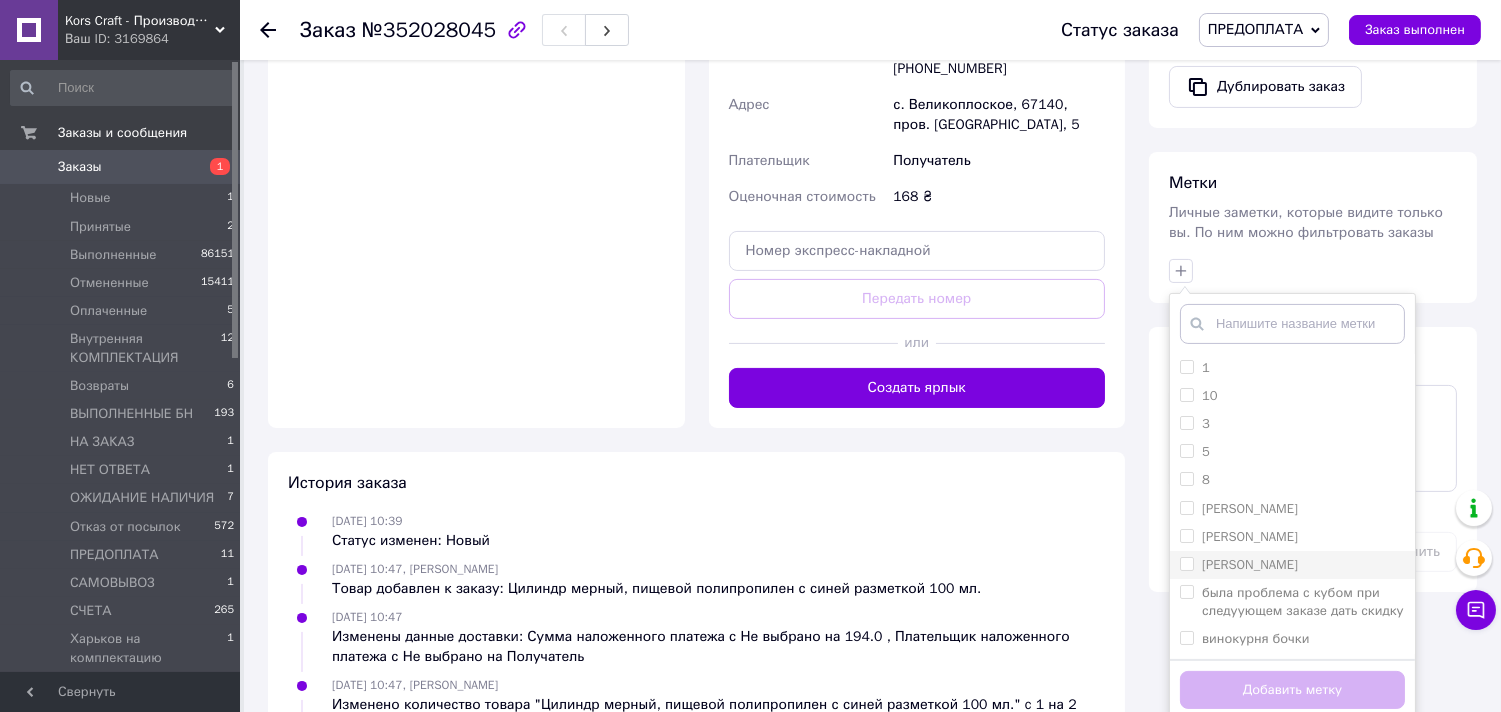 click on "[PERSON_NAME]" at bounding box center [1250, 564] 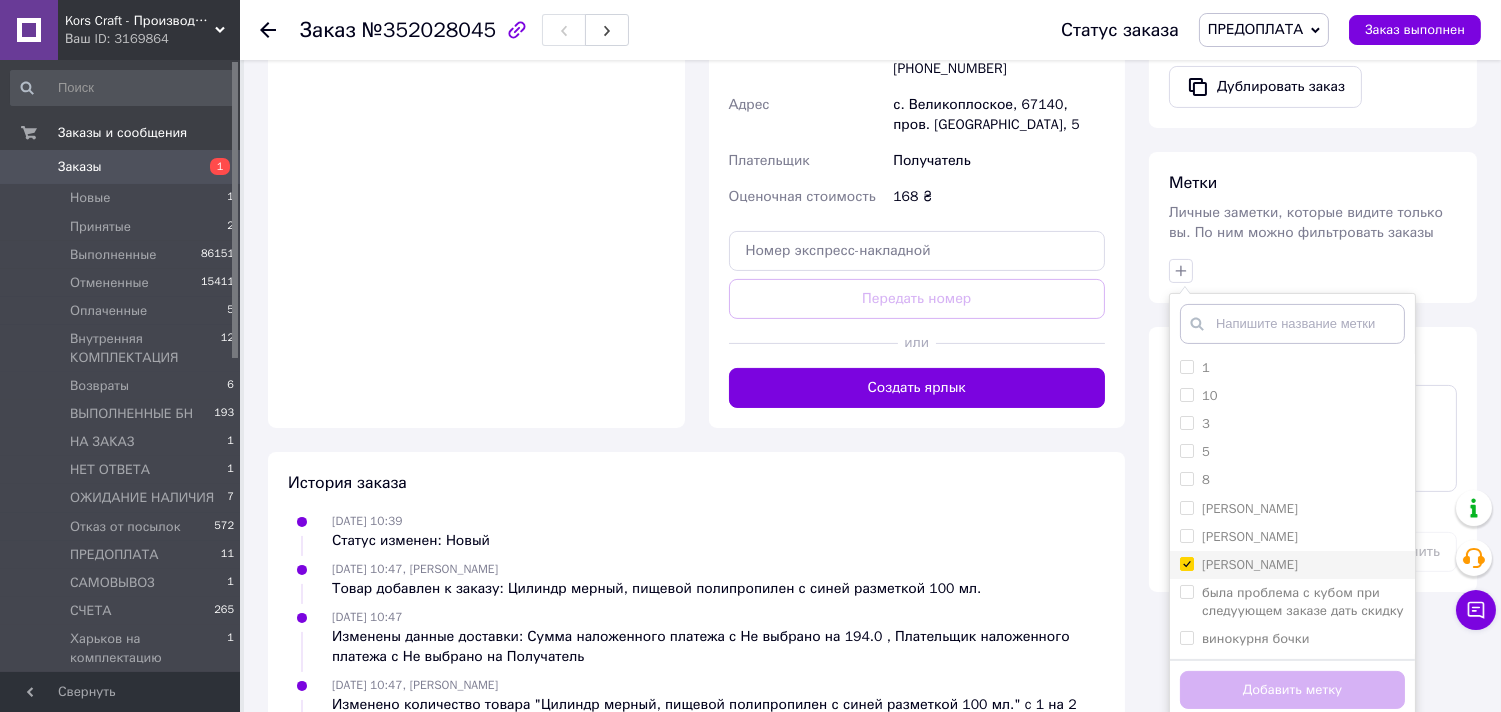 checkbox on "true" 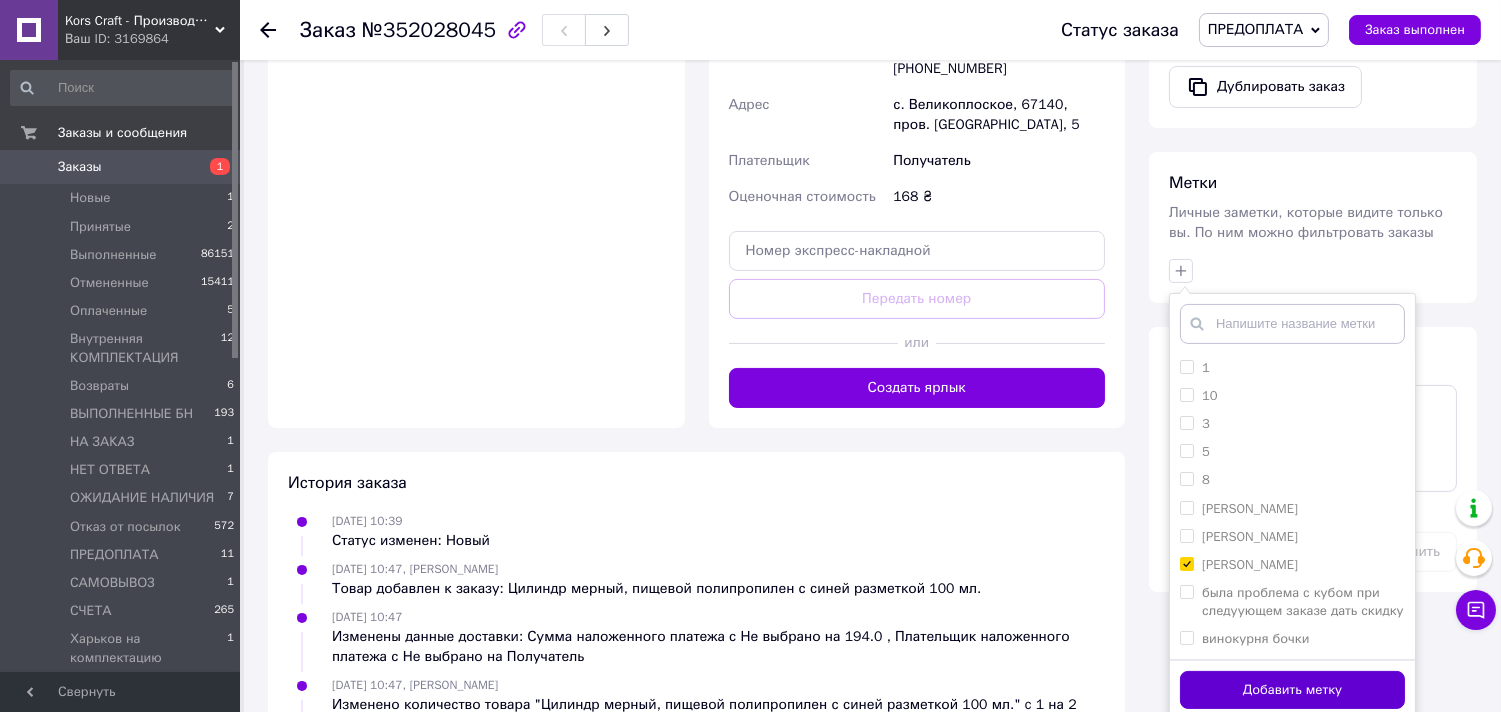 click on "Добавить метку" at bounding box center [1292, 690] 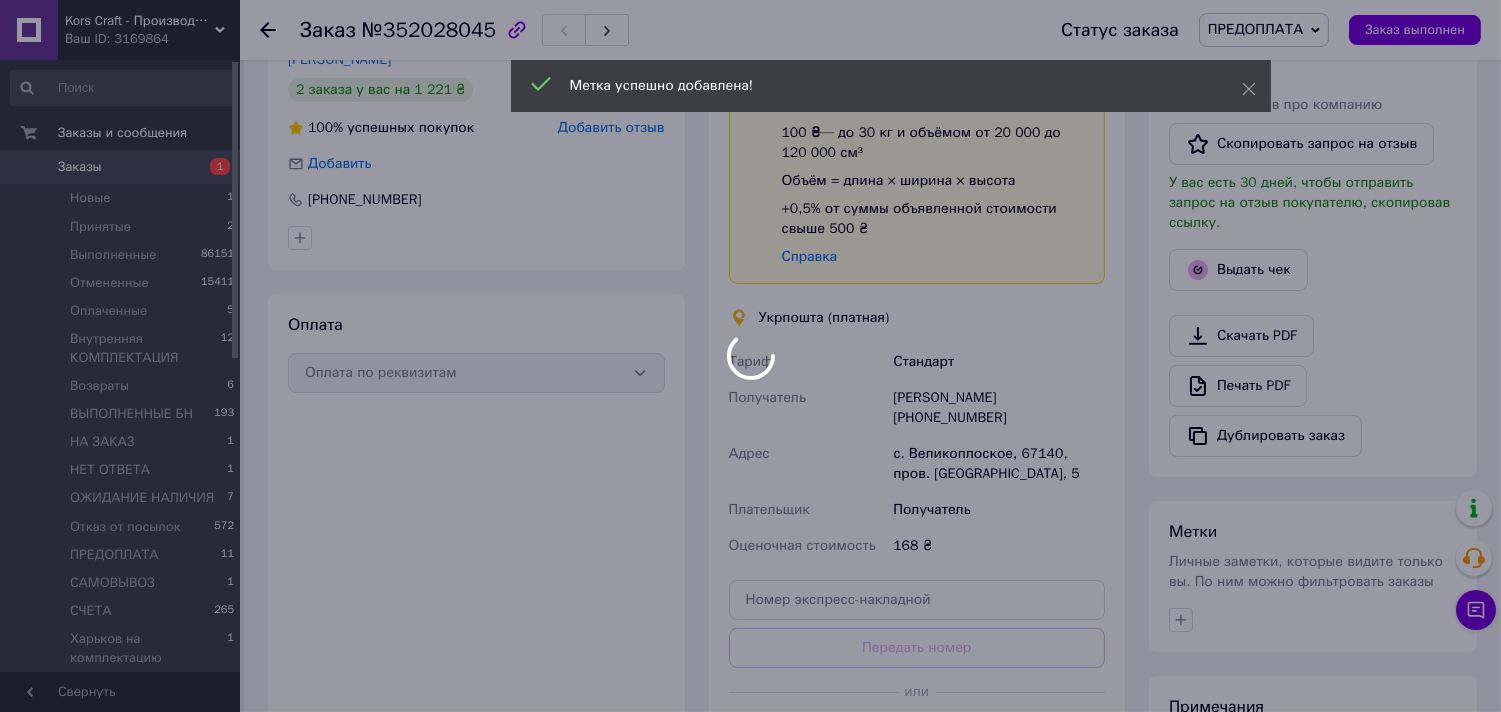 scroll, scrollTop: 333, scrollLeft: 0, axis: vertical 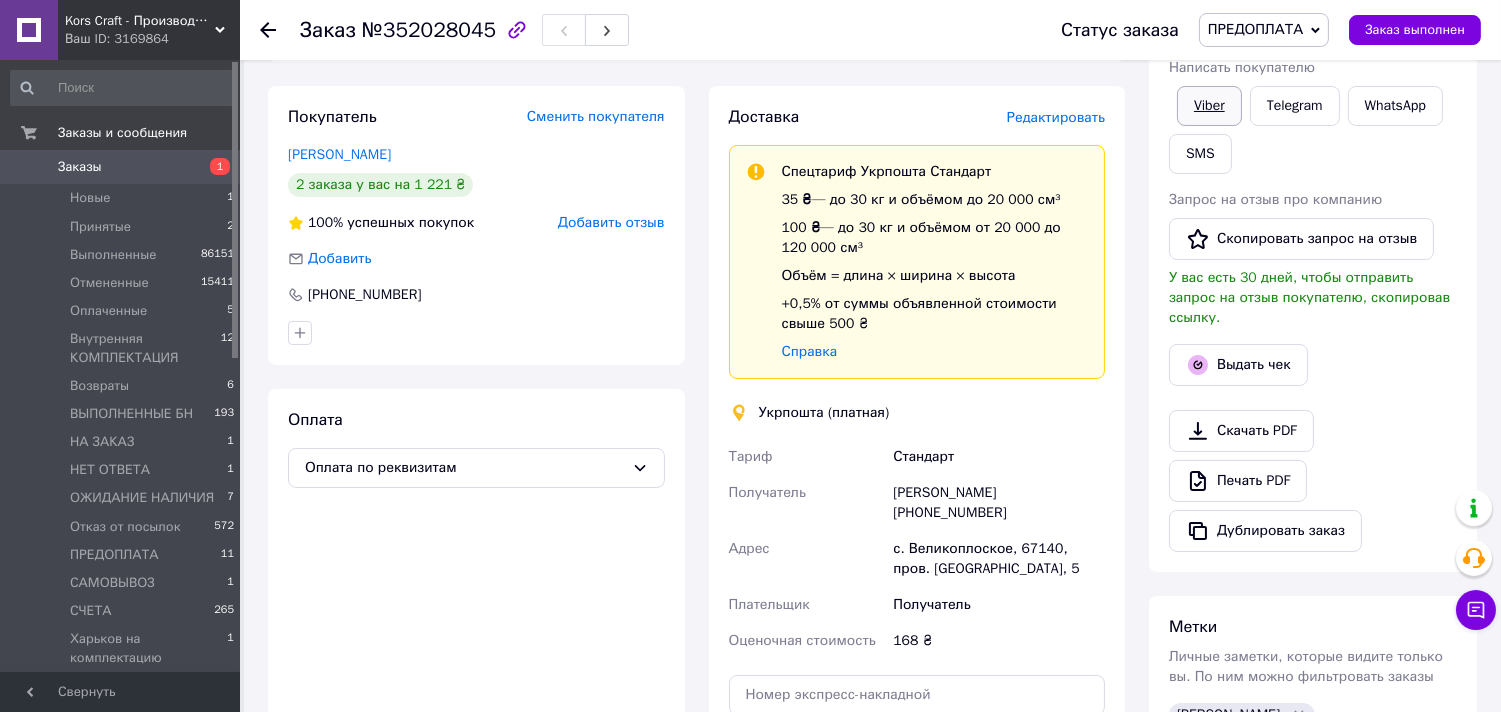 click on "Viber" at bounding box center [1209, 106] 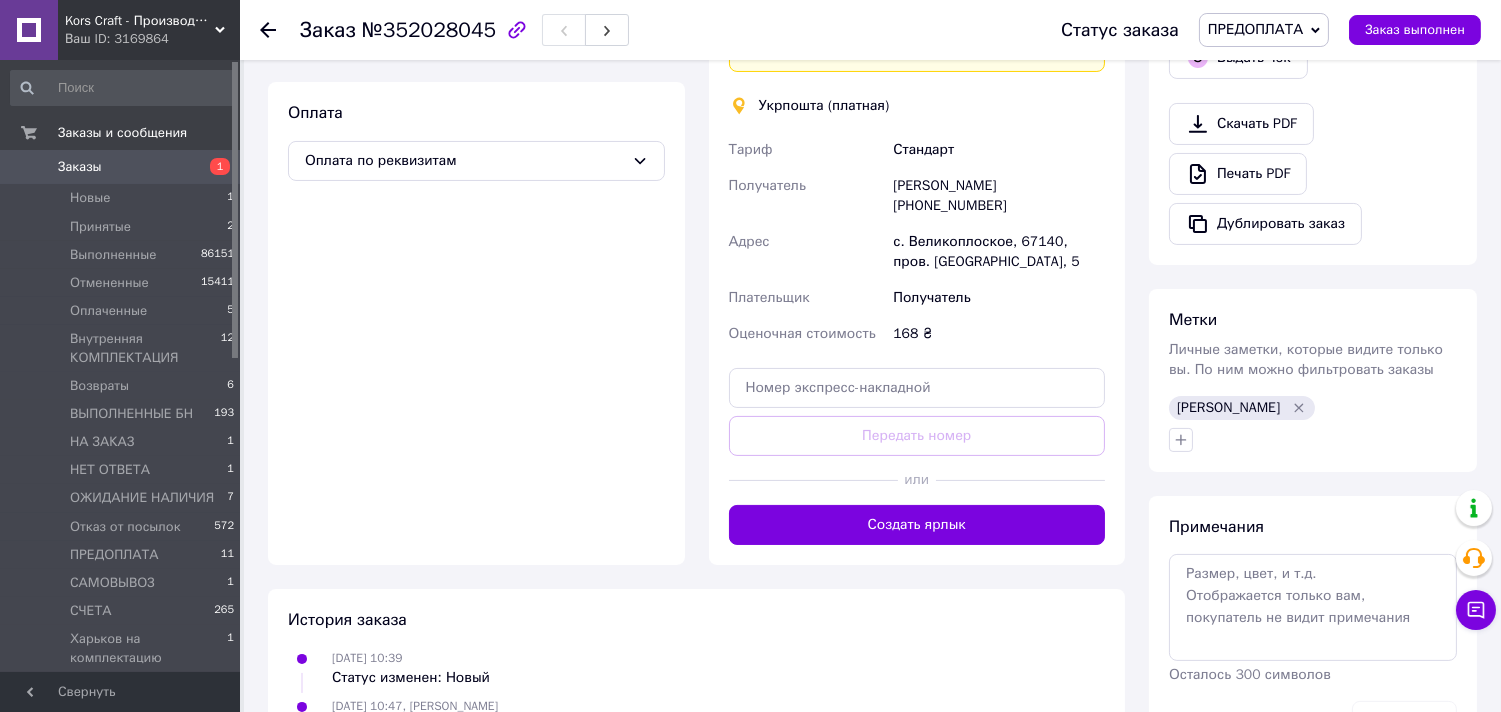 scroll, scrollTop: 666, scrollLeft: 0, axis: vertical 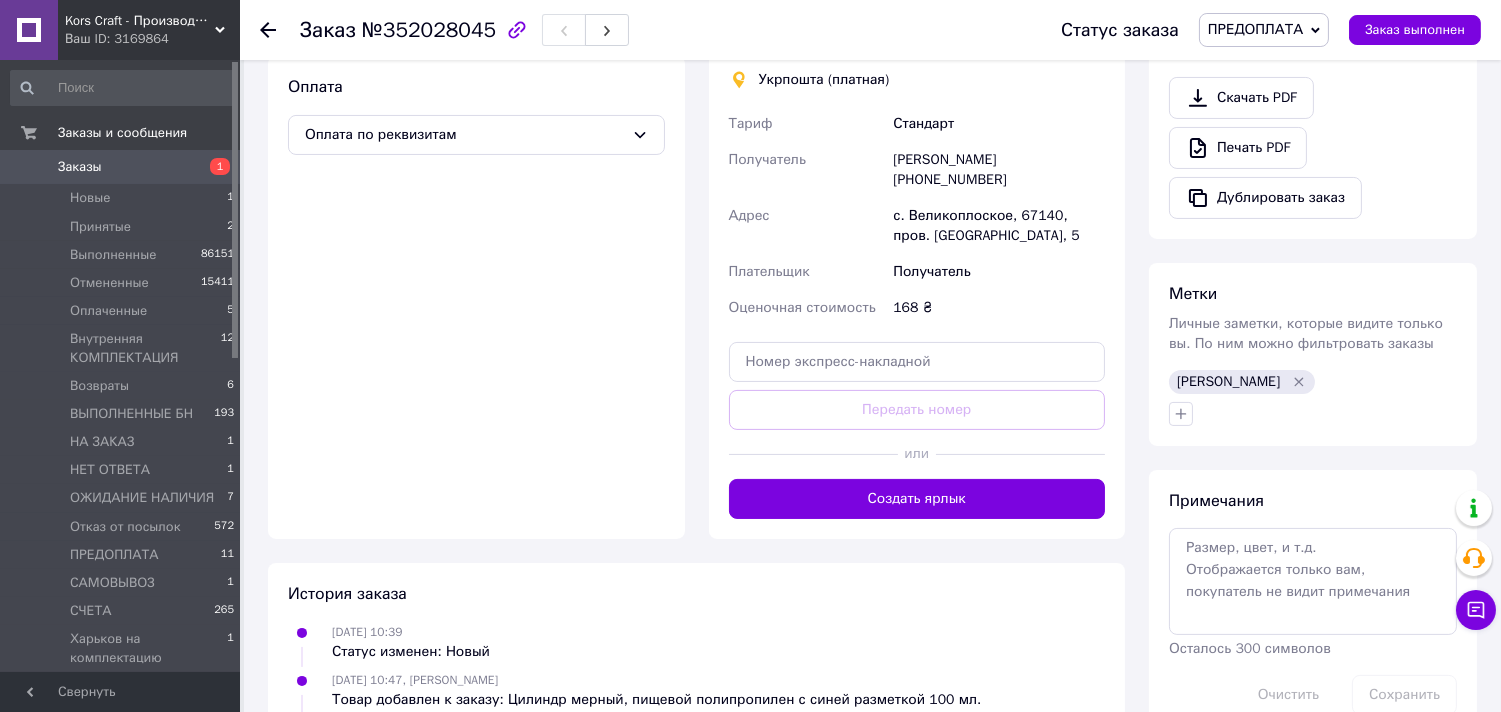 click on "Заказы" at bounding box center (121, 167) 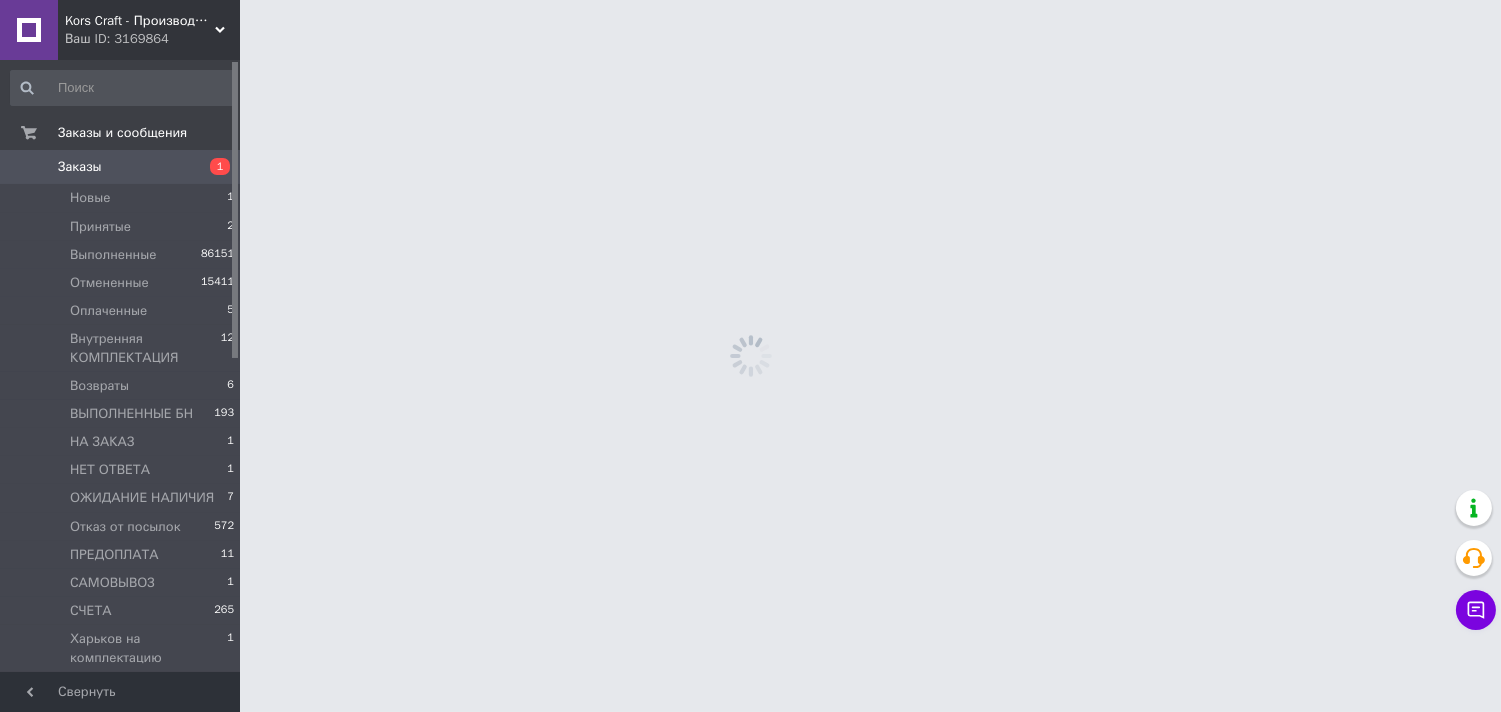 scroll, scrollTop: 0, scrollLeft: 0, axis: both 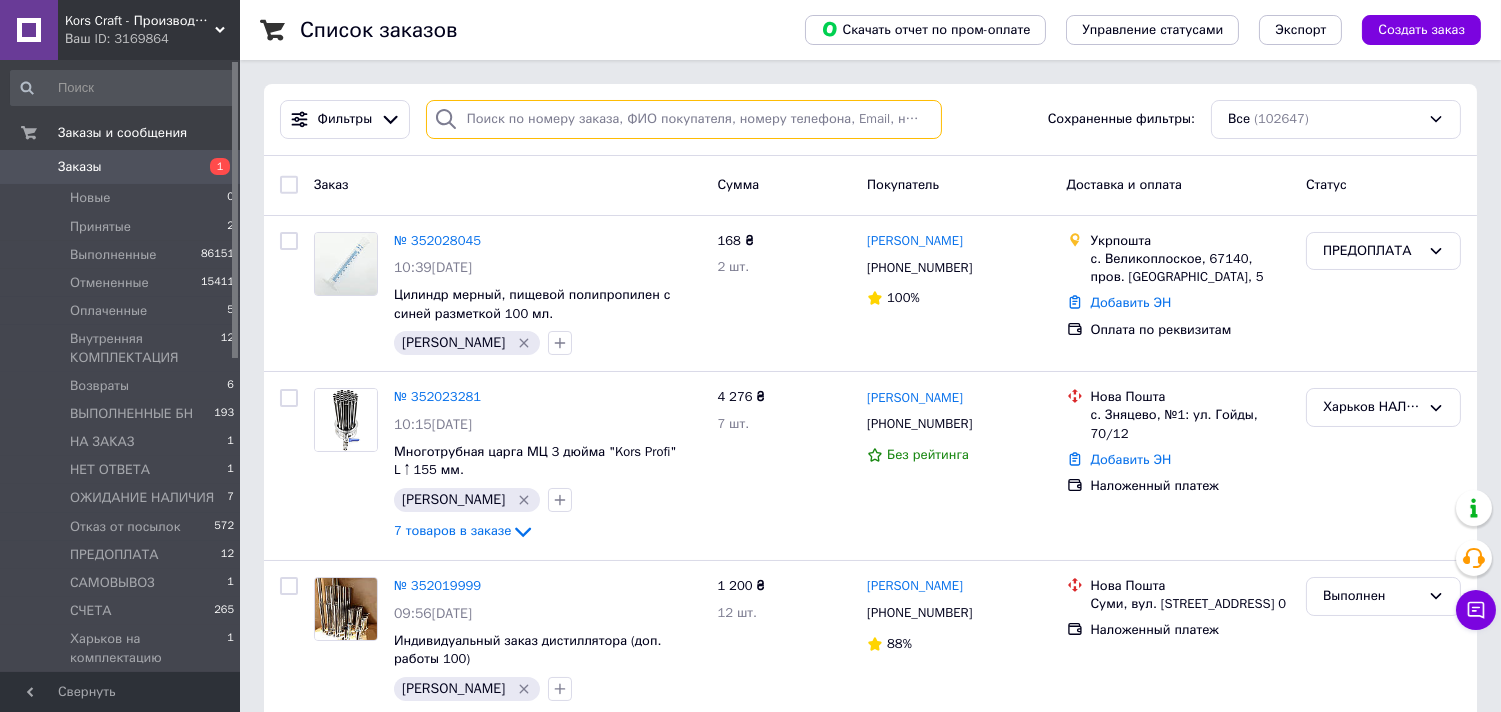 click at bounding box center [684, 119] 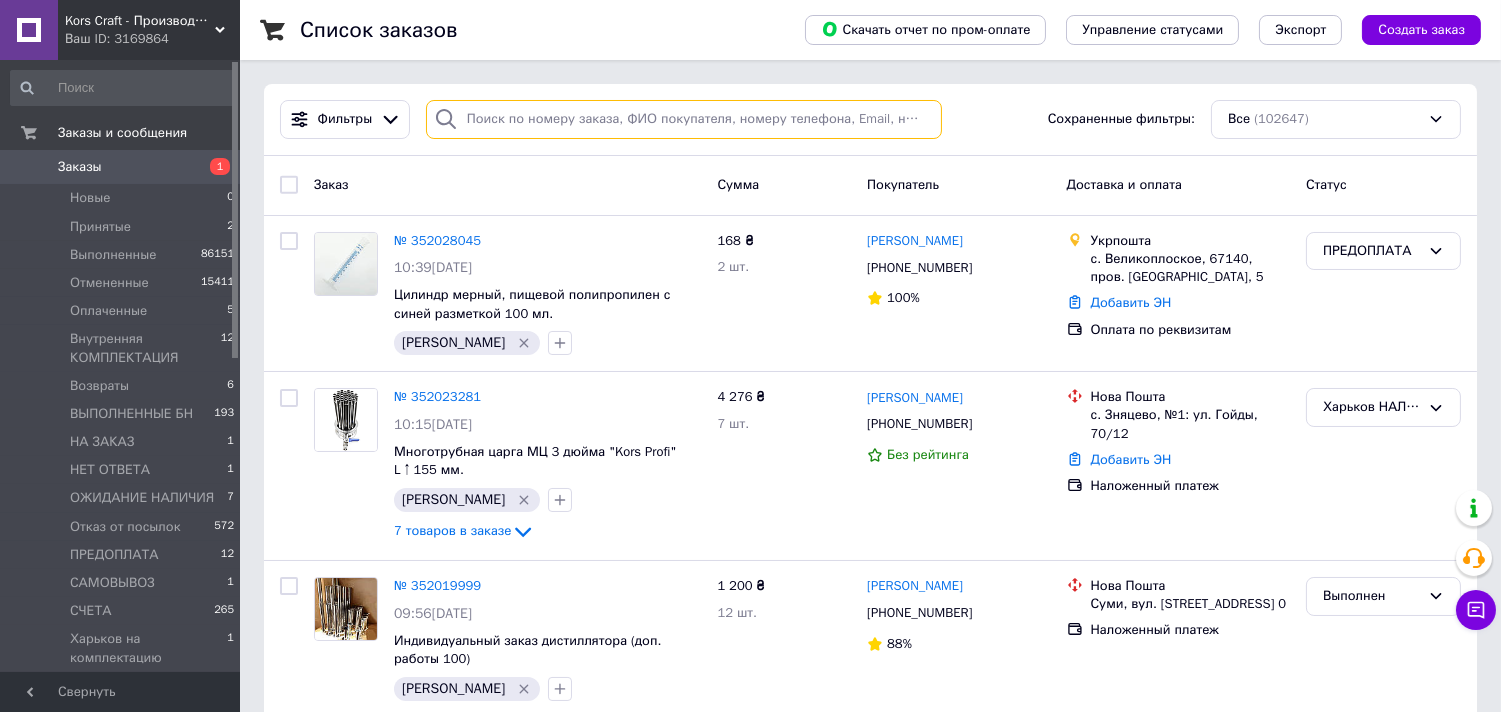 paste on "0979923189" 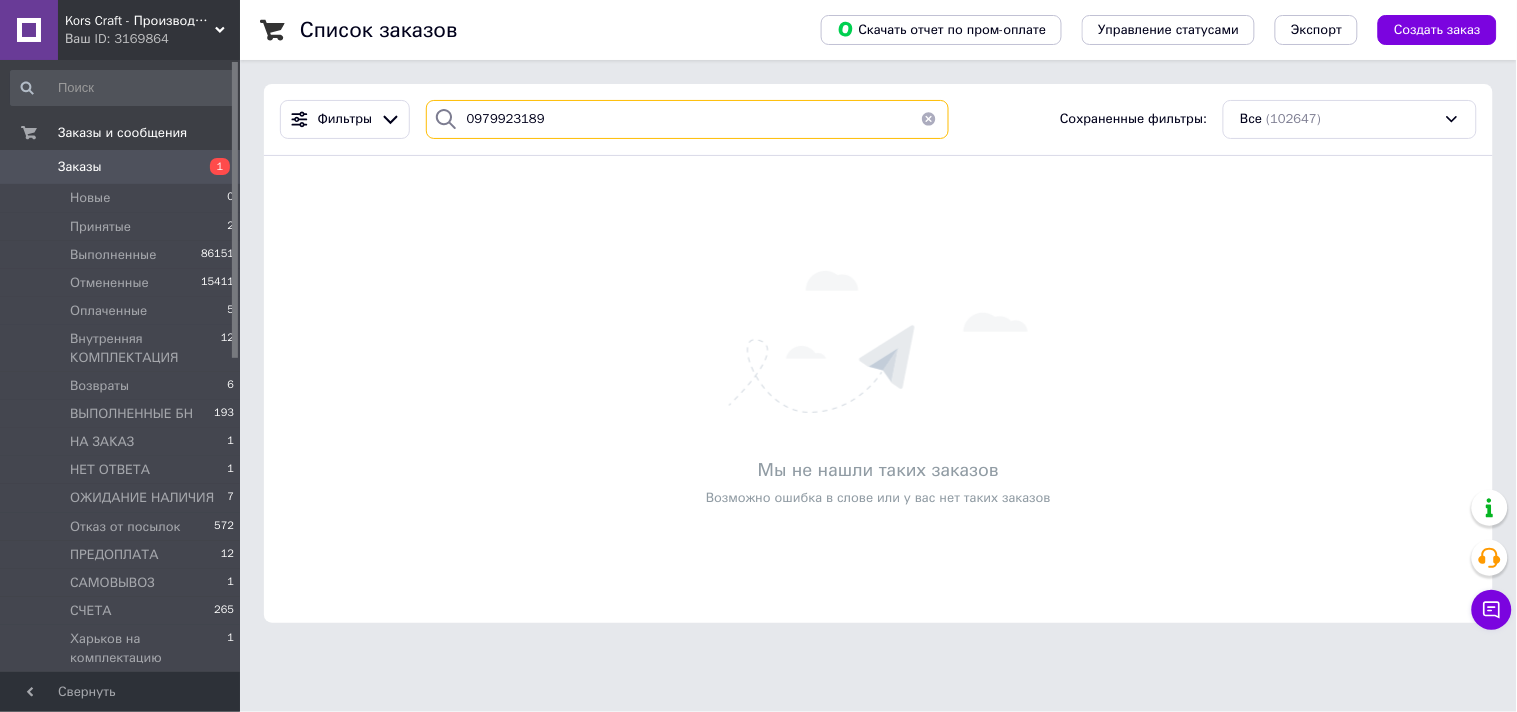 drag, startPoint x: 547, startPoint y: 124, endPoint x: 464, endPoint y: 140, distance: 84.5281 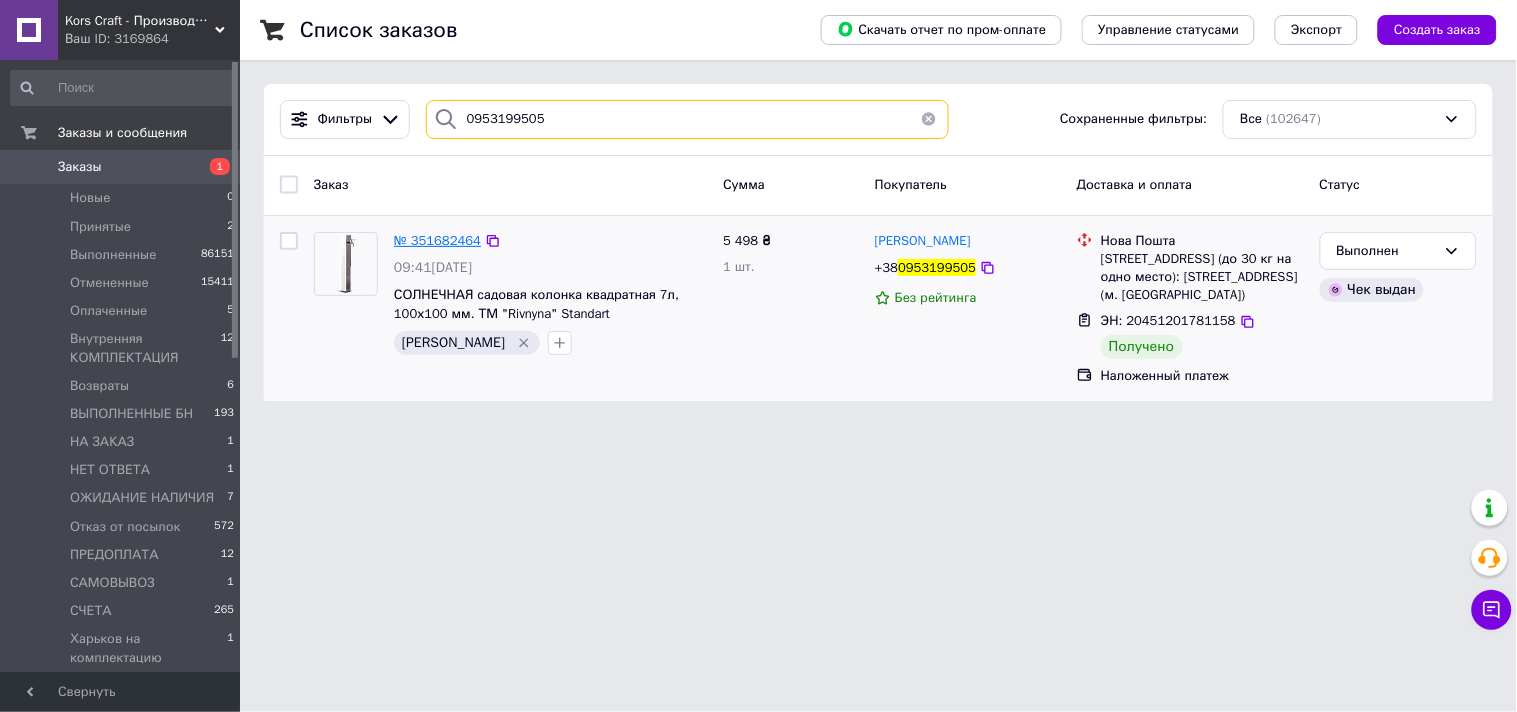 type on "0953199505" 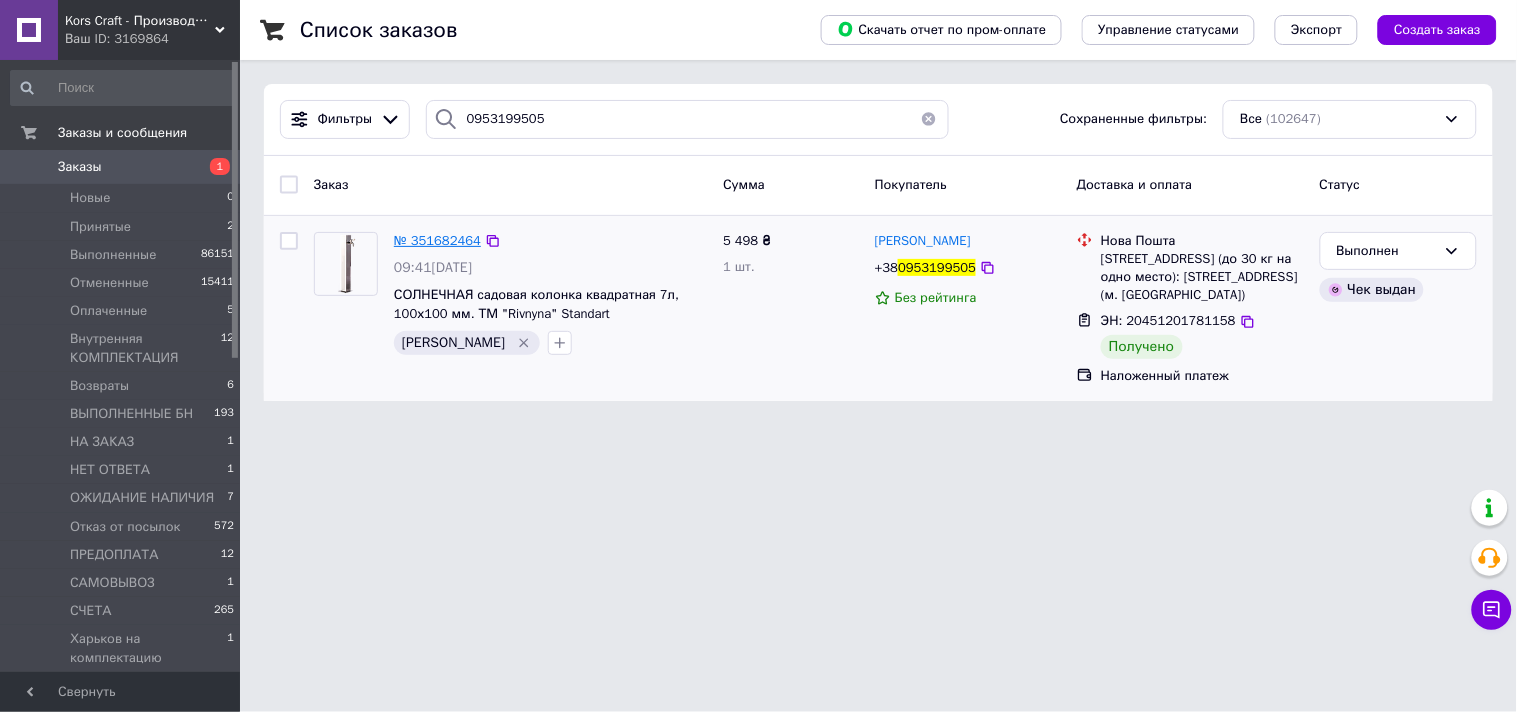 click on "№ 351682464" at bounding box center (437, 240) 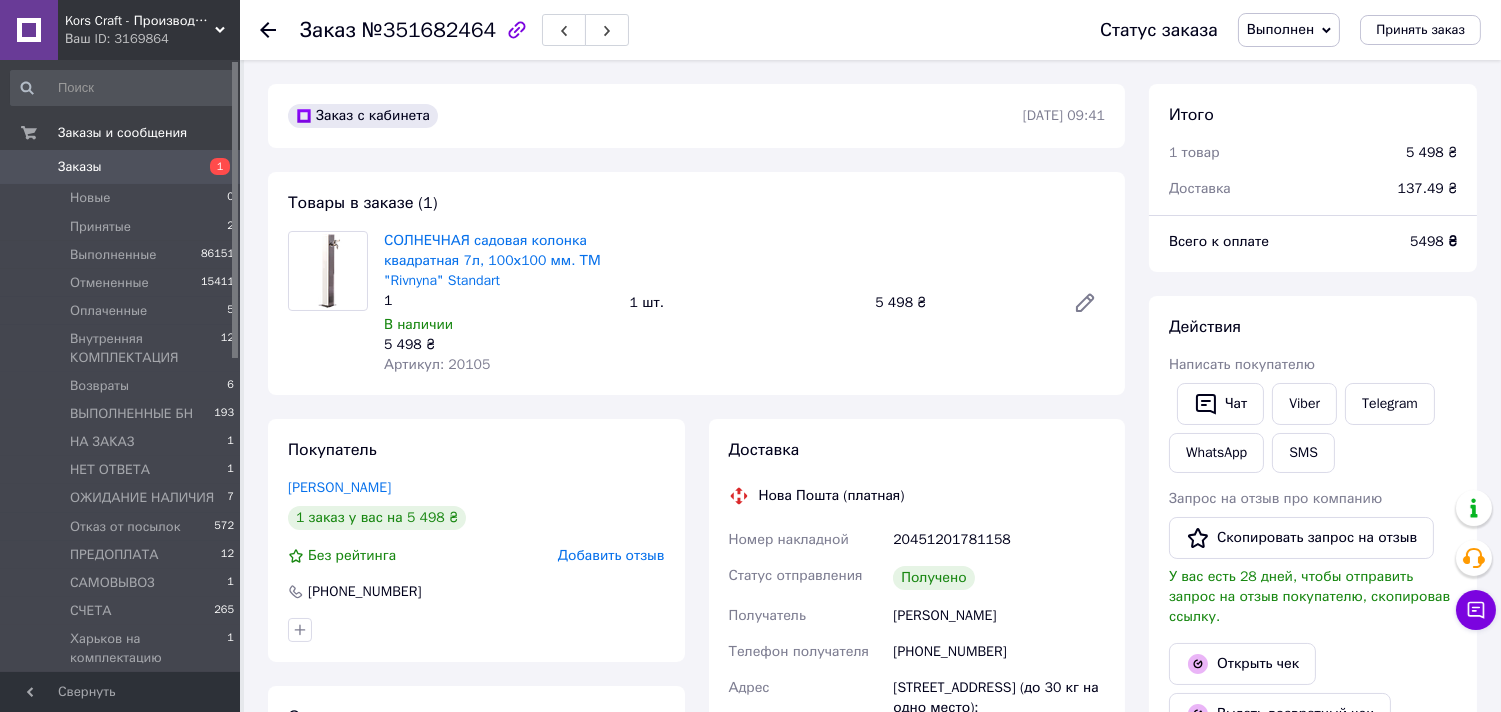 scroll, scrollTop: 155, scrollLeft: 0, axis: vertical 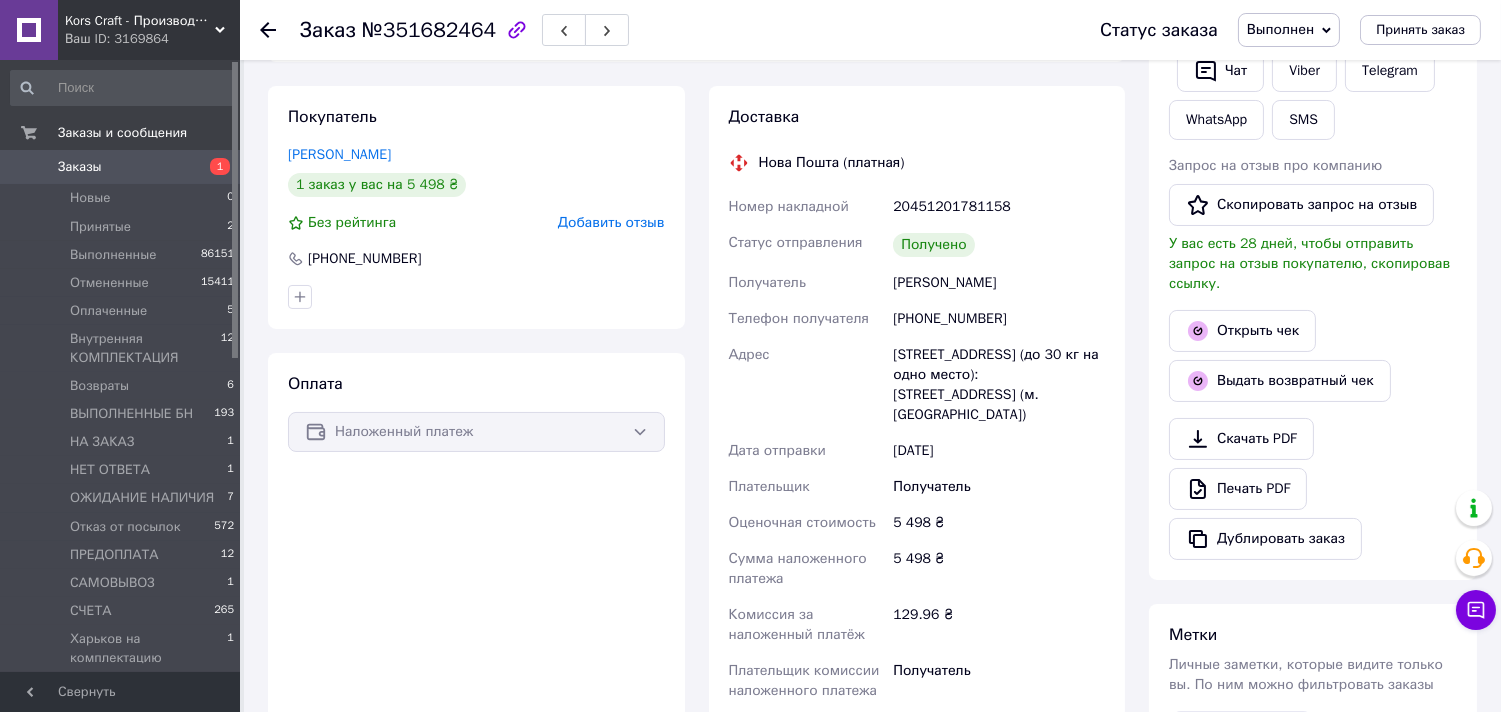 click on "Получатель" at bounding box center (999, 487) 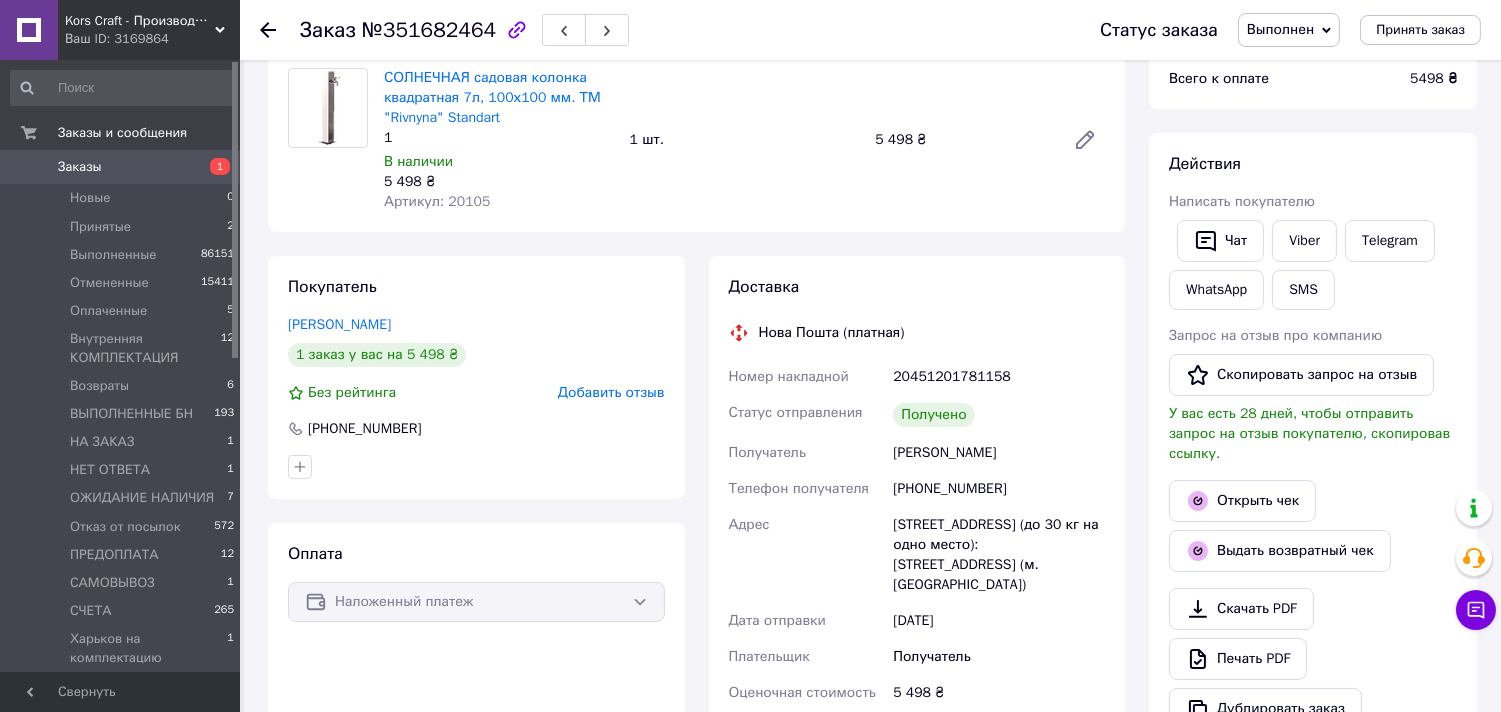 scroll, scrollTop: 111, scrollLeft: 0, axis: vertical 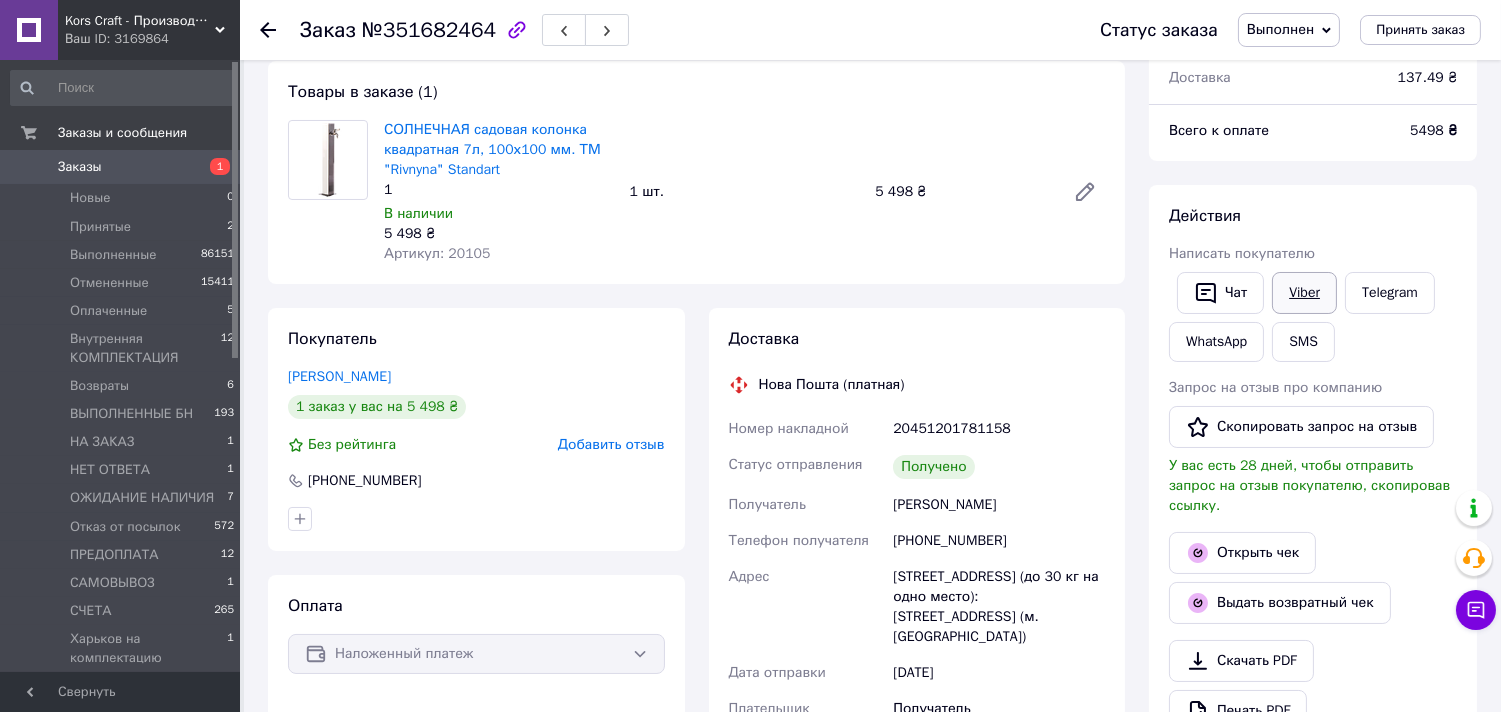 click on "Viber" at bounding box center [1304, 293] 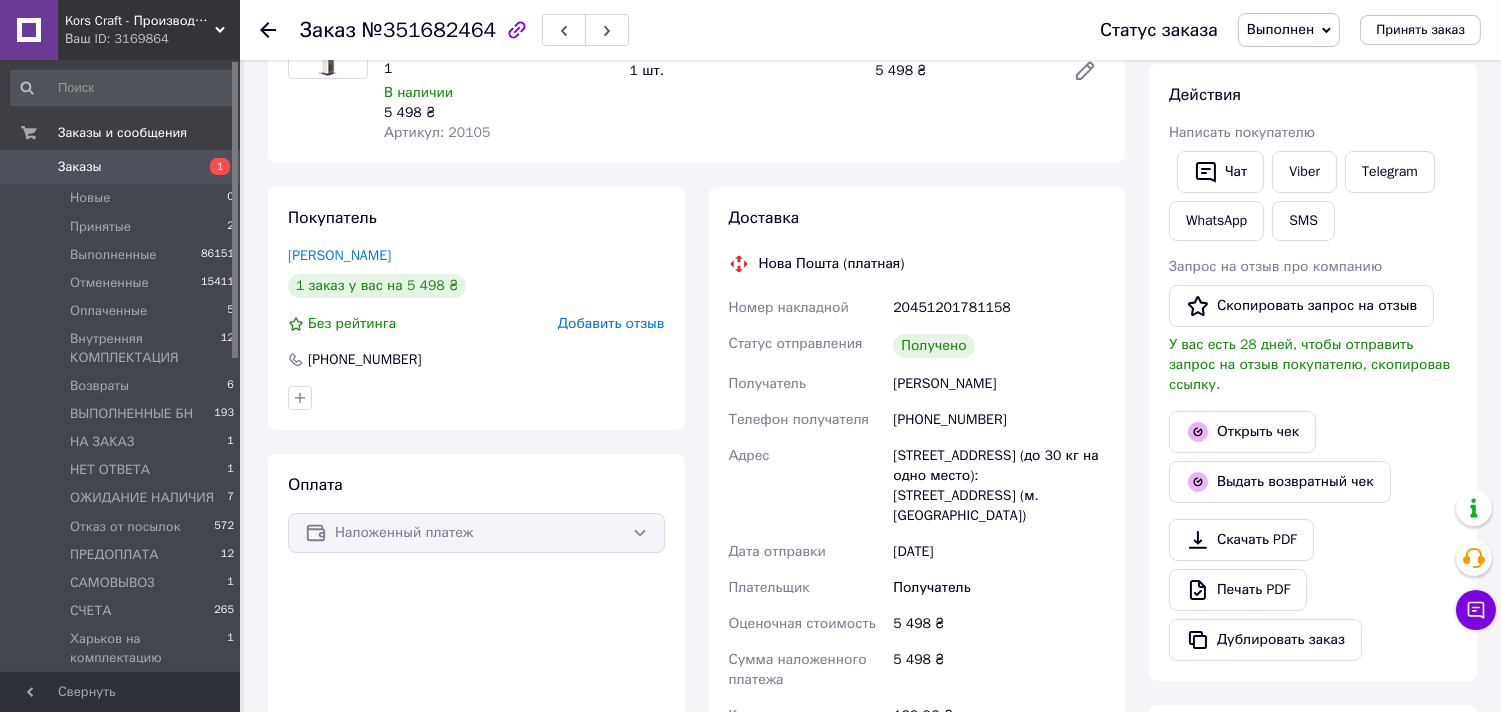 scroll, scrollTop: 333, scrollLeft: 0, axis: vertical 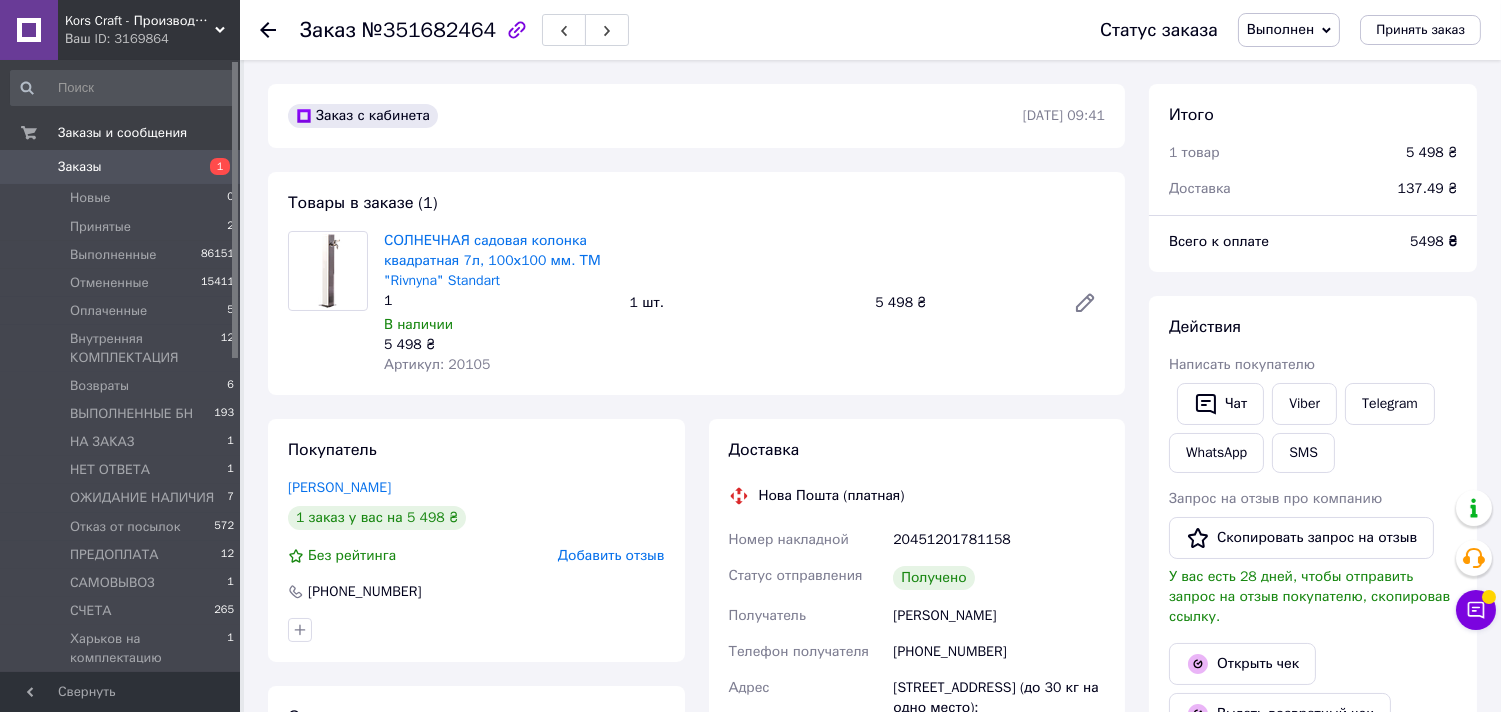 click on "Заказы" at bounding box center [121, 167] 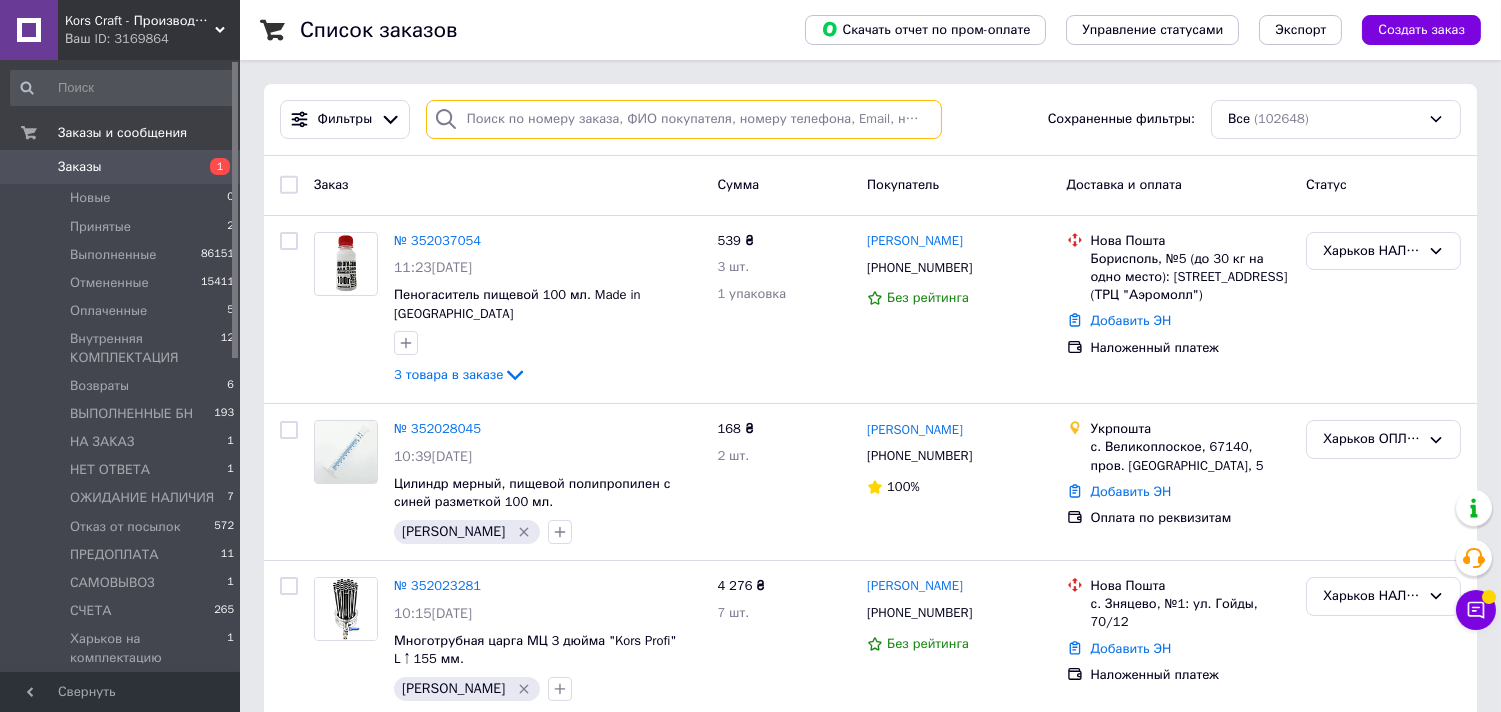 click at bounding box center [684, 119] 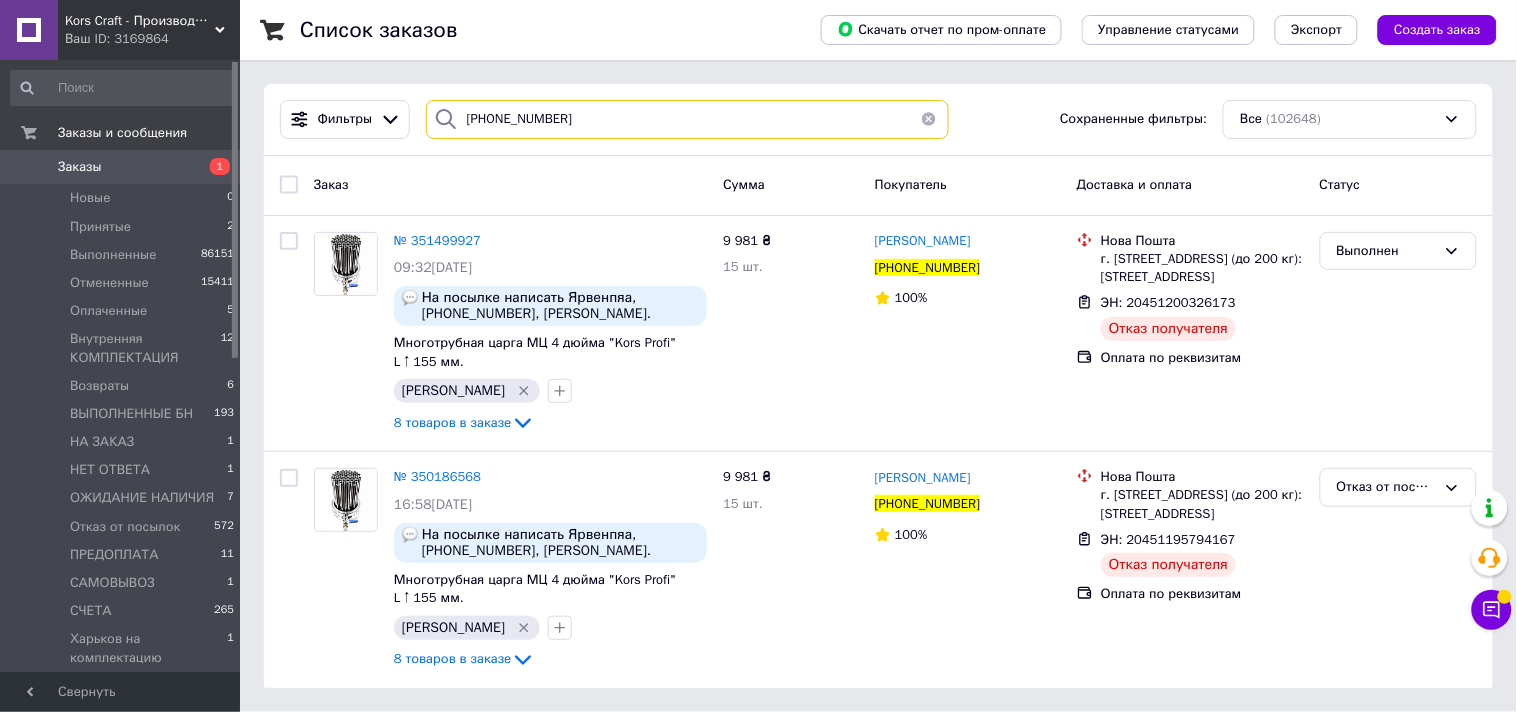 drag, startPoint x: 594, startPoint y: 120, endPoint x: 458, endPoint y: 150, distance: 139.26952 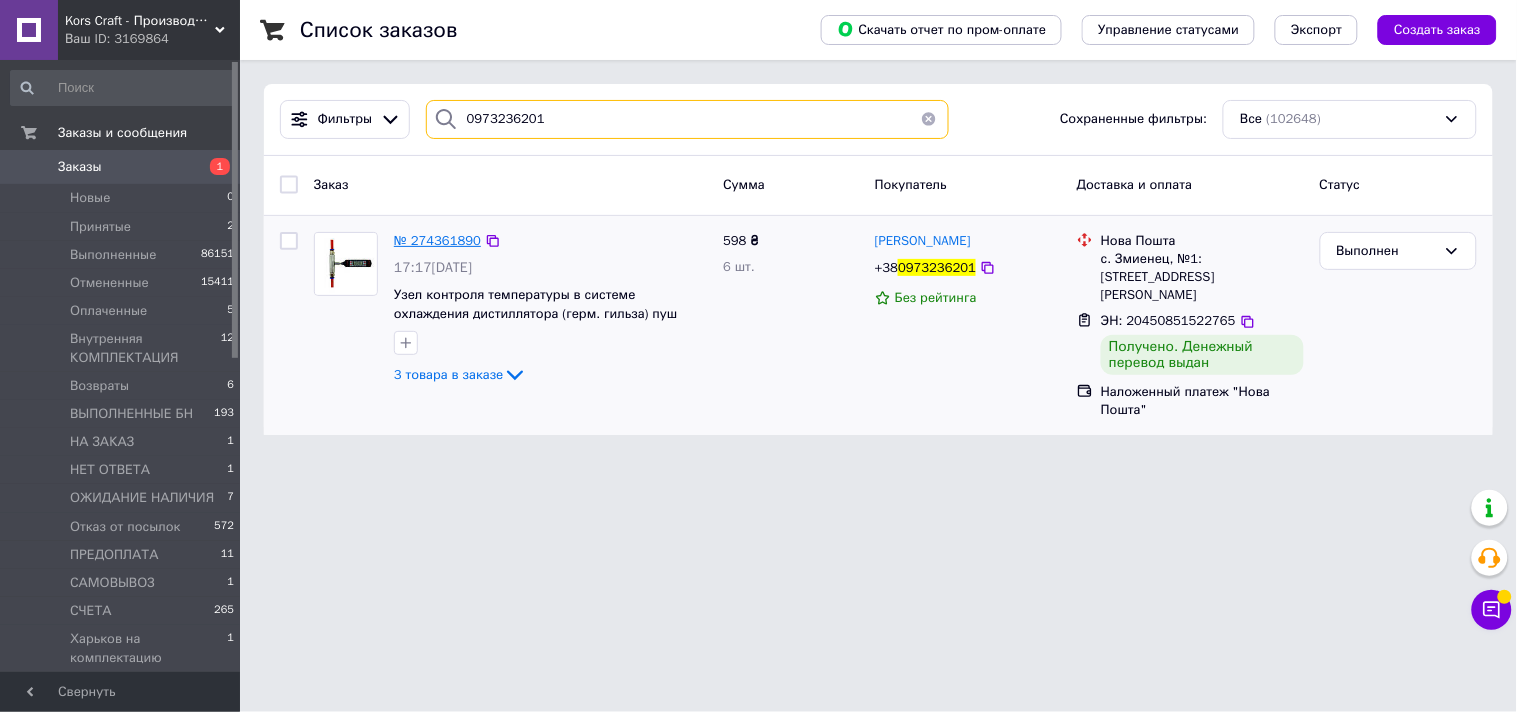 type on "0973236201" 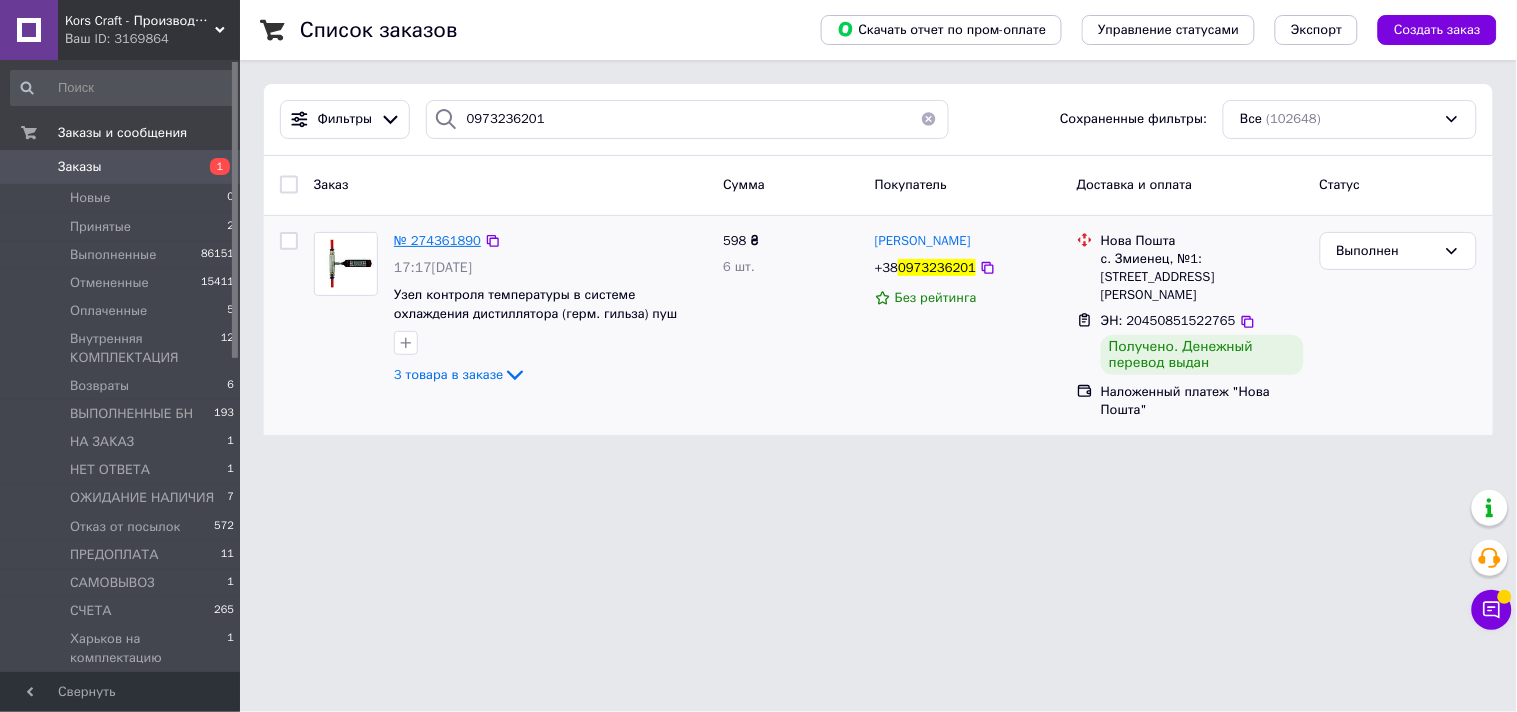 click on "№ 274361890" at bounding box center (437, 240) 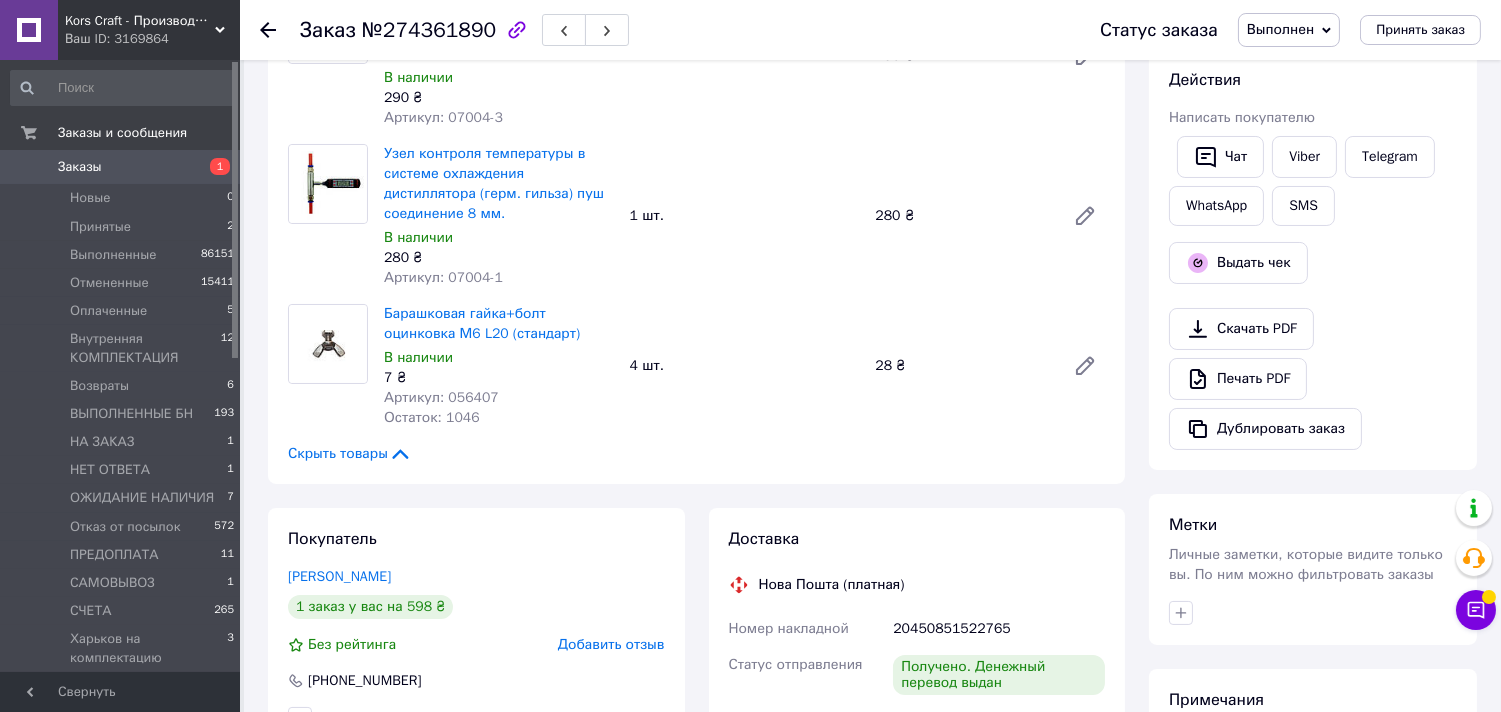 scroll, scrollTop: 333, scrollLeft: 0, axis: vertical 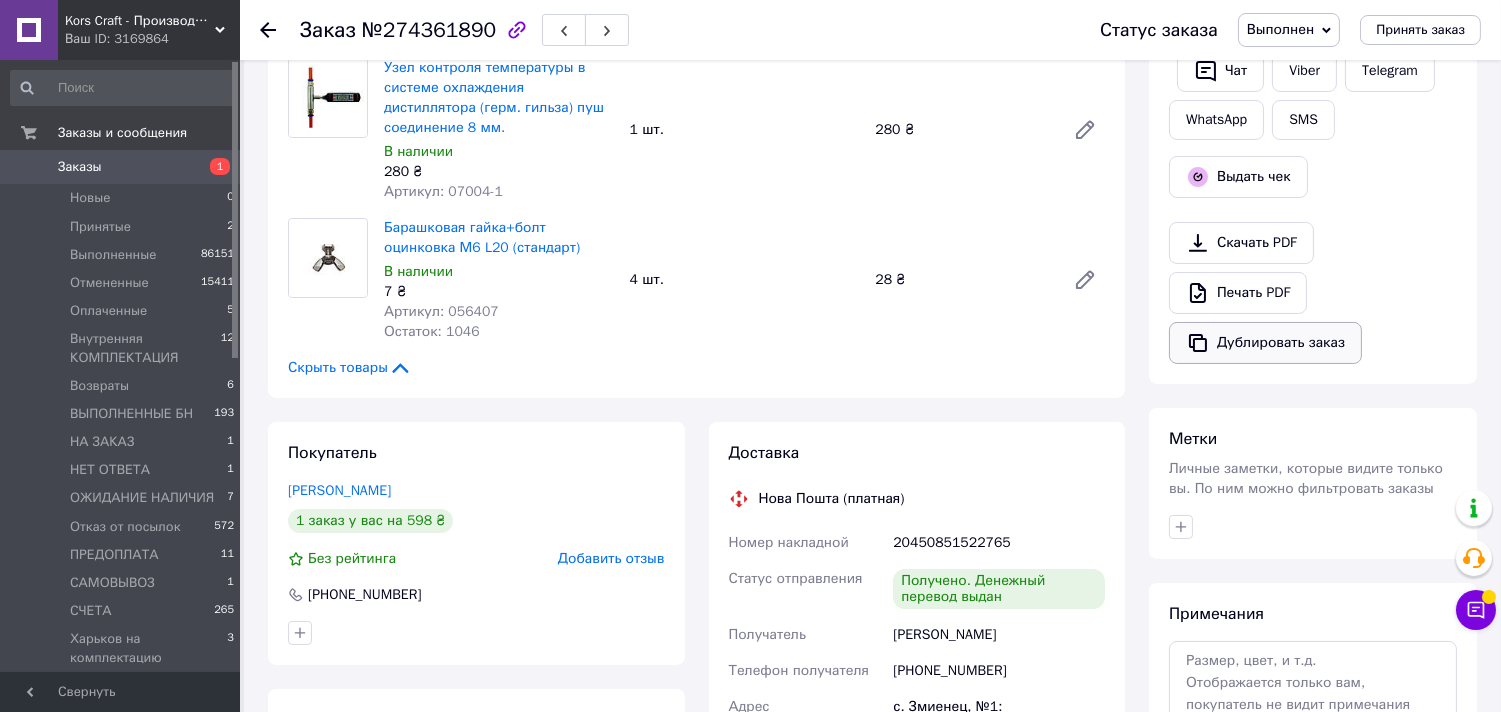 click 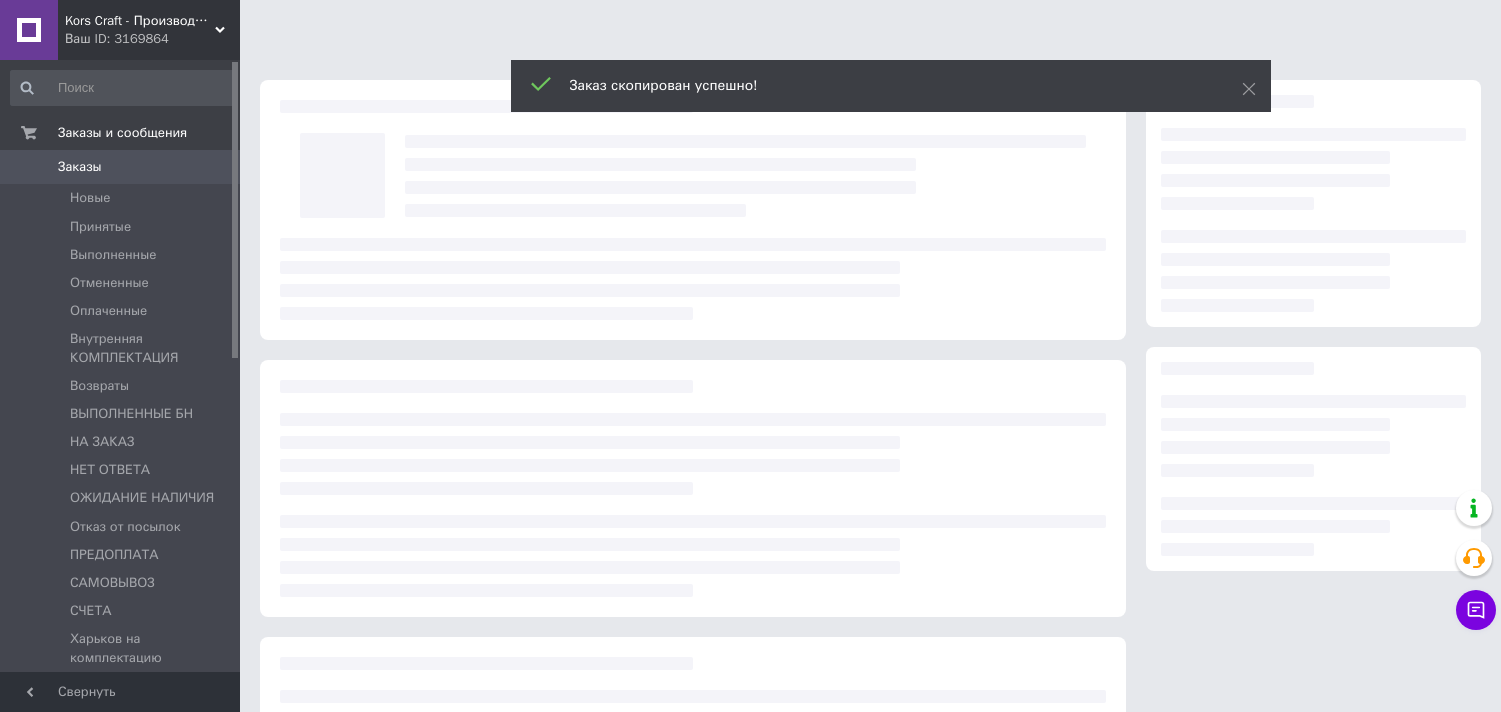 scroll, scrollTop: 0, scrollLeft: 0, axis: both 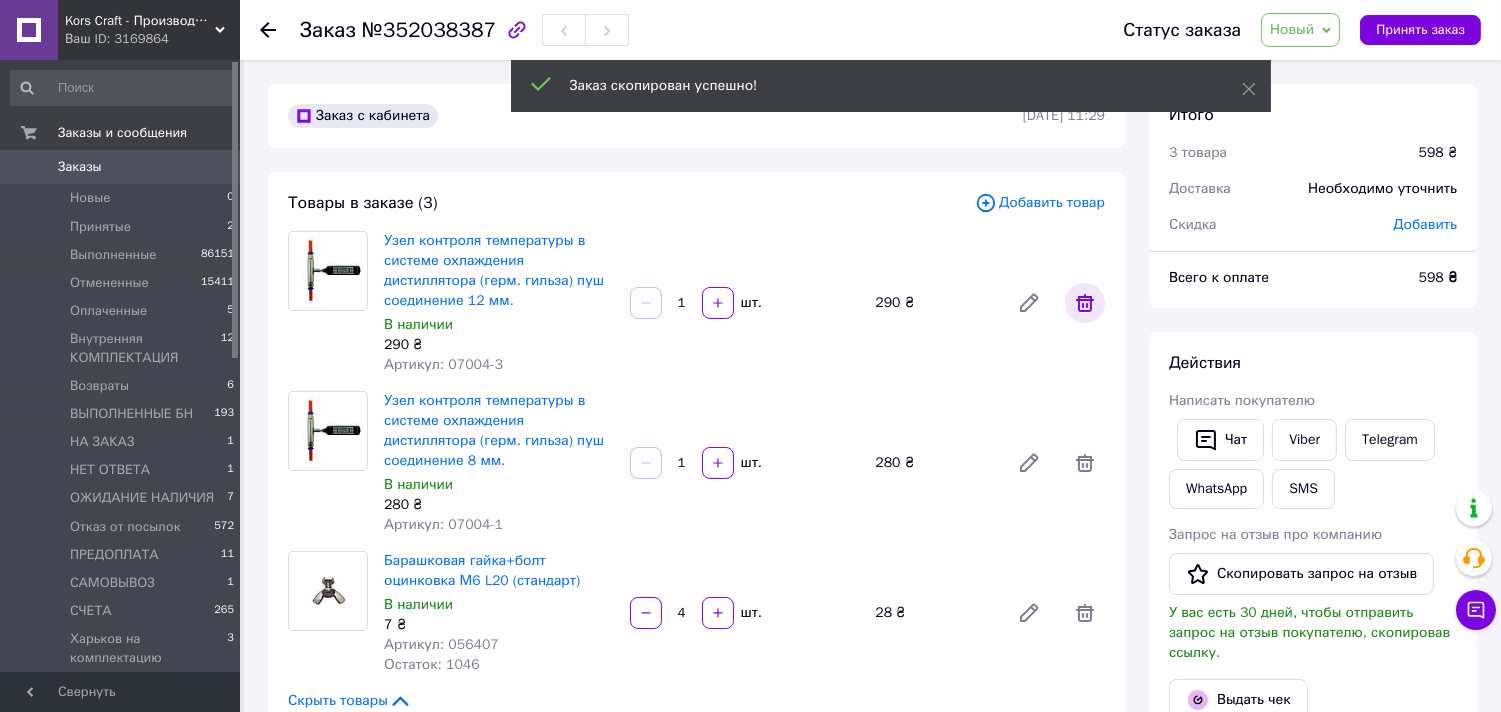 click 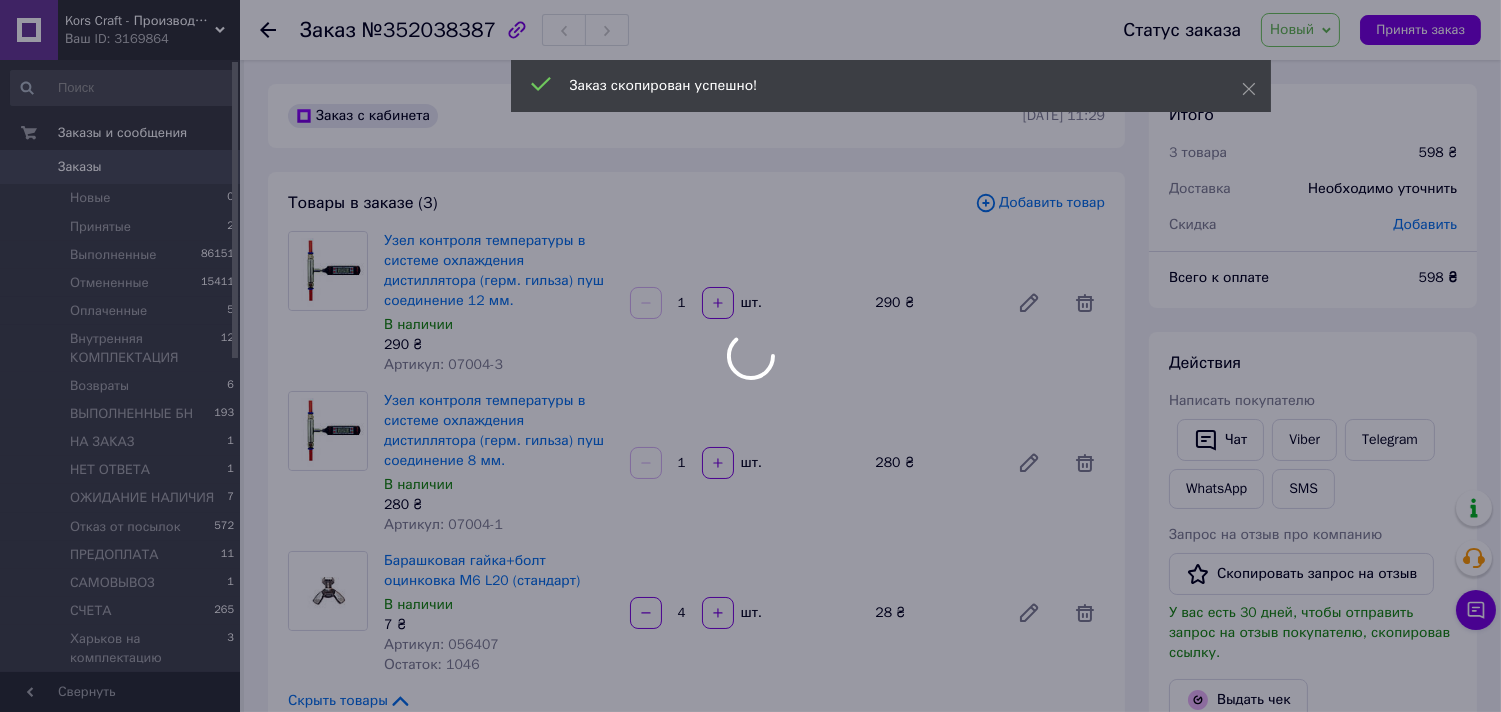 click at bounding box center (750, 356) 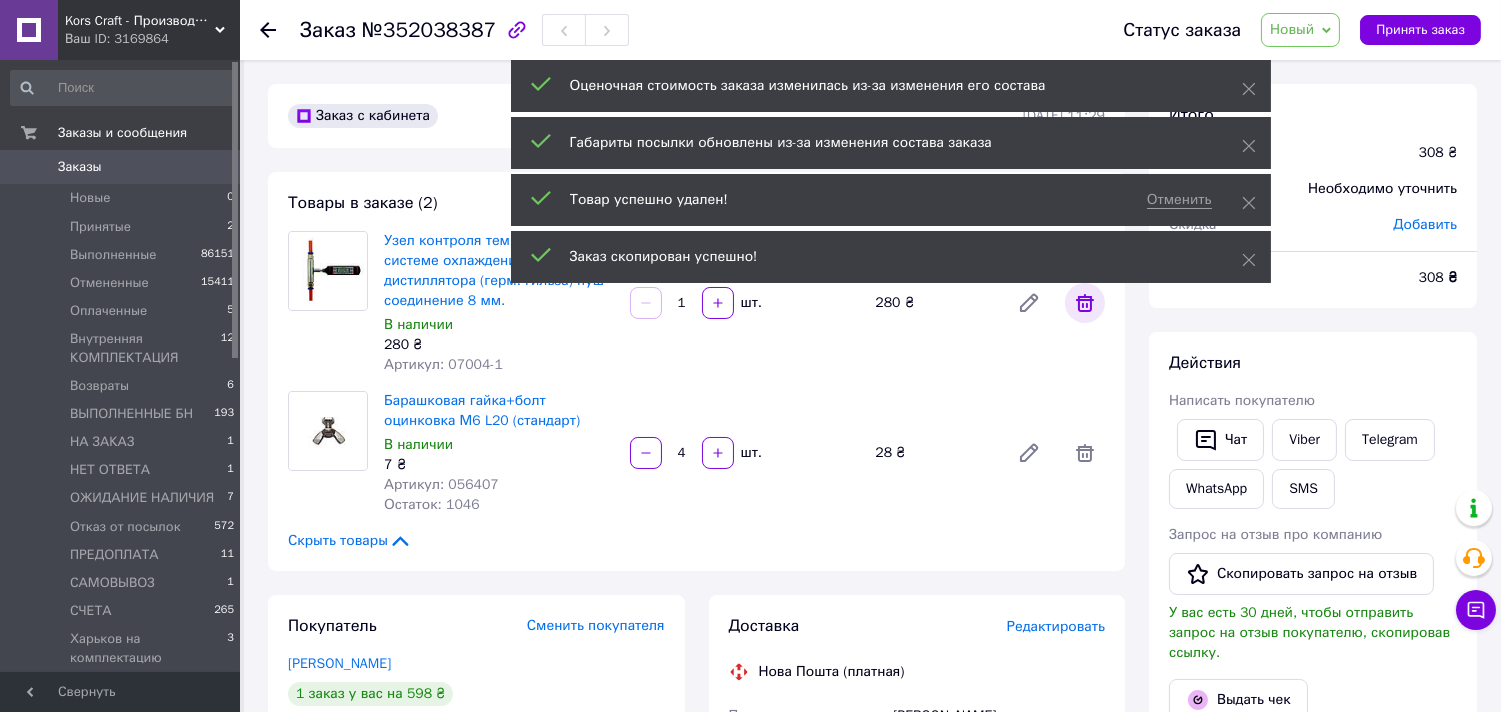click 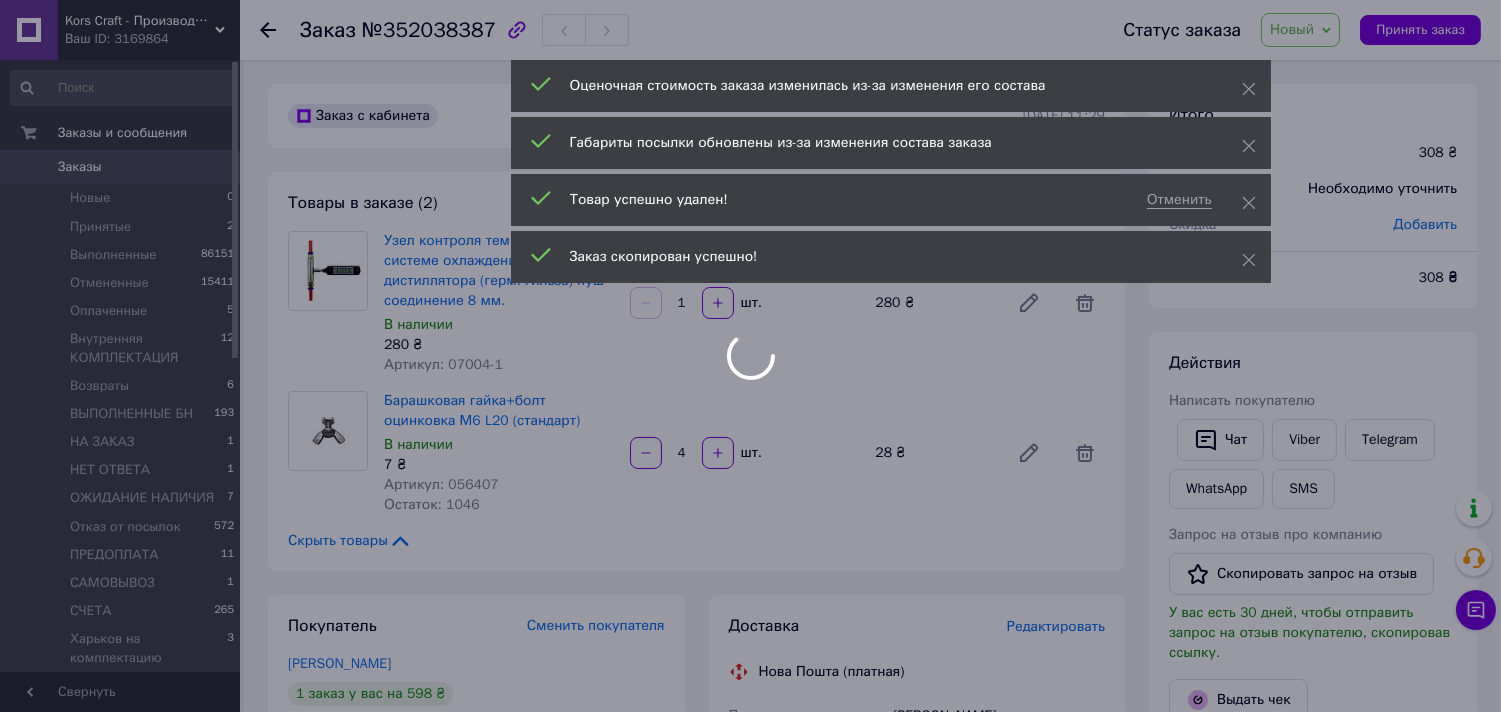 type on "4" 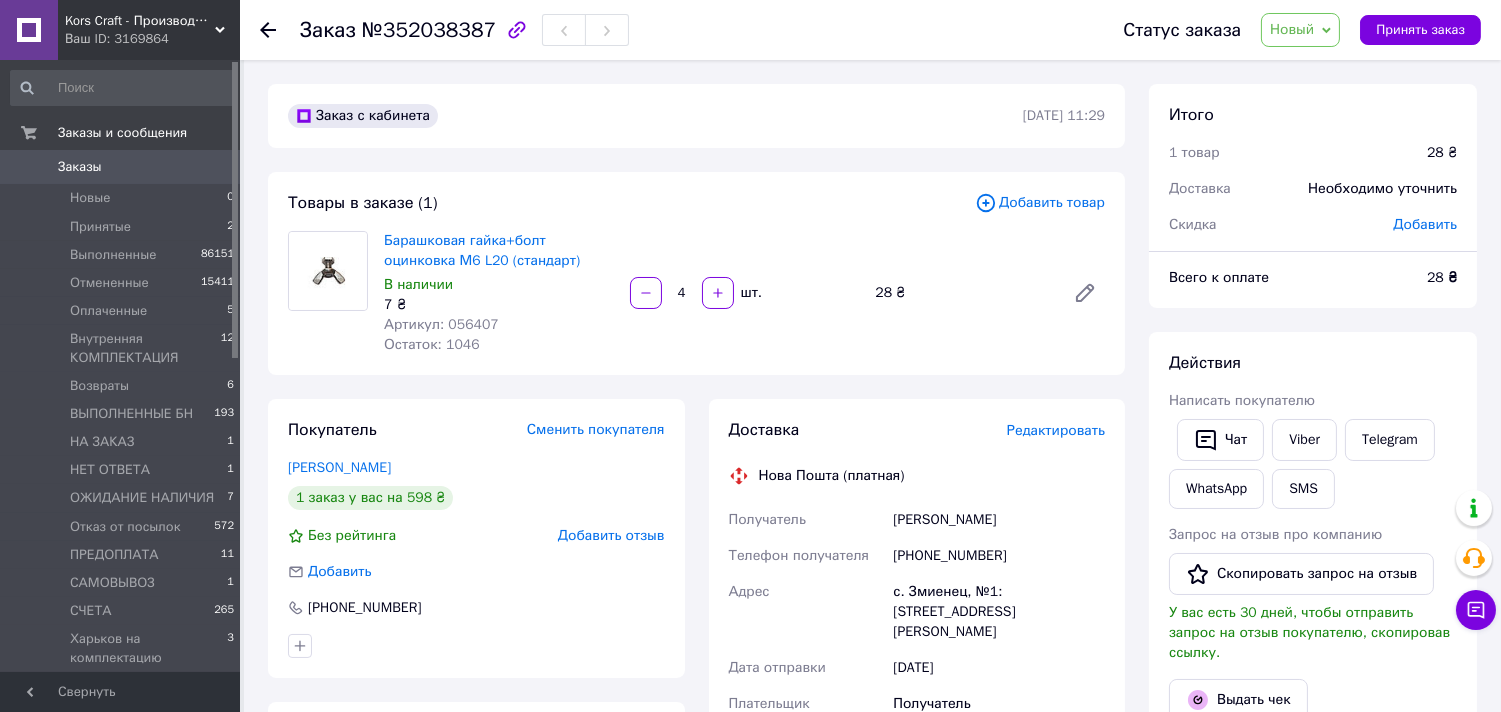 click on "Добавить товар" at bounding box center [1040, 203] 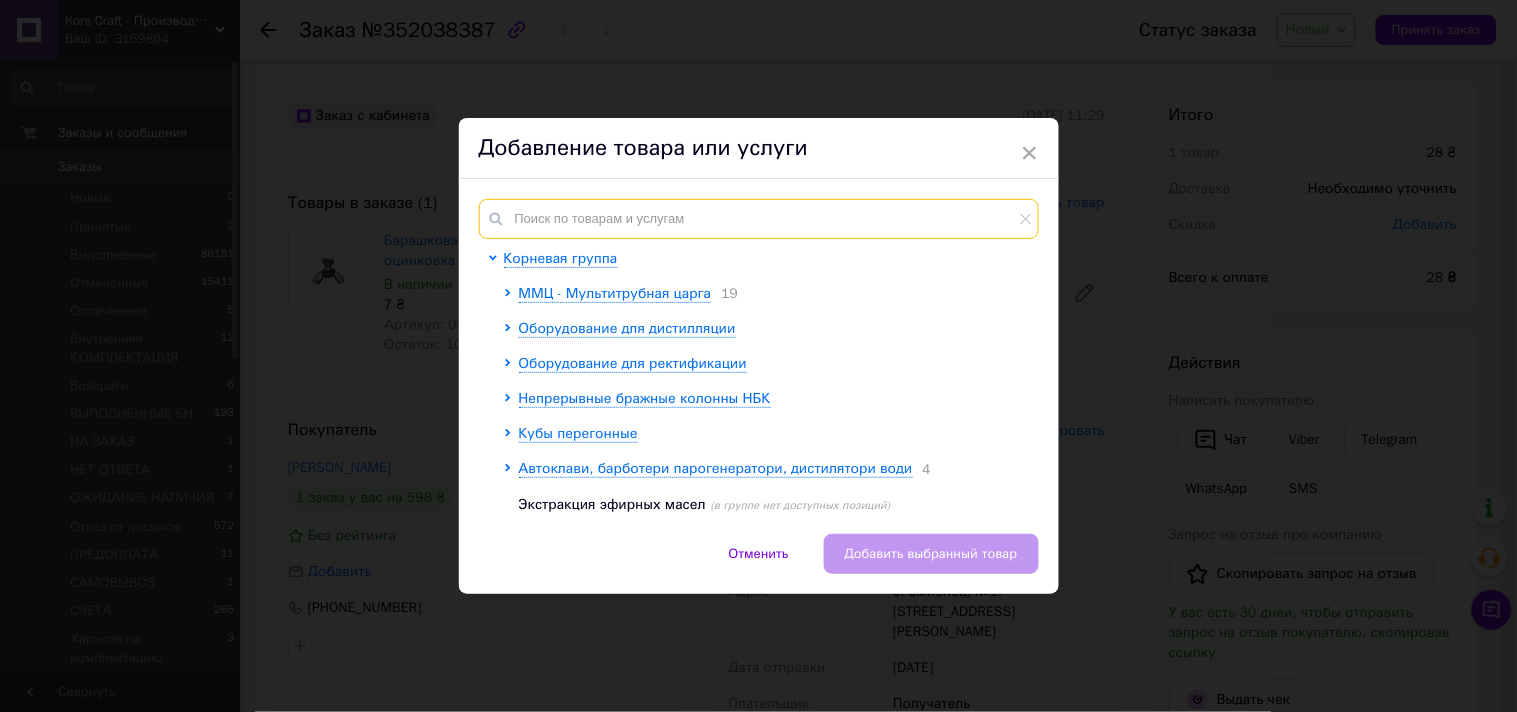 click at bounding box center (759, 219) 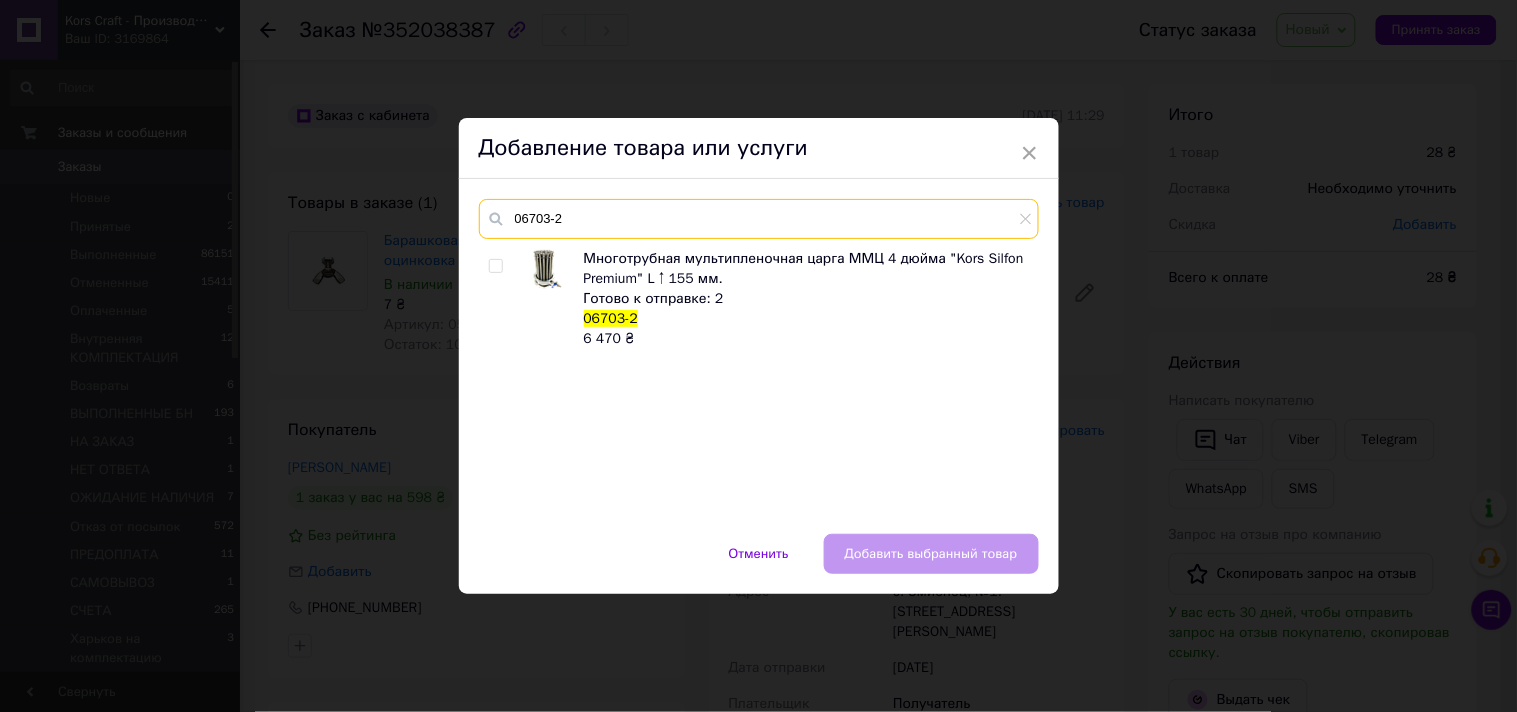 type on "06703-2" 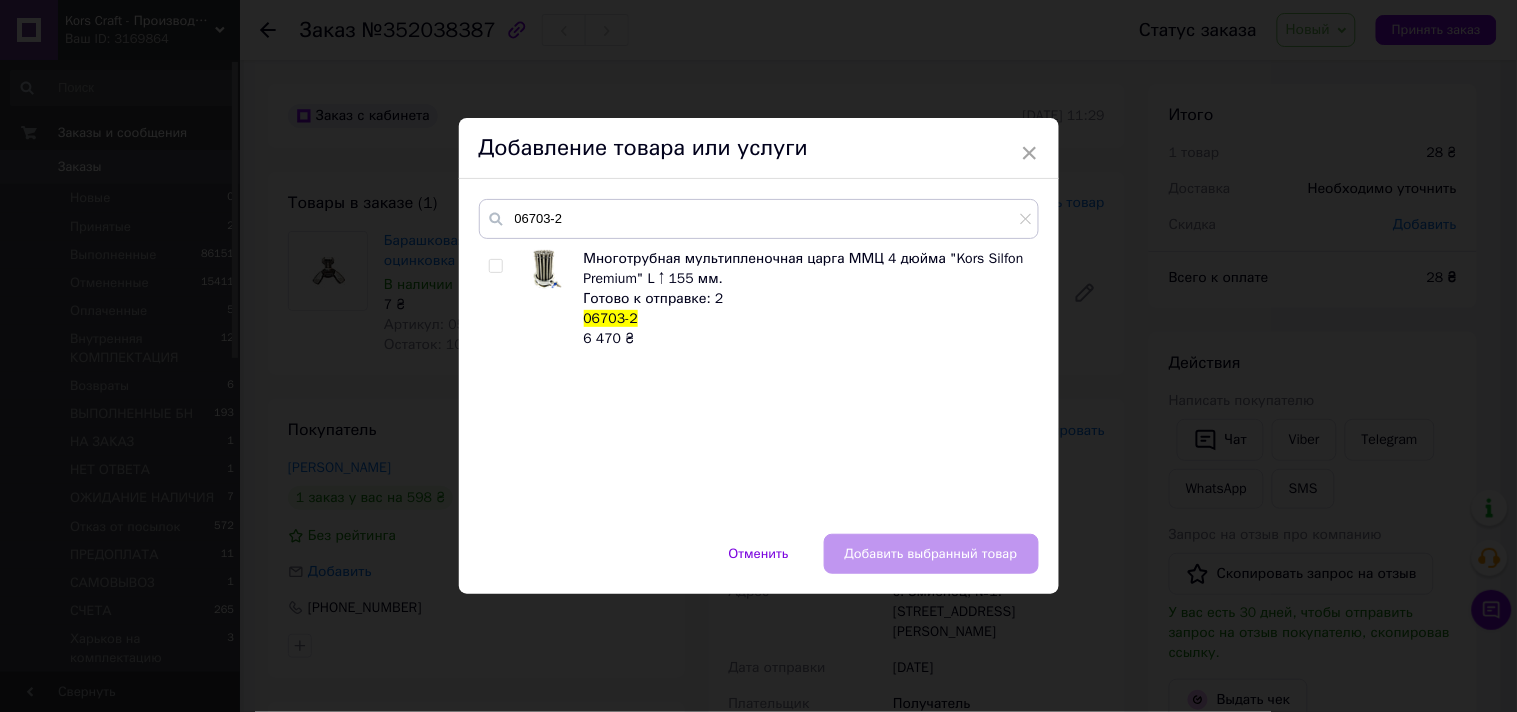 click at bounding box center [495, 266] 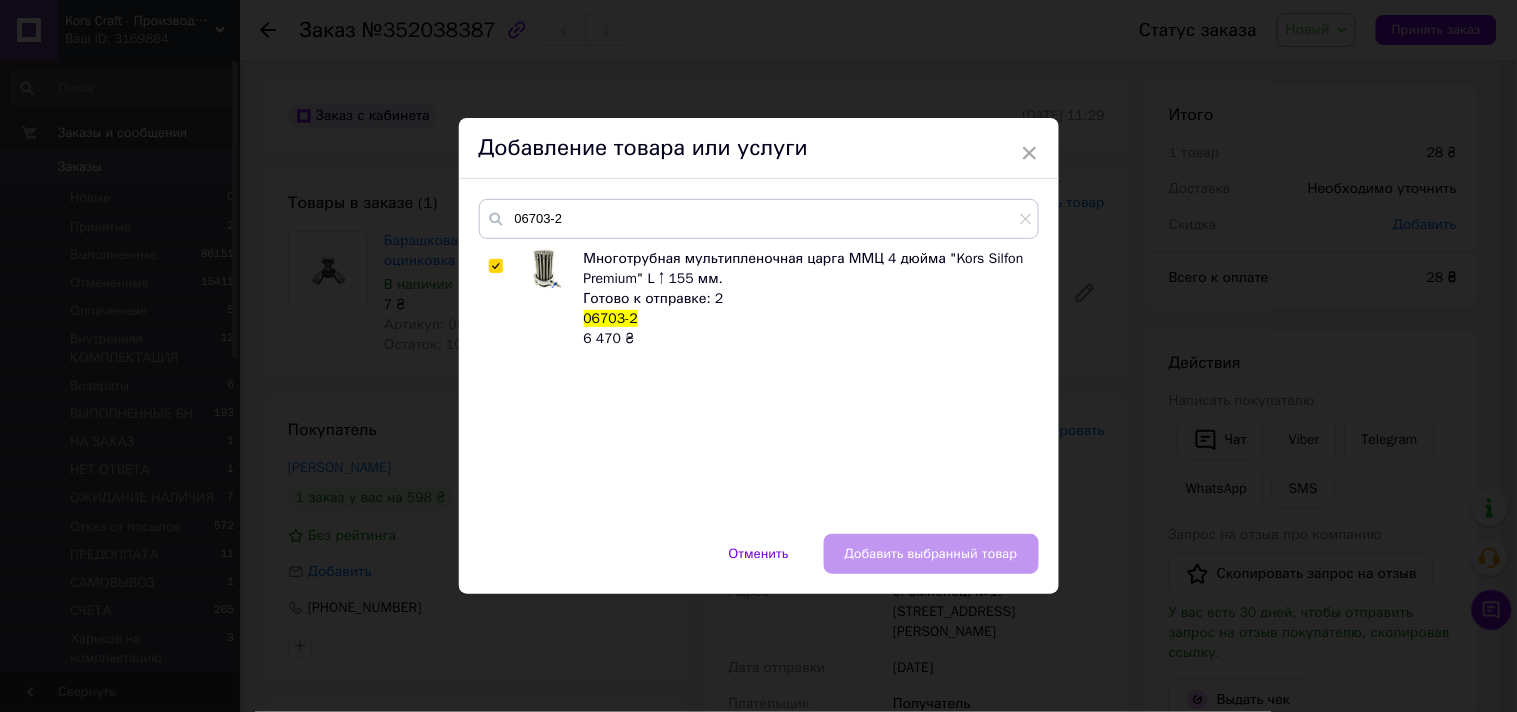 checkbox on "true" 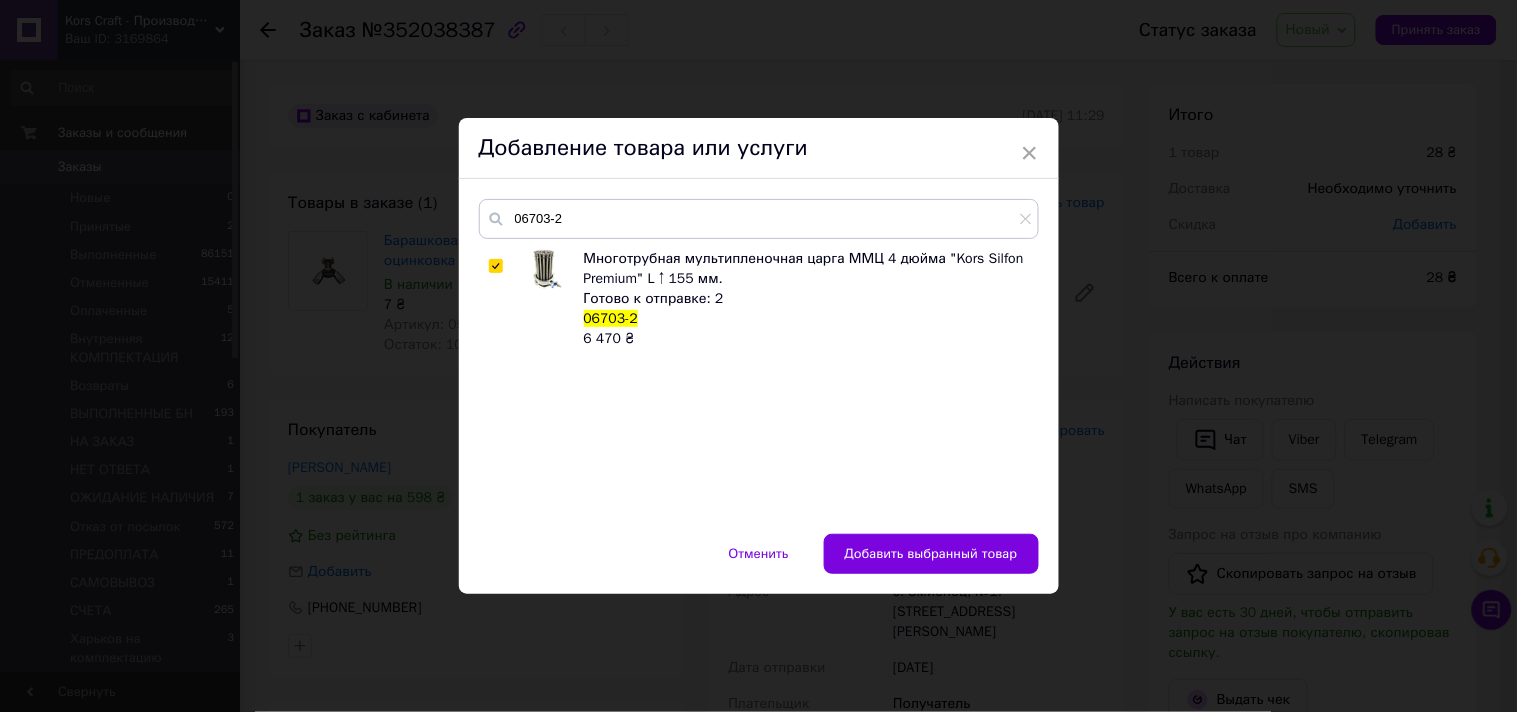 drag, startPoint x: 864, startPoint y: 564, endPoint x: 602, endPoint y: 337, distance: 346.6598 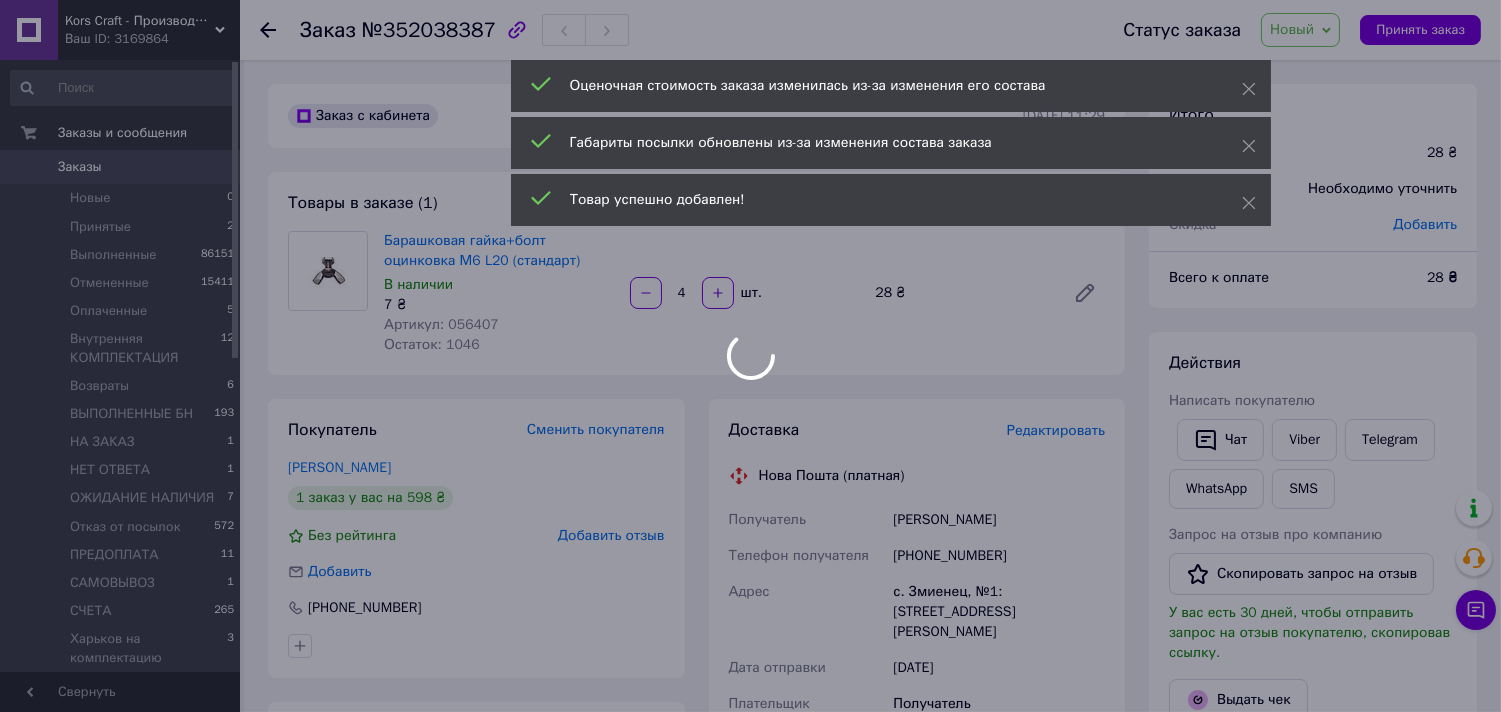 type on "1" 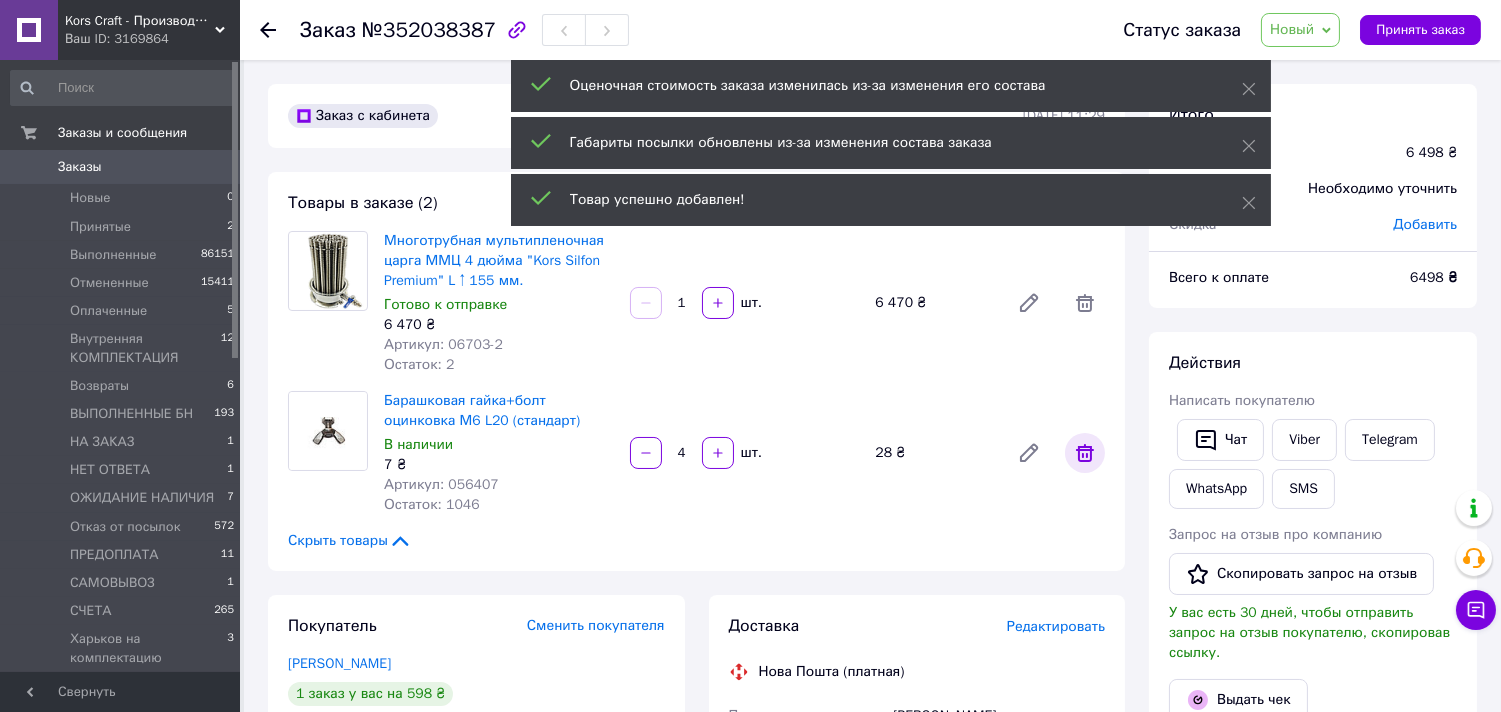 click 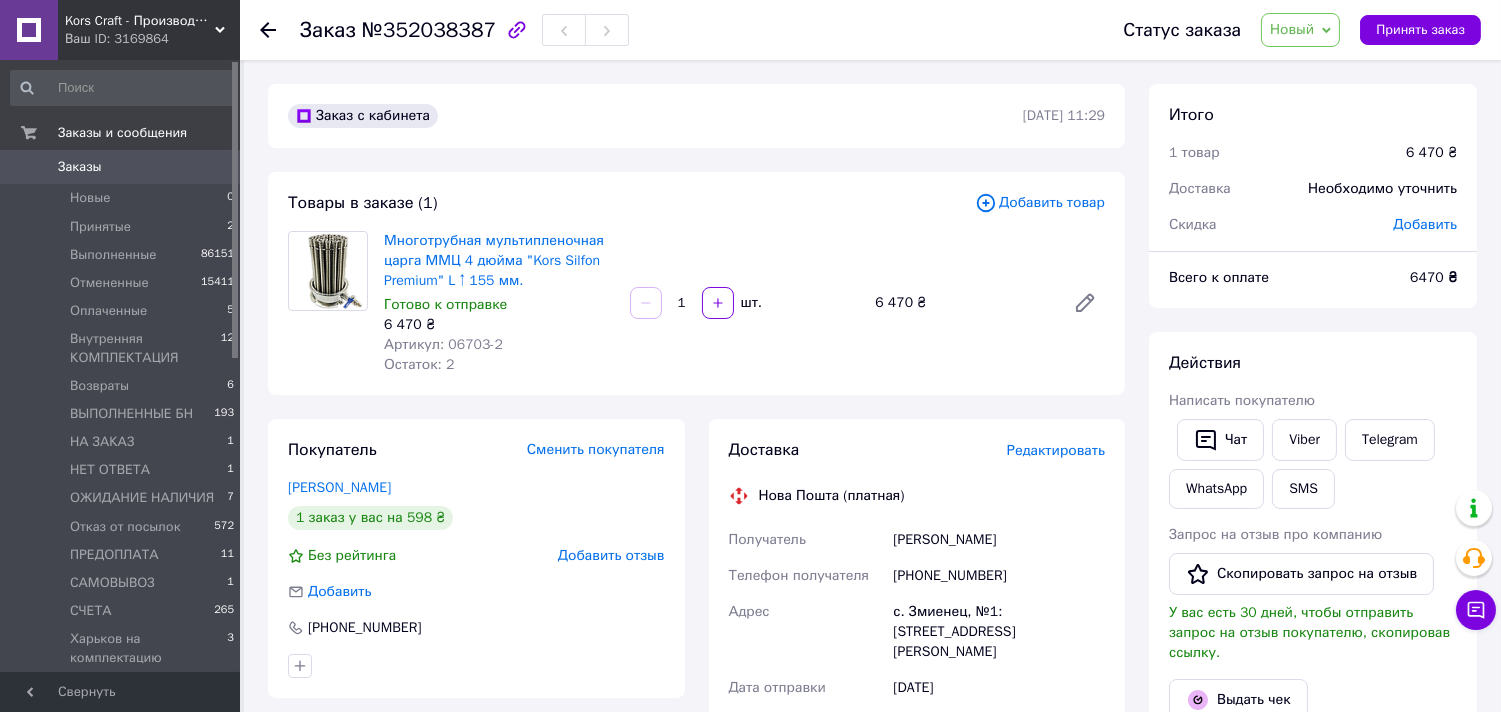 click on "Добавить товар" at bounding box center [1040, 203] 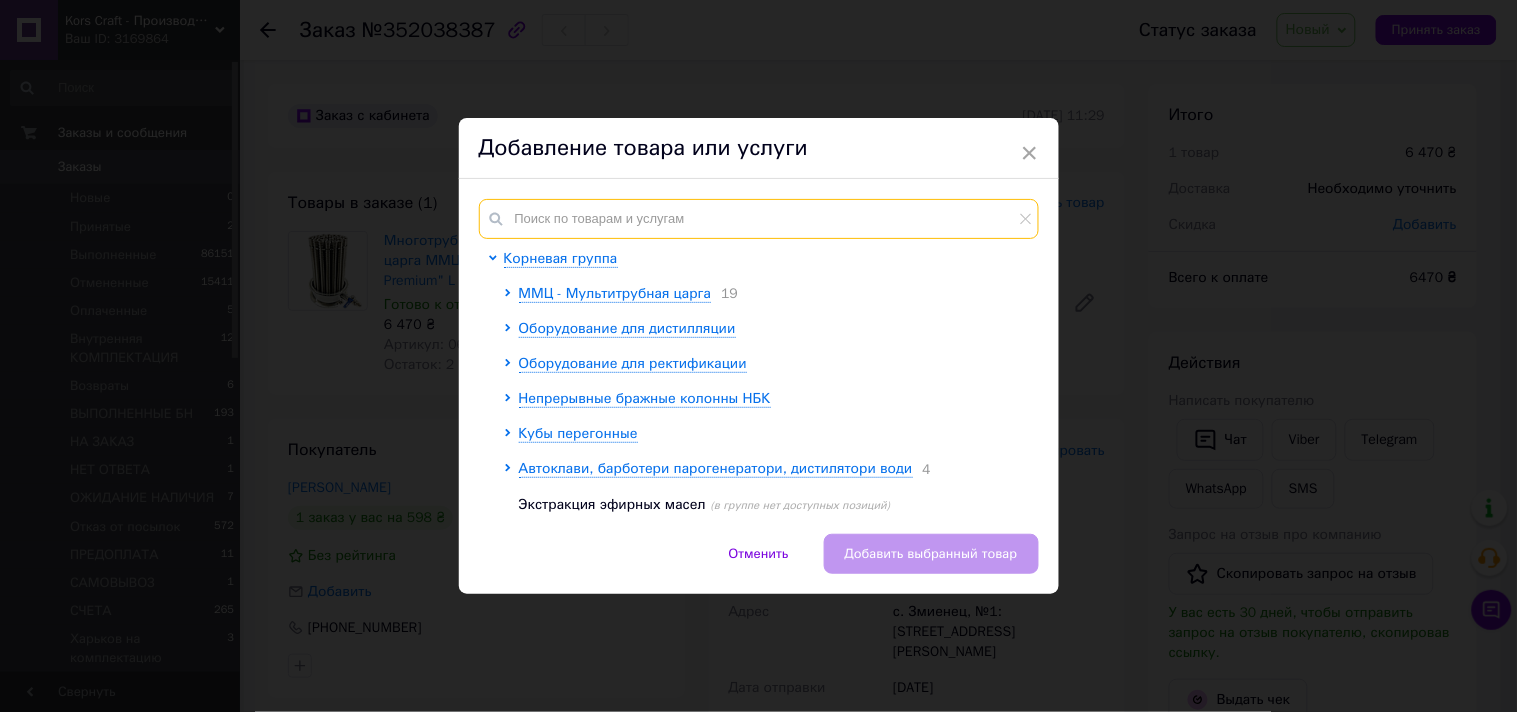 click at bounding box center (759, 219) 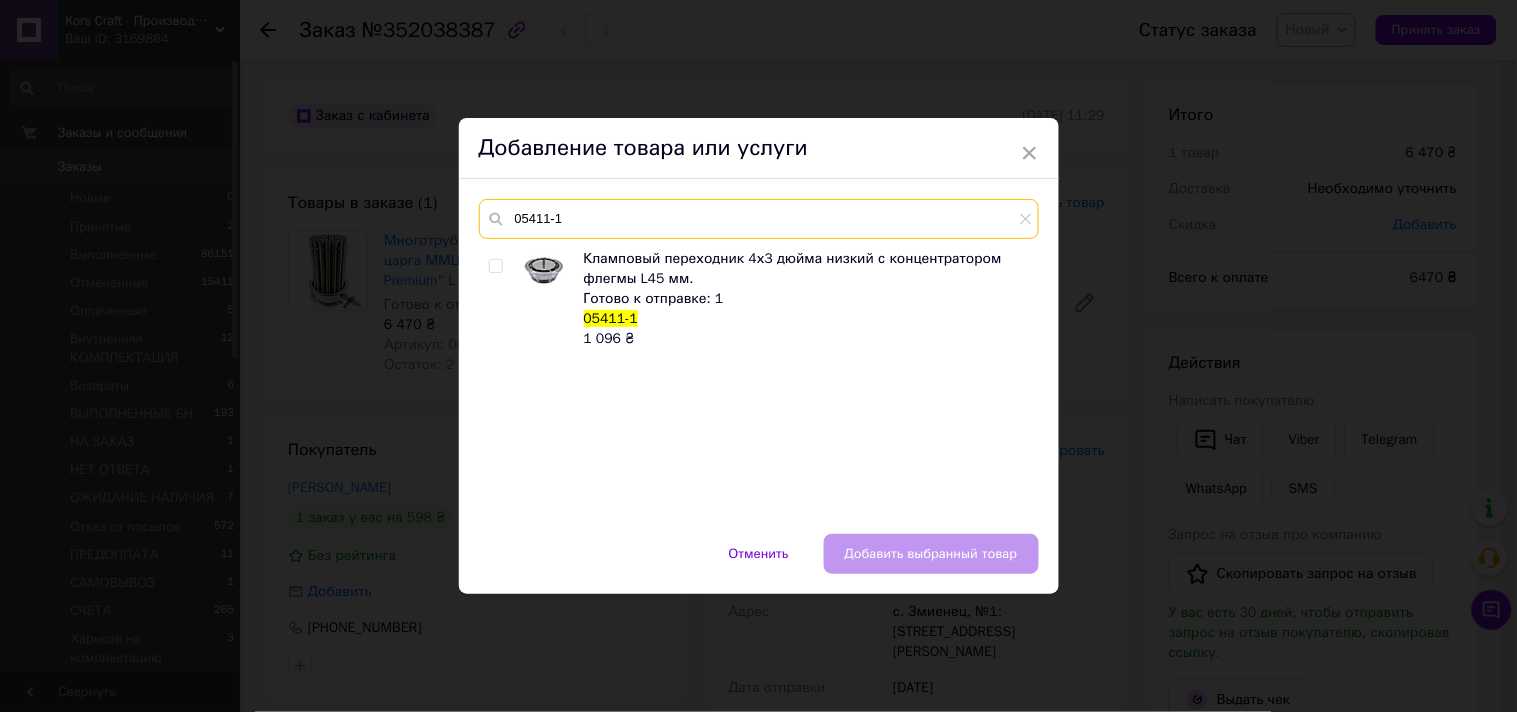 type on "05411-1" 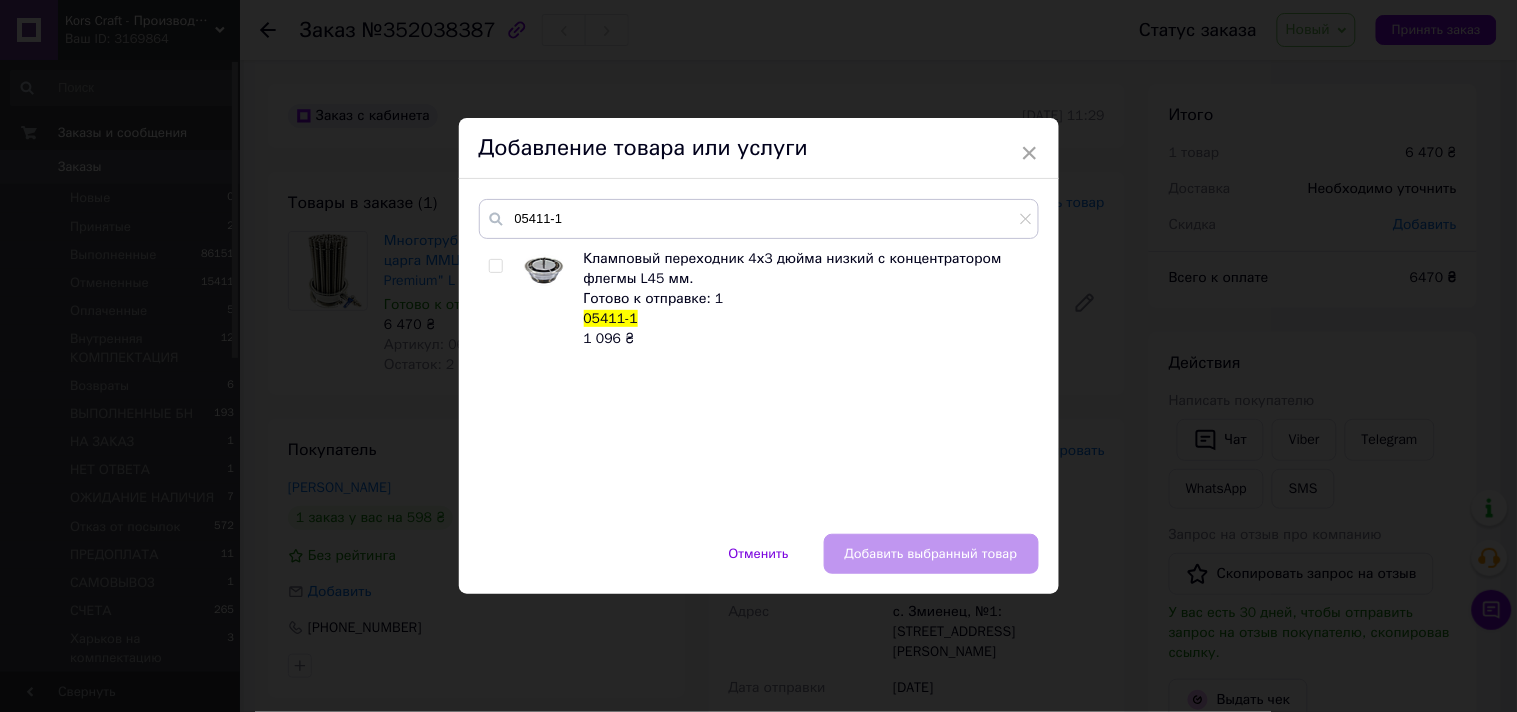 click at bounding box center [495, 266] 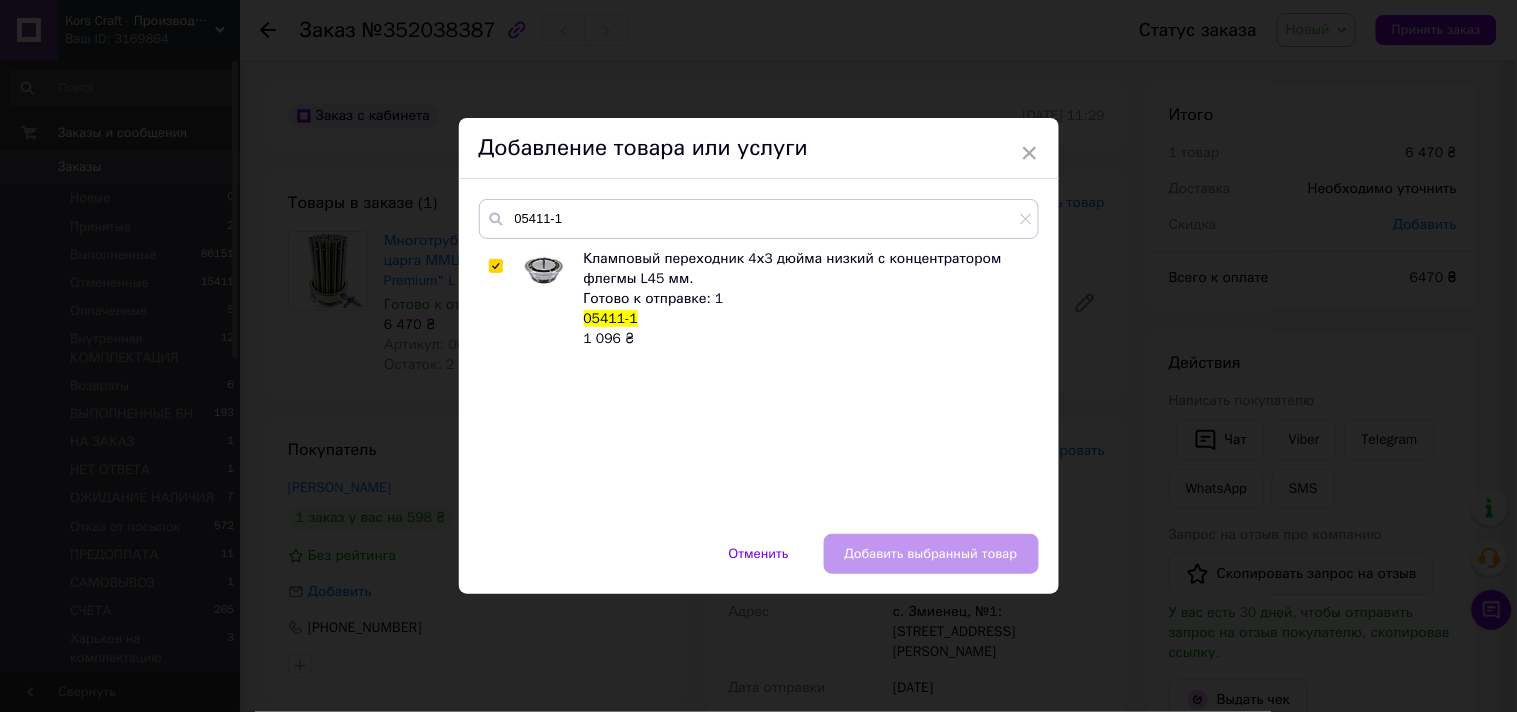 checkbox on "true" 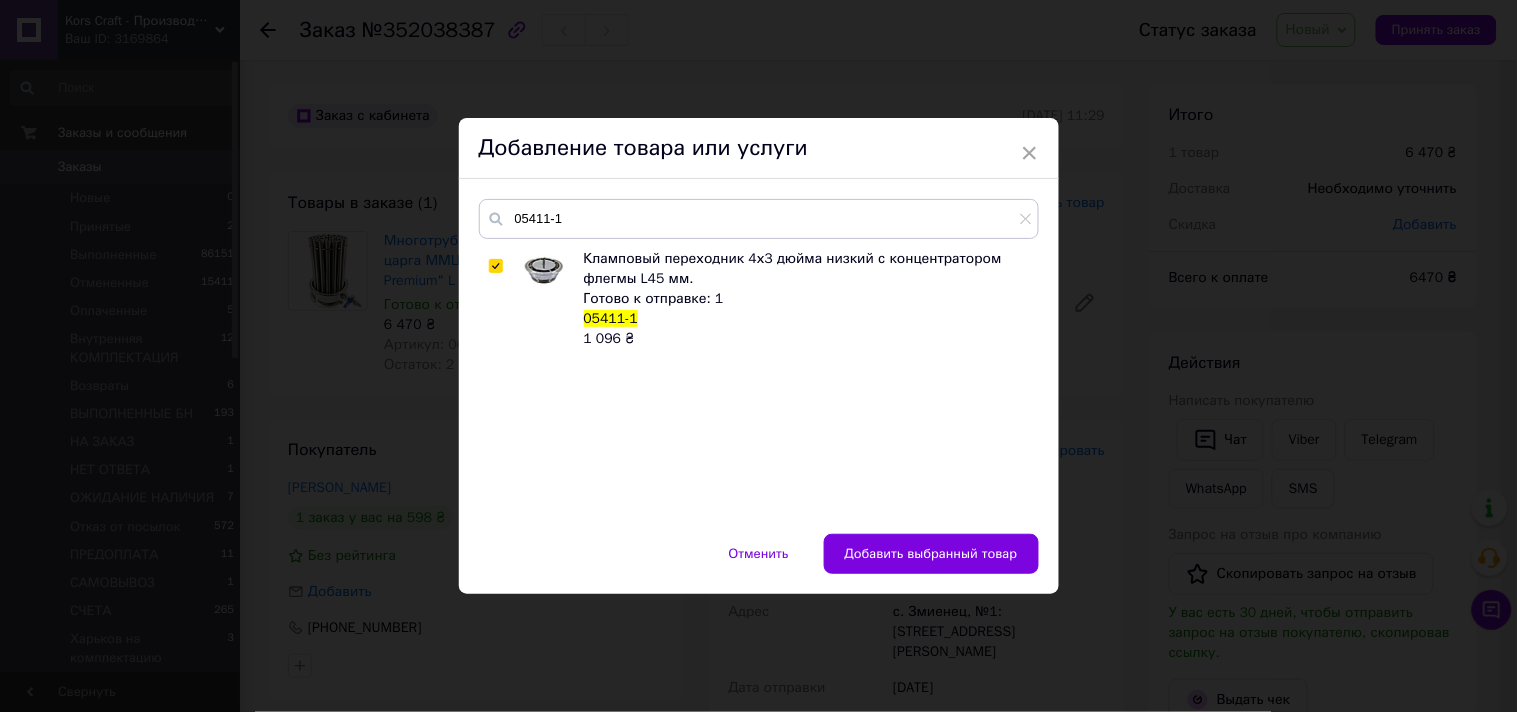 drag, startPoint x: 897, startPoint y: 542, endPoint x: 877, endPoint y: 542, distance: 20 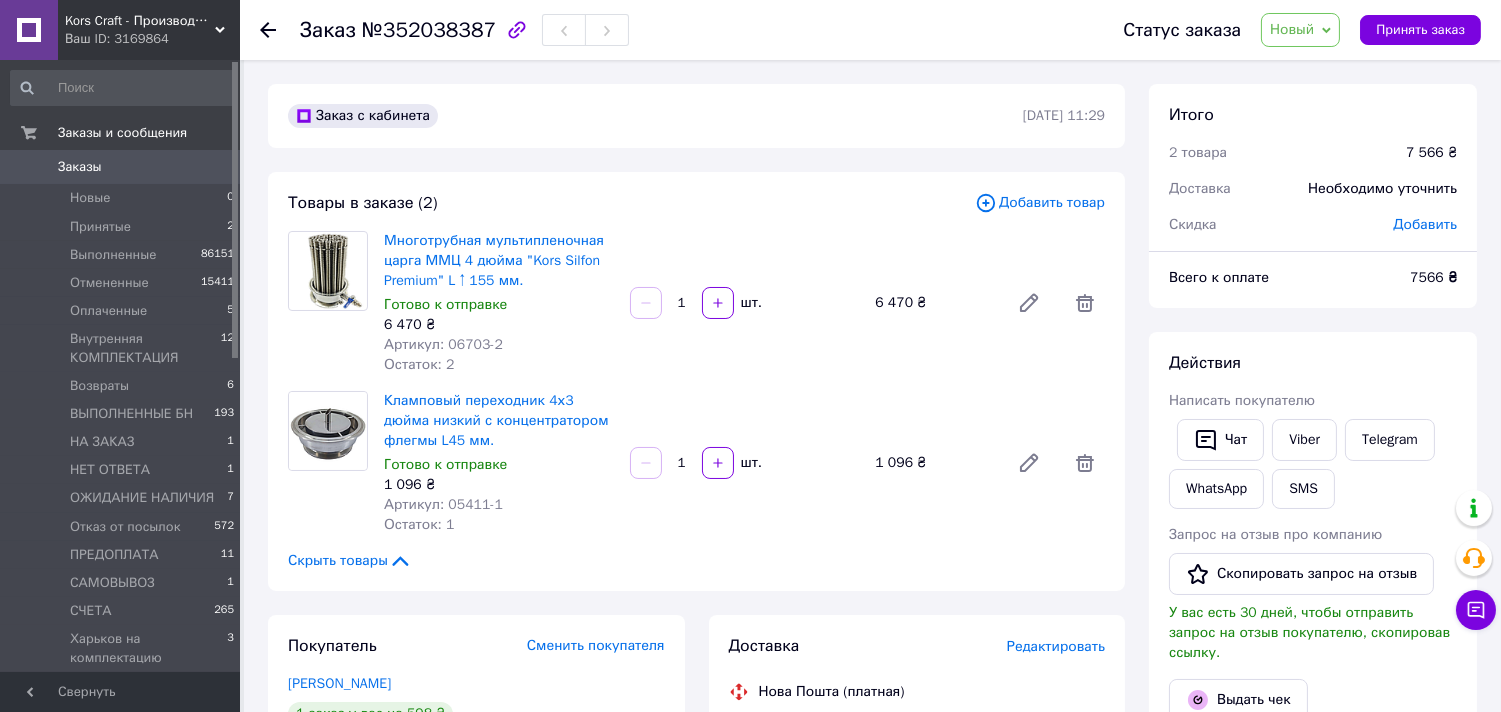 click on "Добавить товар" at bounding box center (1040, 203) 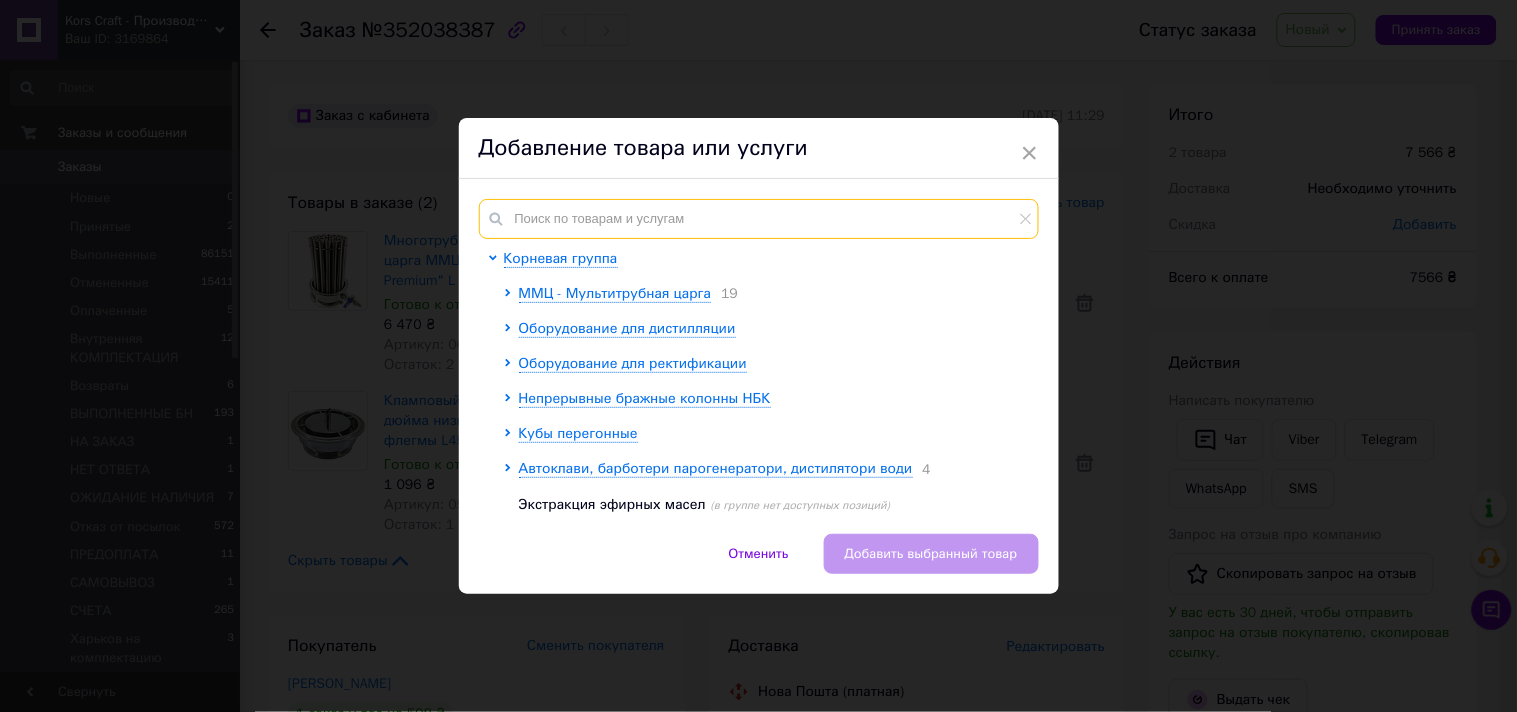 click at bounding box center [759, 219] 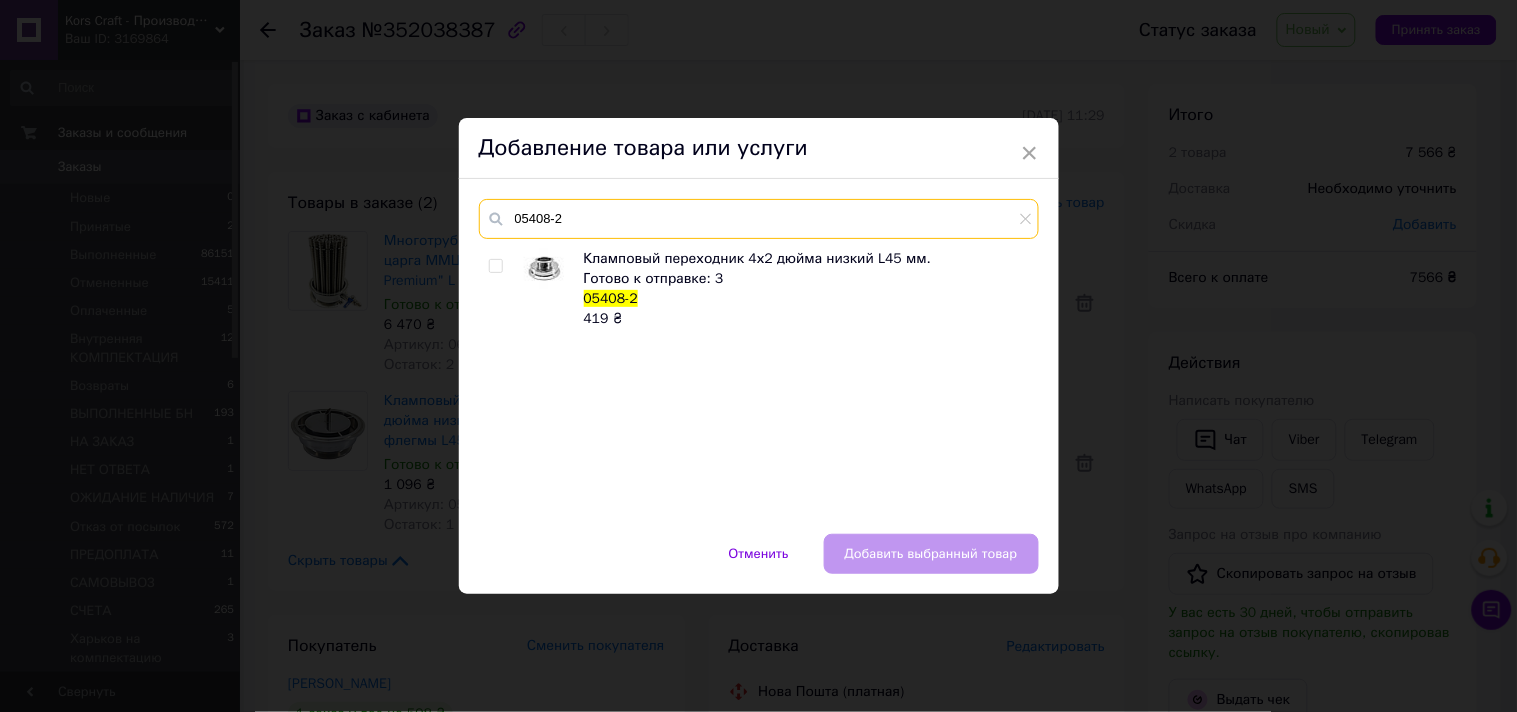 type on "05408-2" 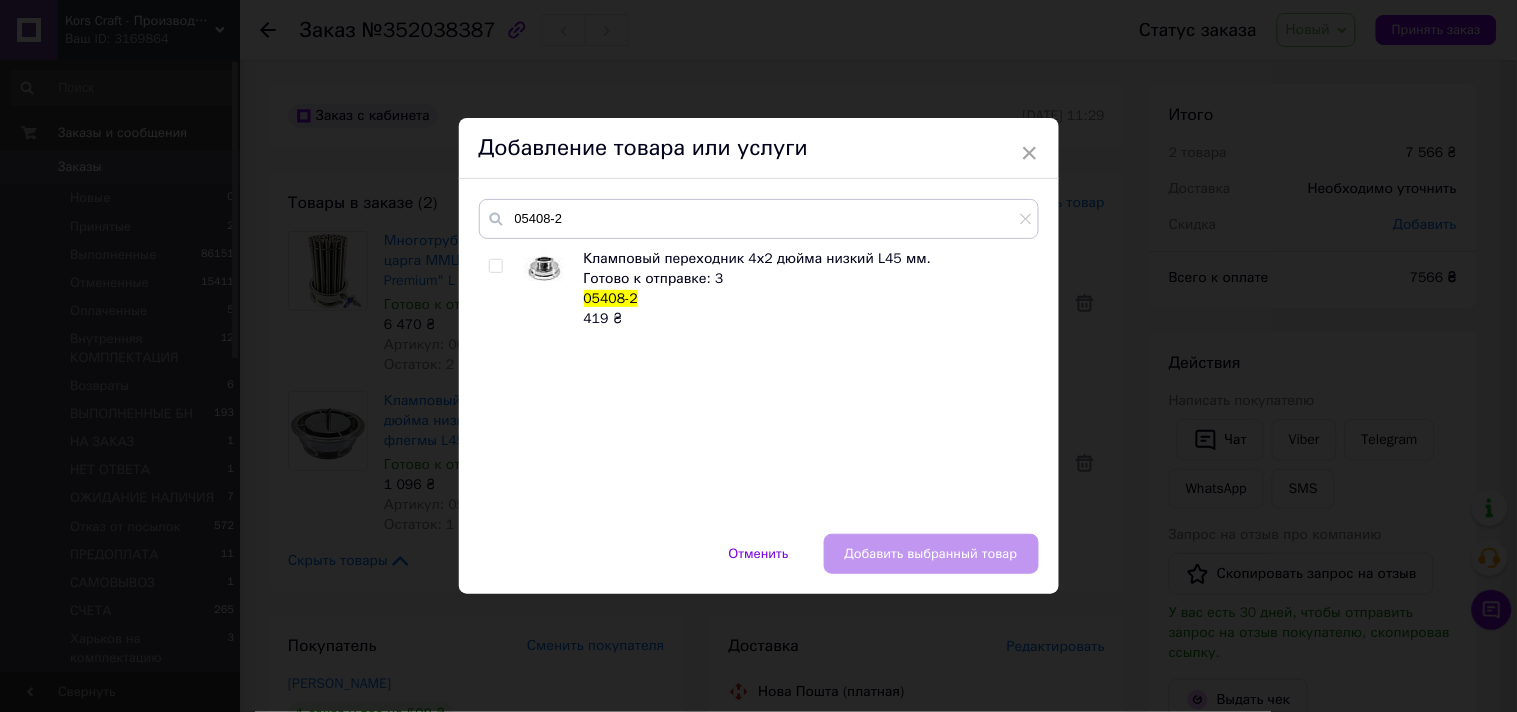 click at bounding box center [495, 266] 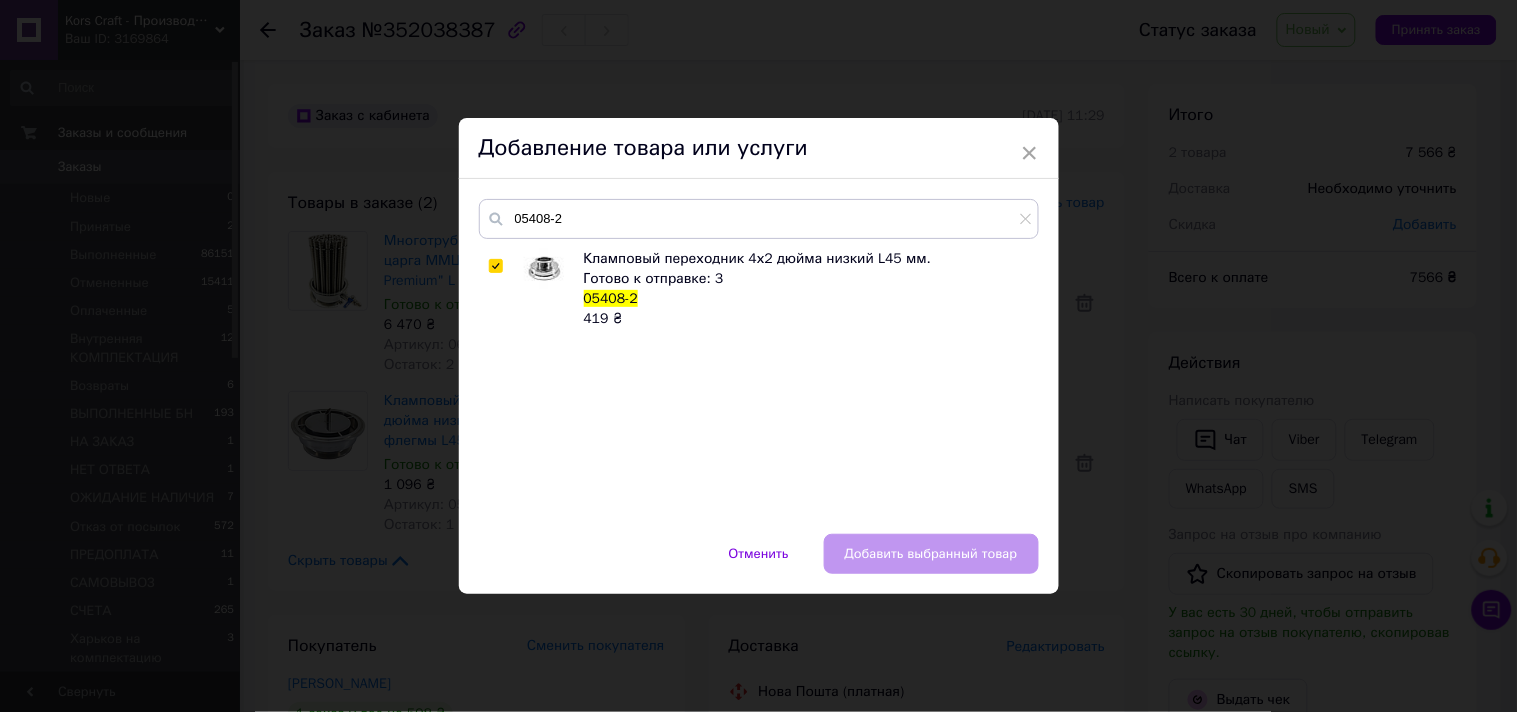 checkbox on "true" 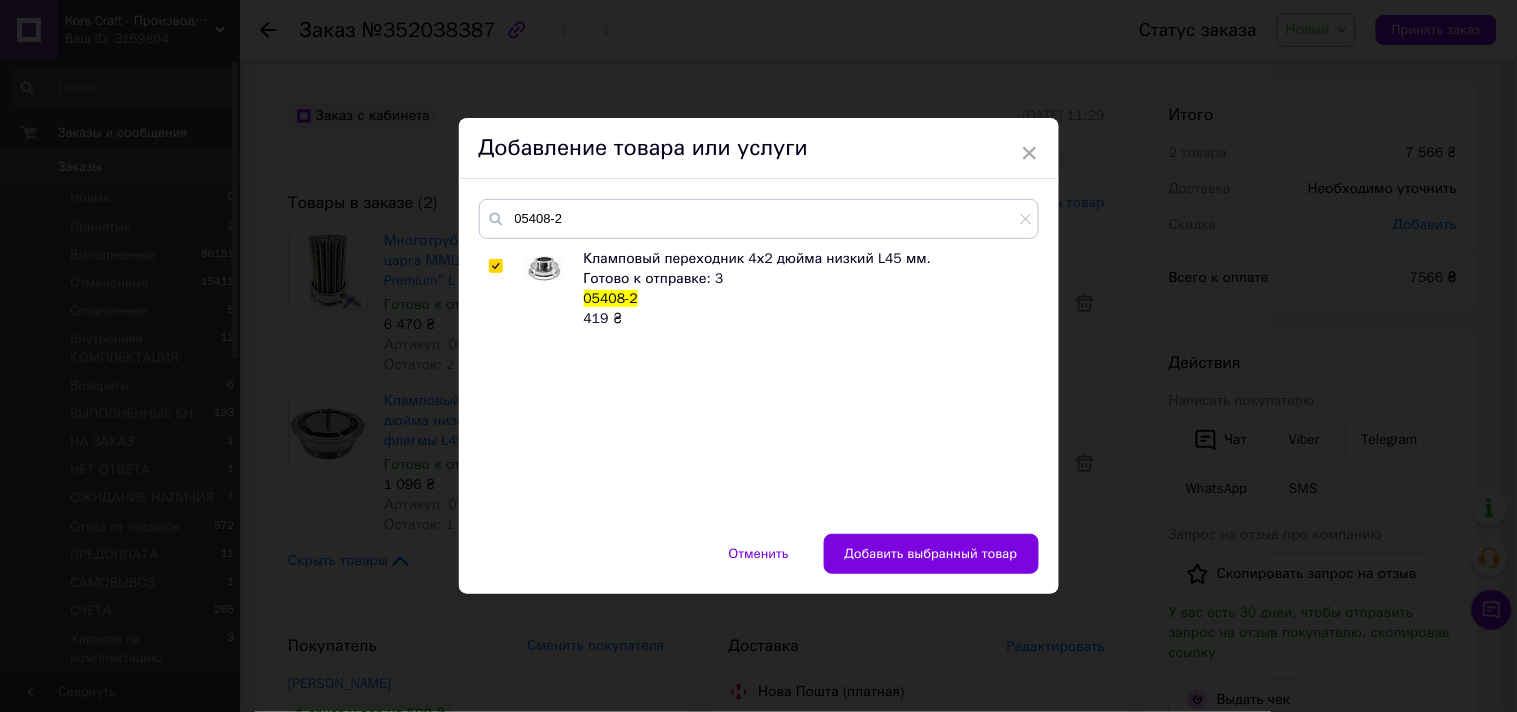 drag, startPoint x: 995, startPoint y: 546, endPoint x: 697, endPoint y: 265, distance: 409.59125 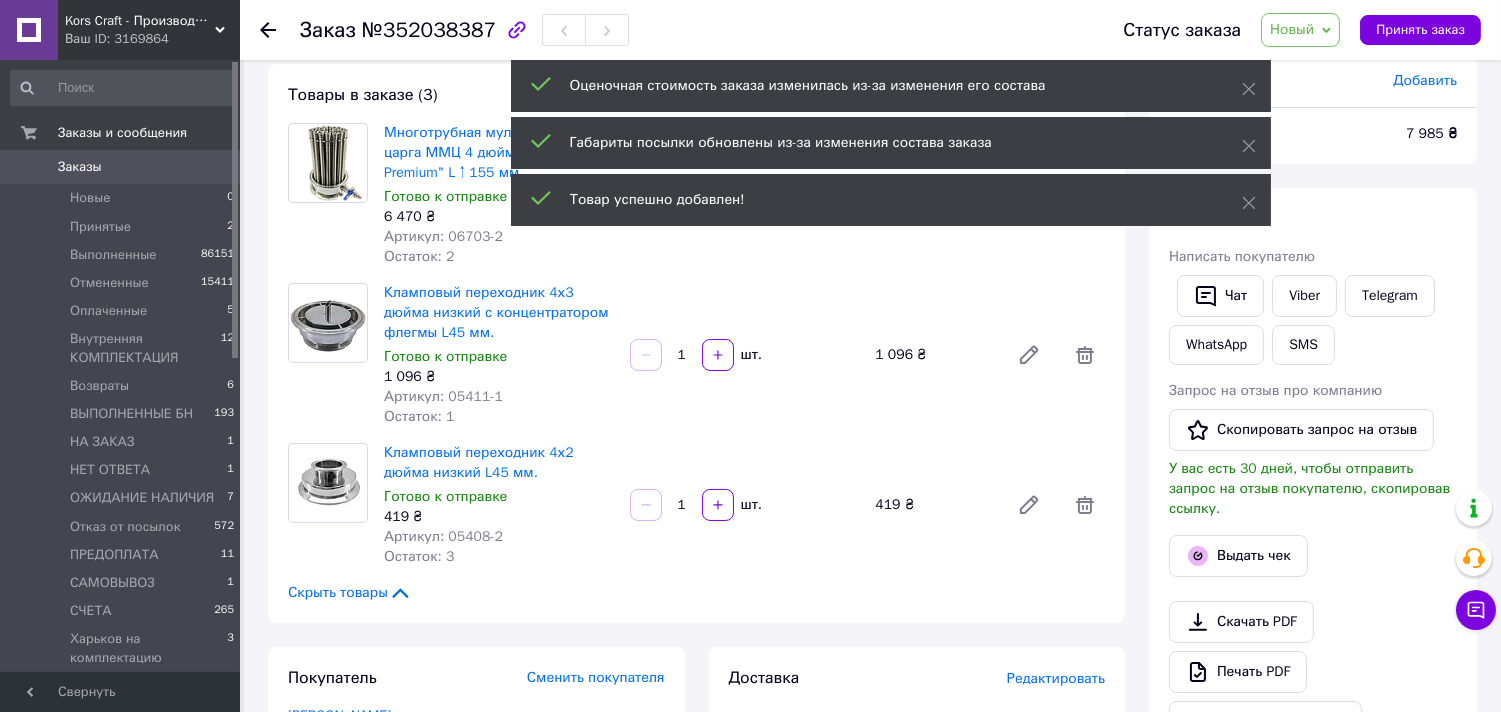 scroll, scrollTop: 111, scrollLeft: 0, axis: vertical 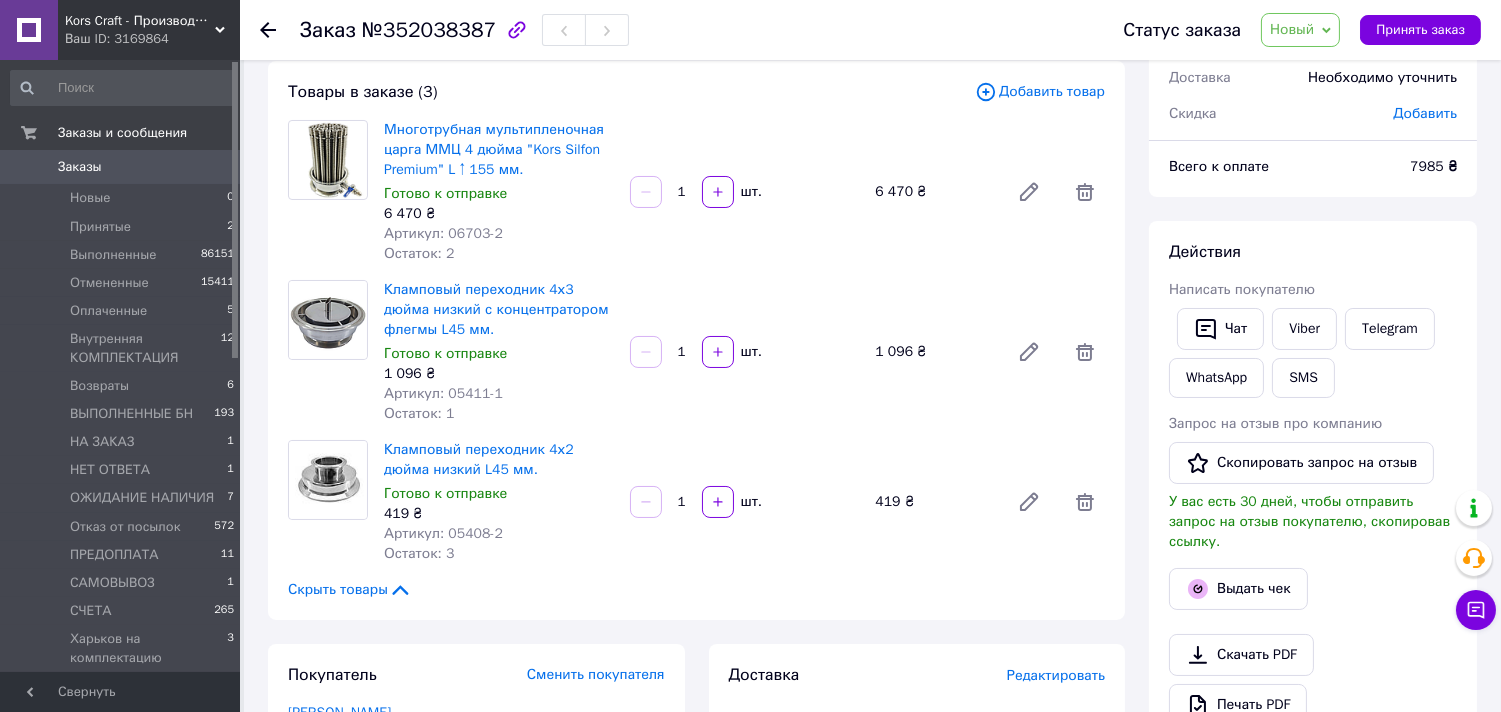 click on "Добавить товар" at bounding box center (1040, 92) 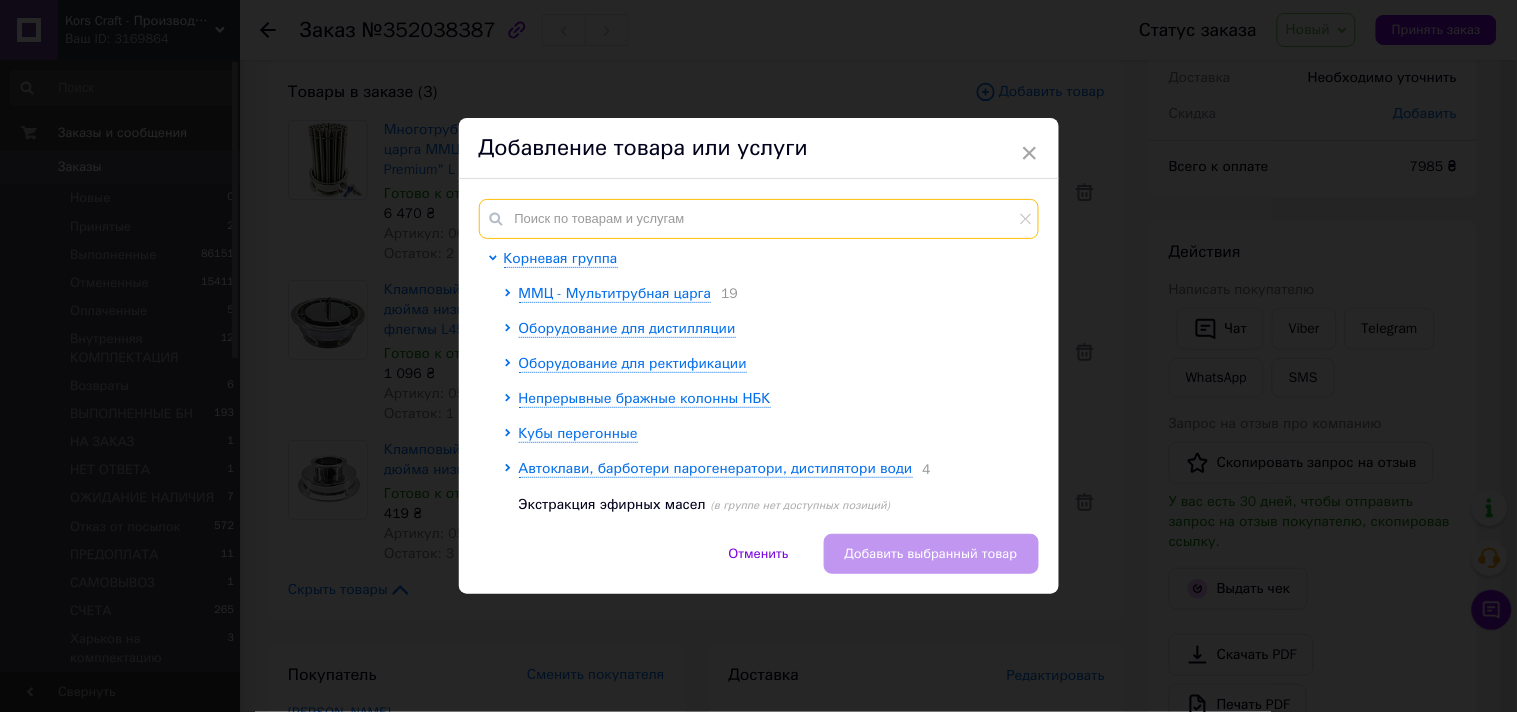 click at bounding box center [759, 219] 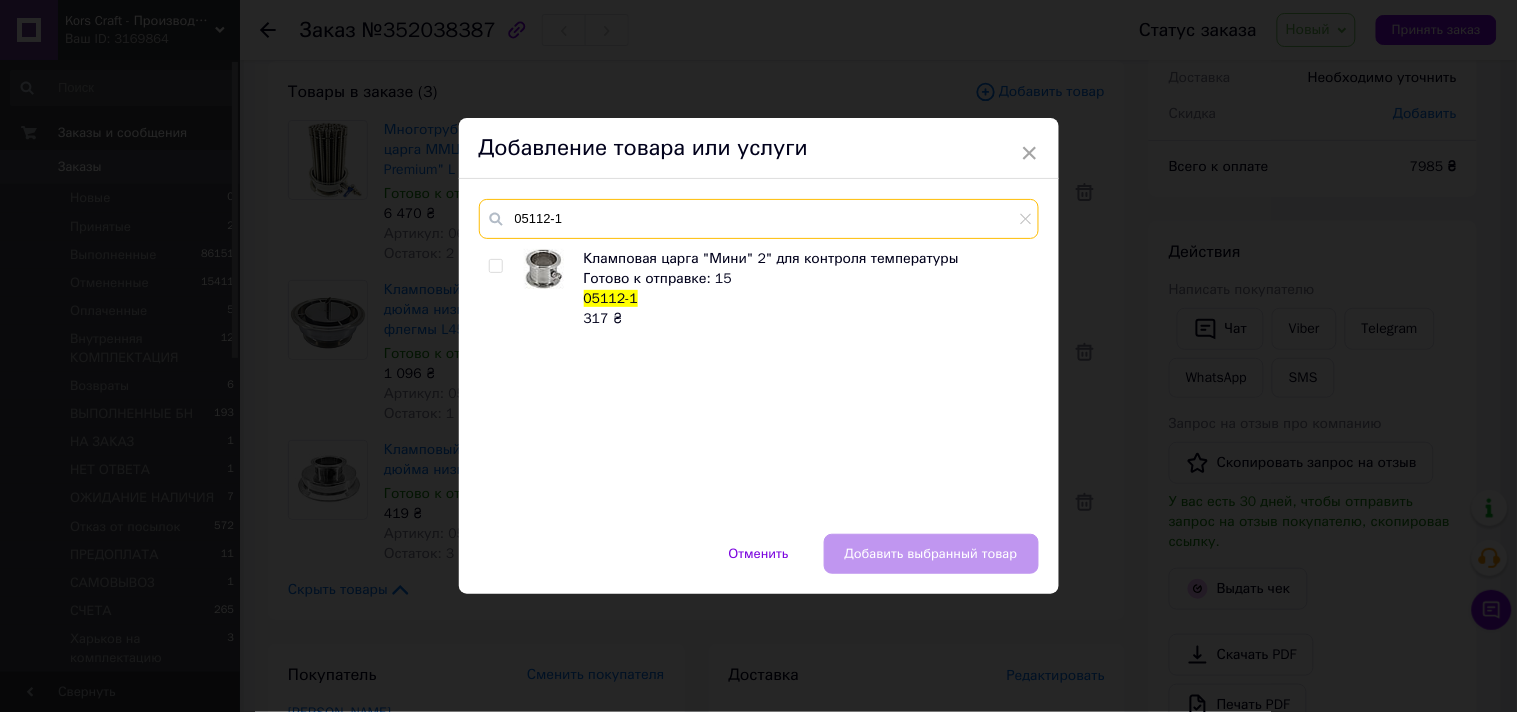 type on "05112-1" 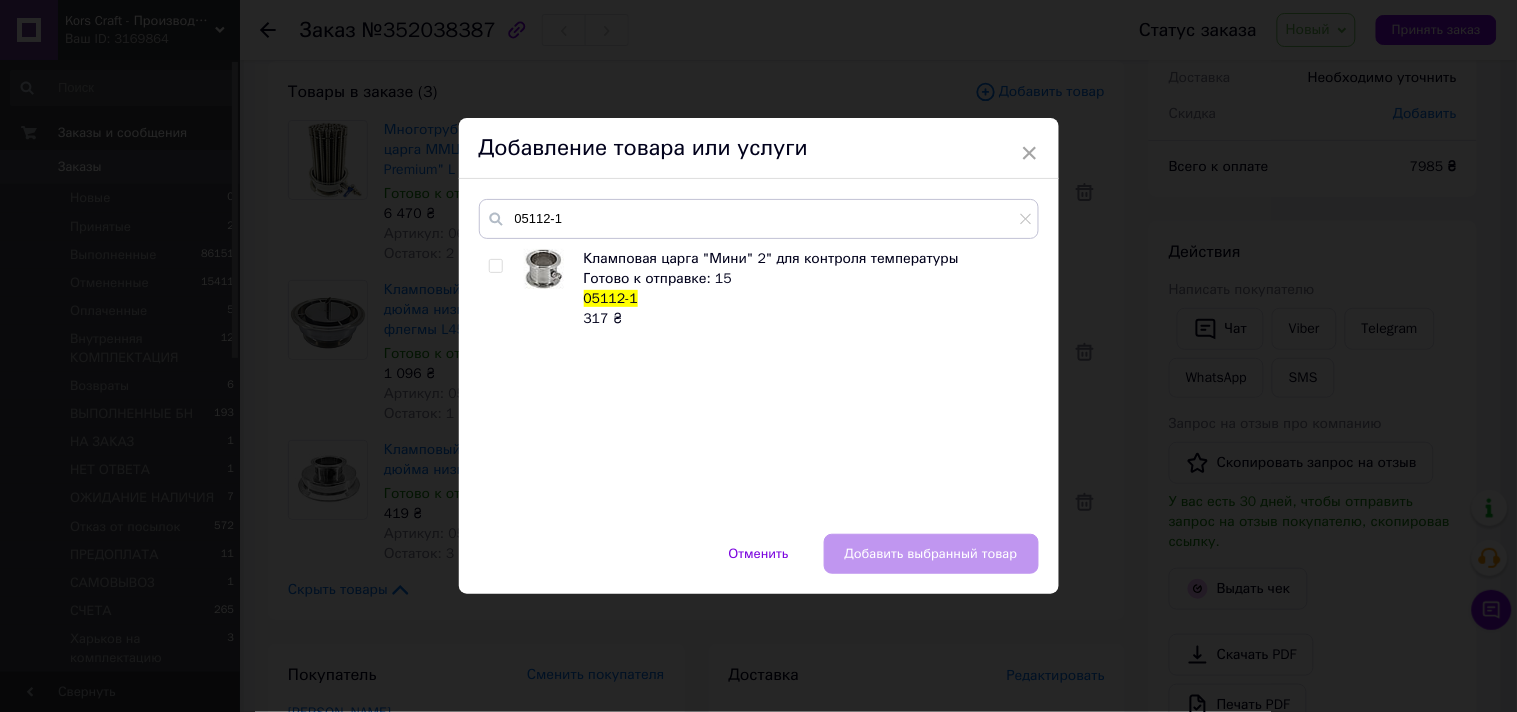 click on "Кламповая царга "Мини" 2" для контроля температуры Готово к отправке: 15 05112-1 317   ₴" at bounding box center (758, 381) 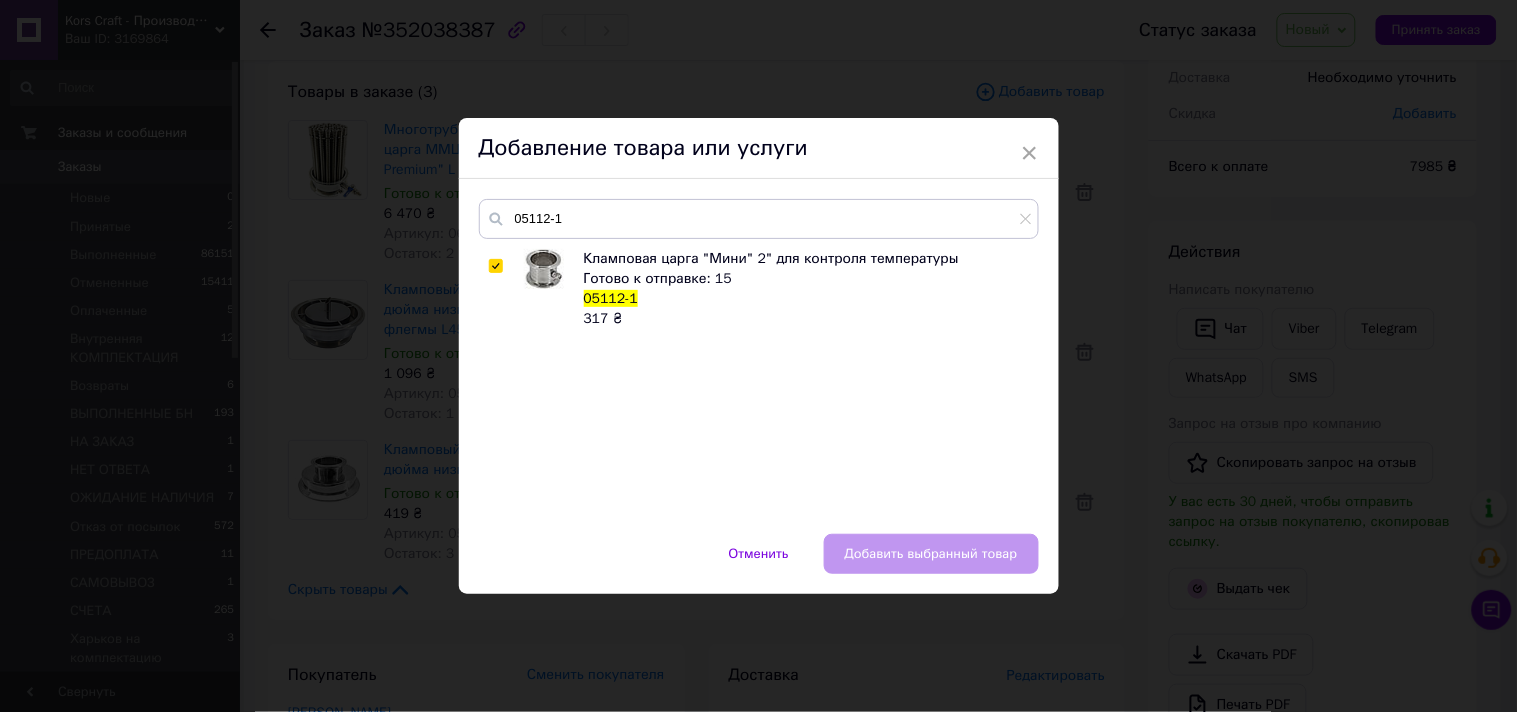 checkbox on "true" 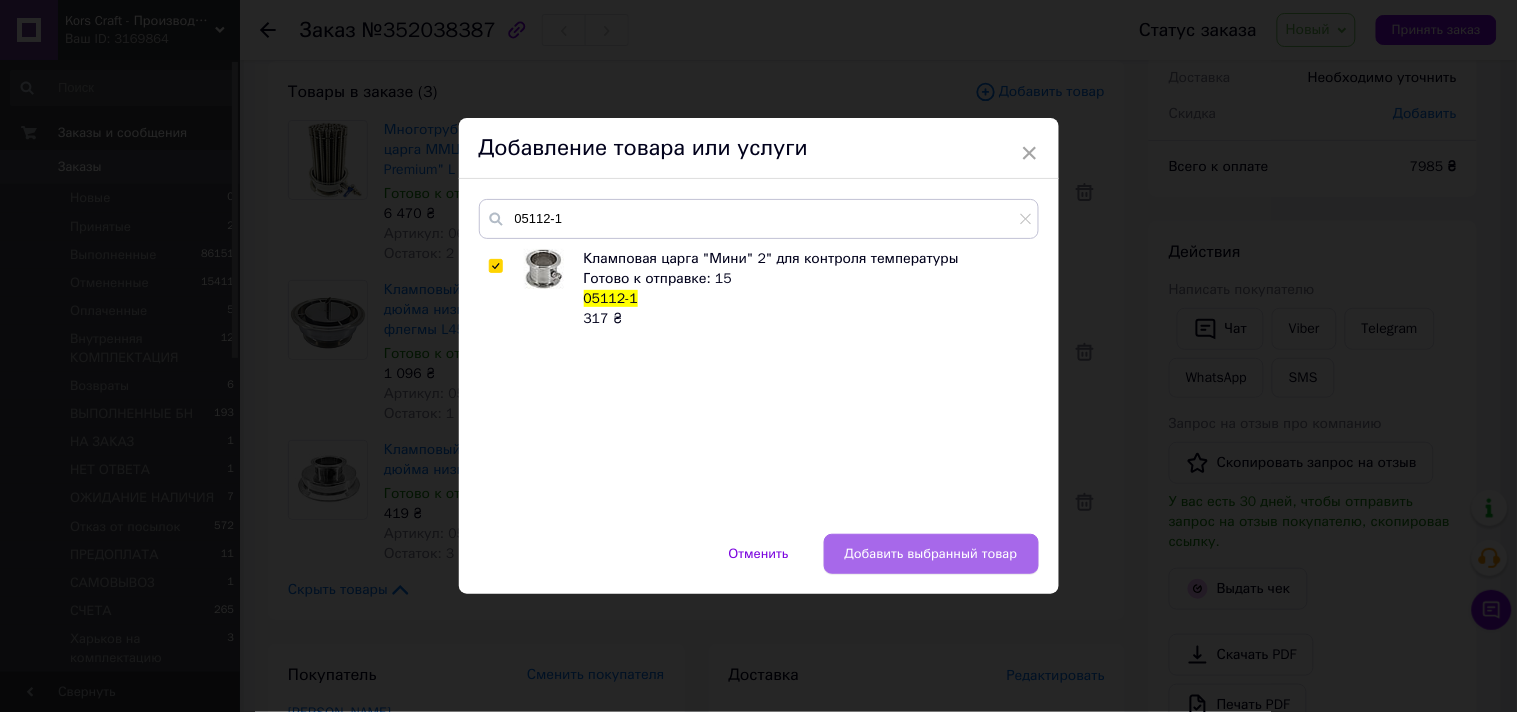 click on "Добавить выбранный товар" at bounding box center (931, 554) 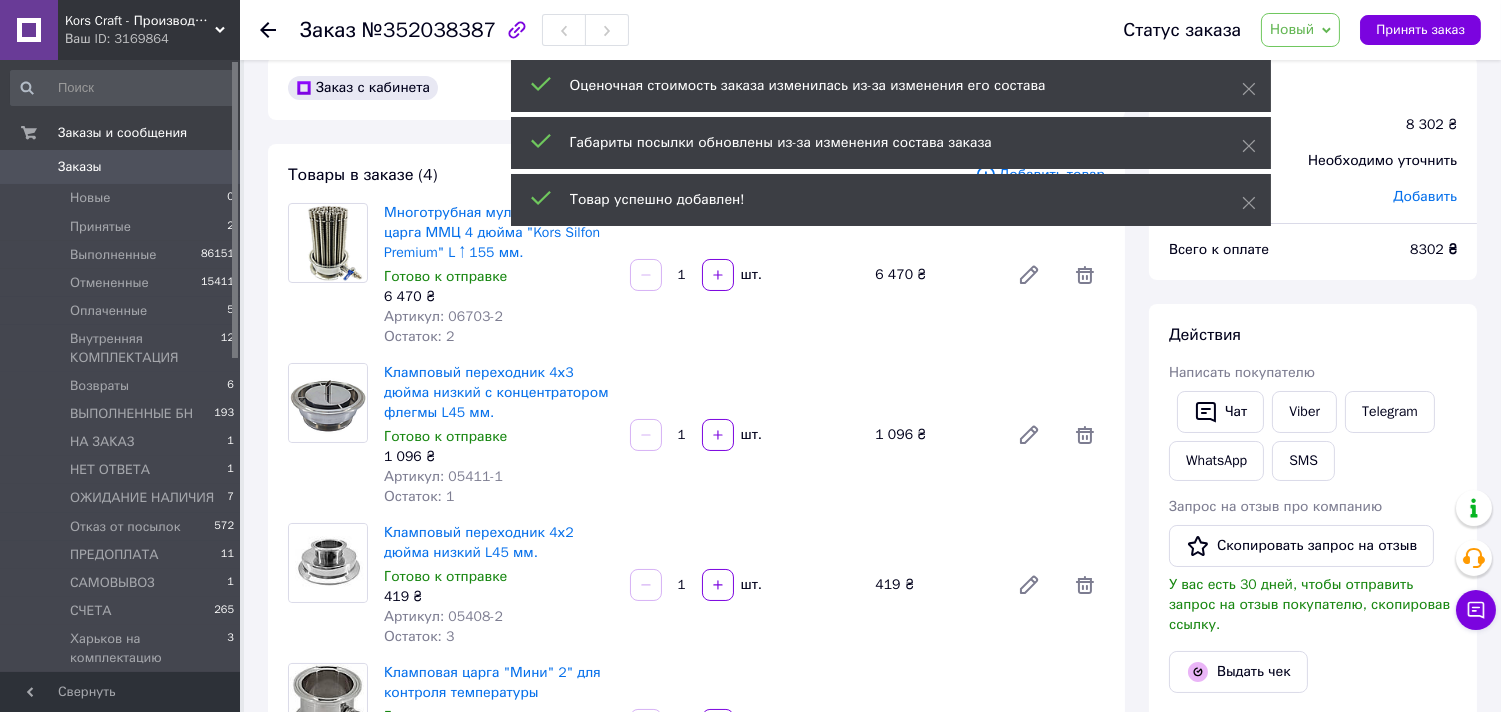 scroll, scrollTop: 0, scrollLeft: 0, axis: both 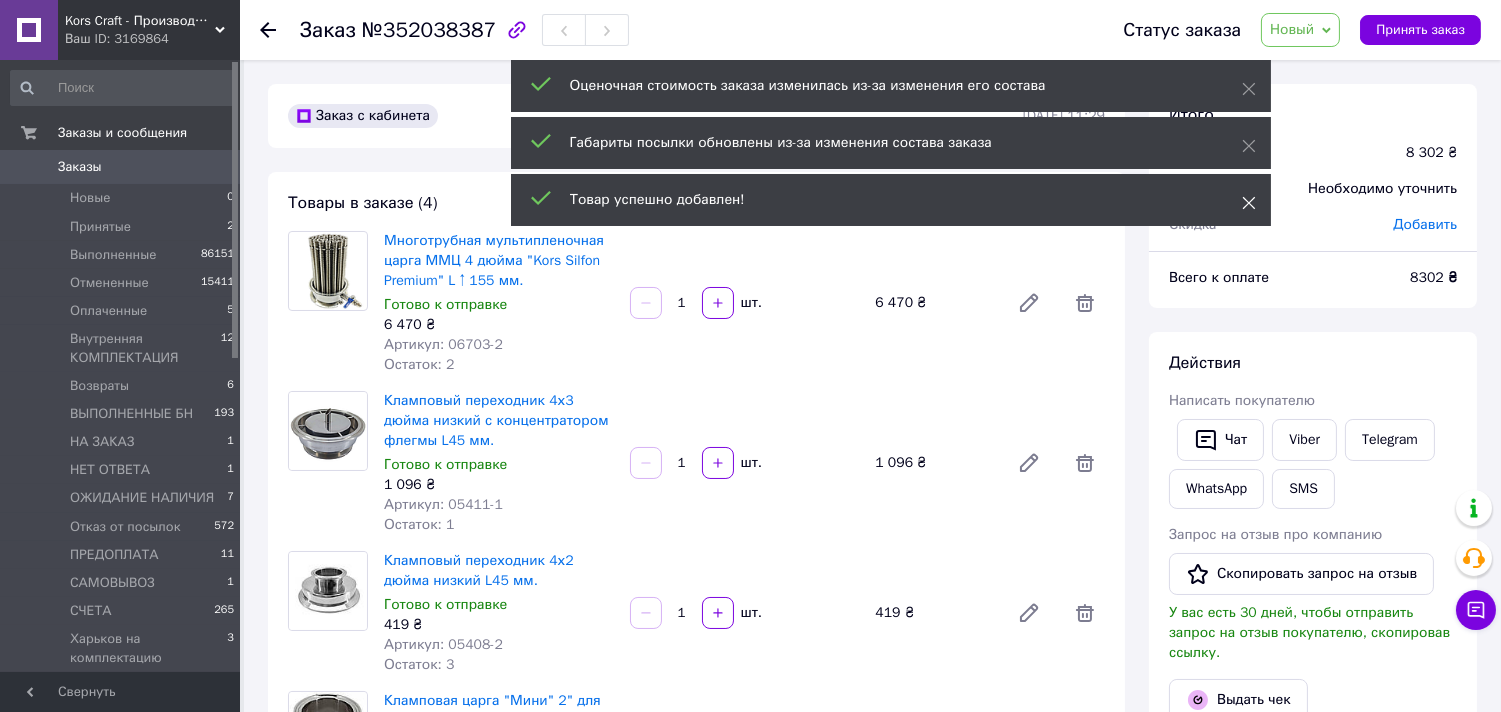 click 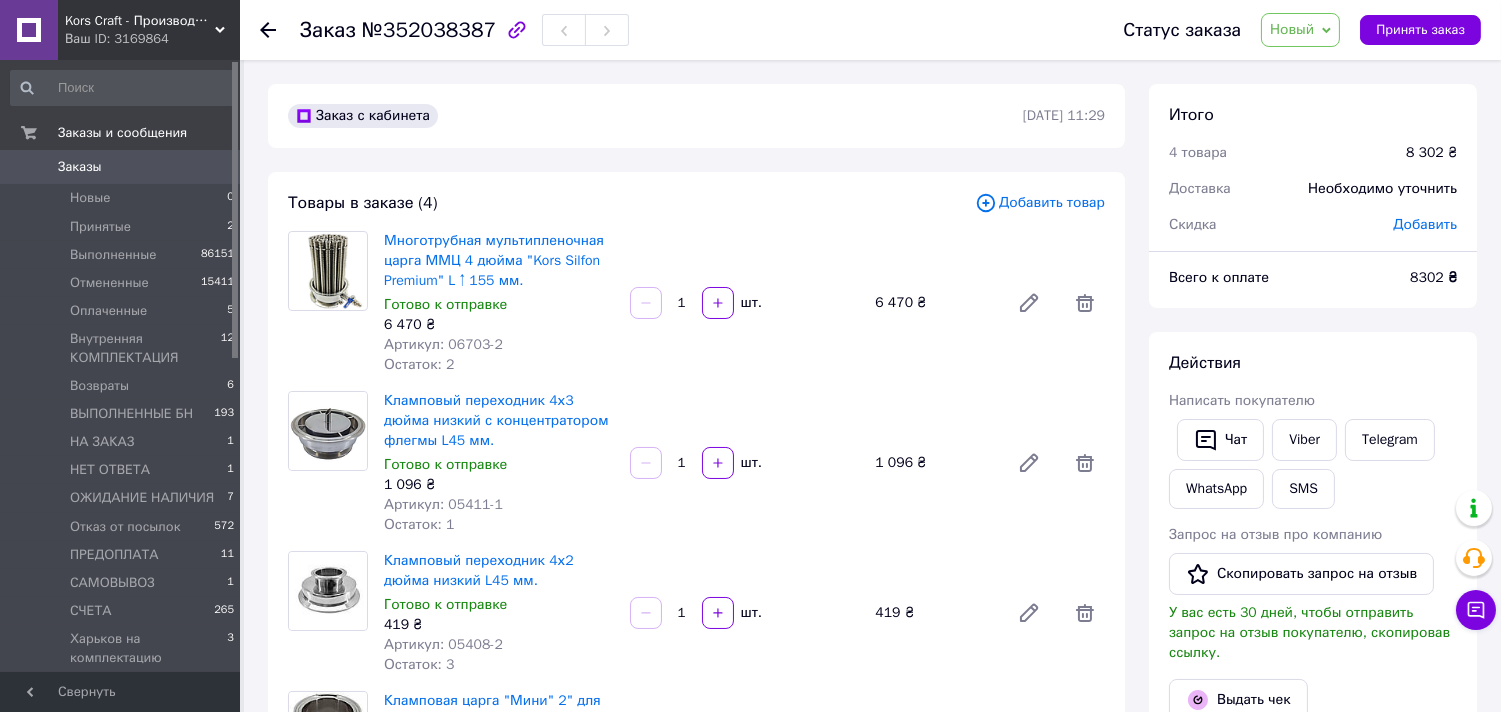 click on "Добавить товар" at bounding box center [1040, 203] 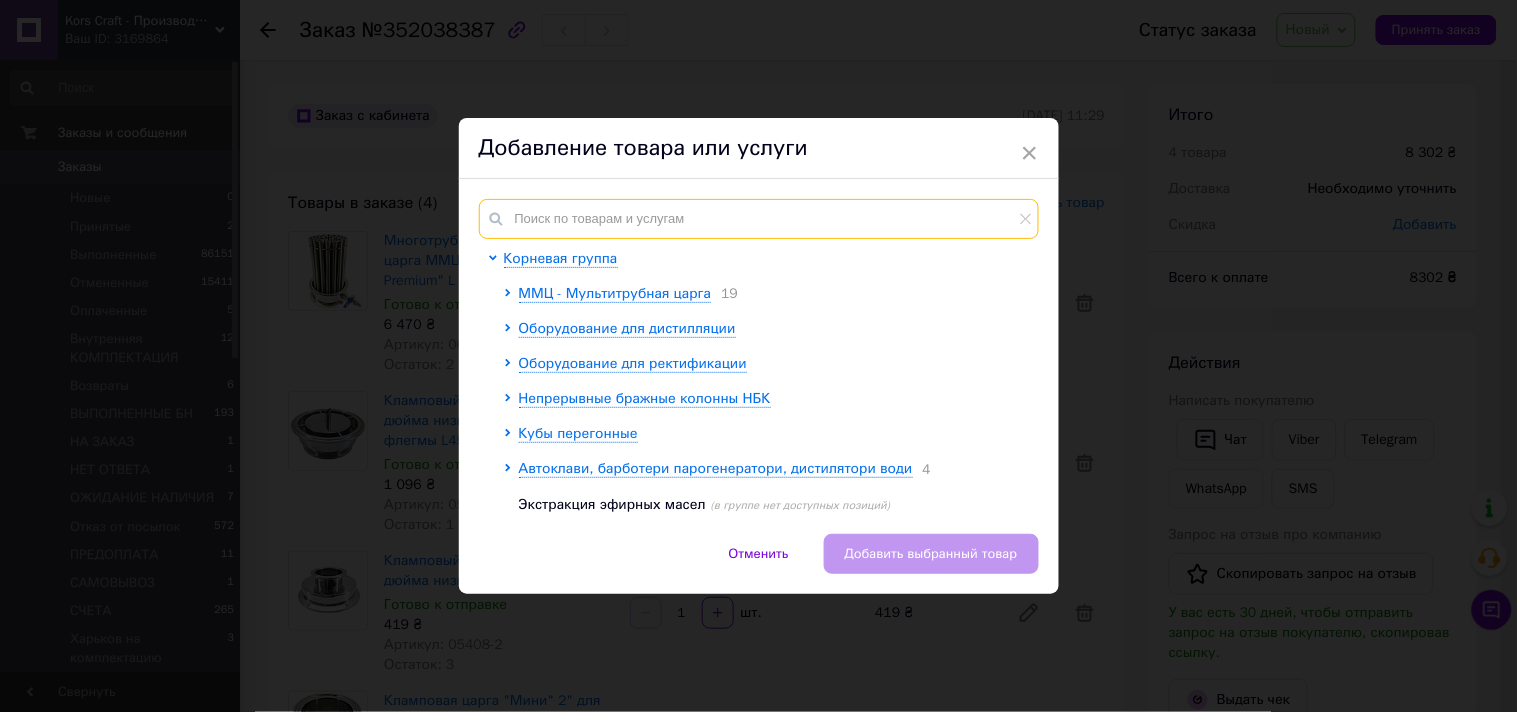 click at bounding box center [759, 219] 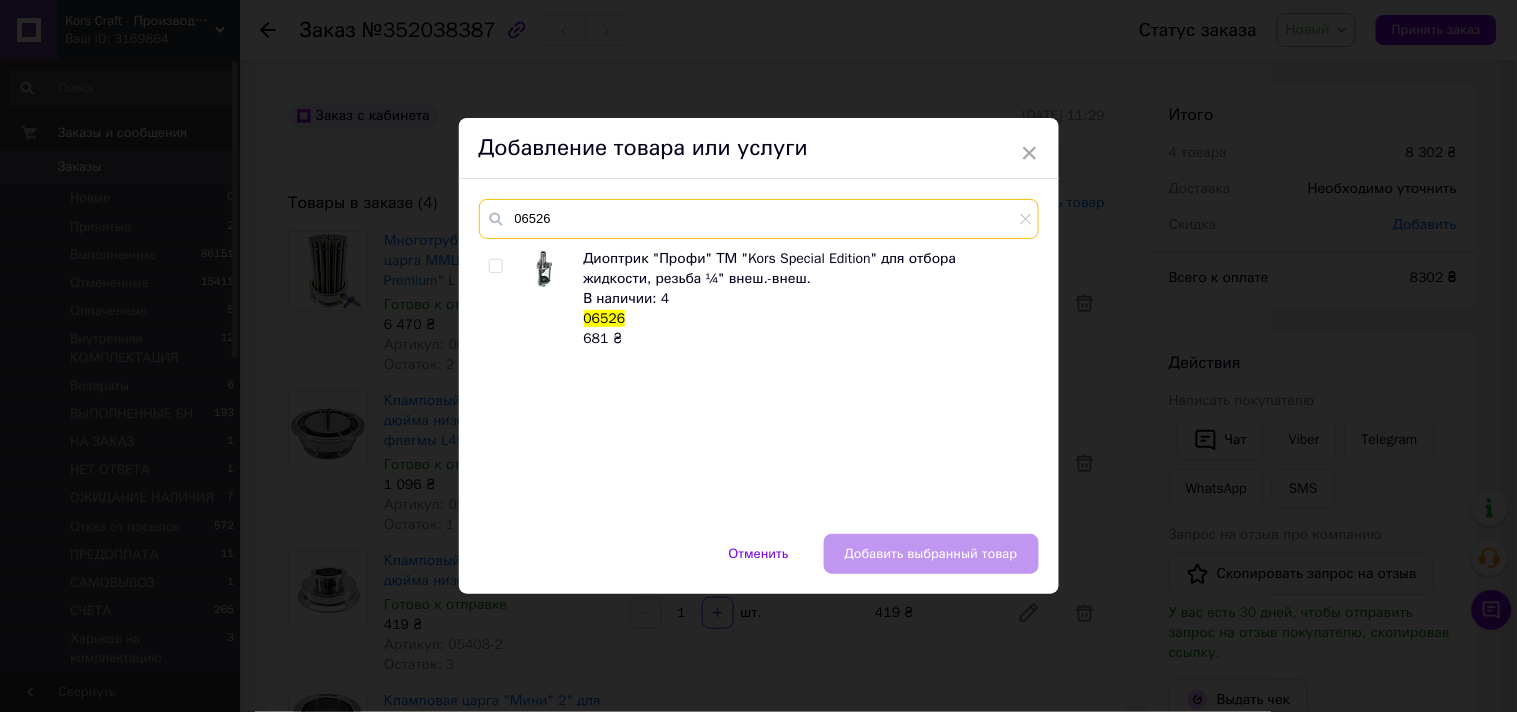 type on "06526" 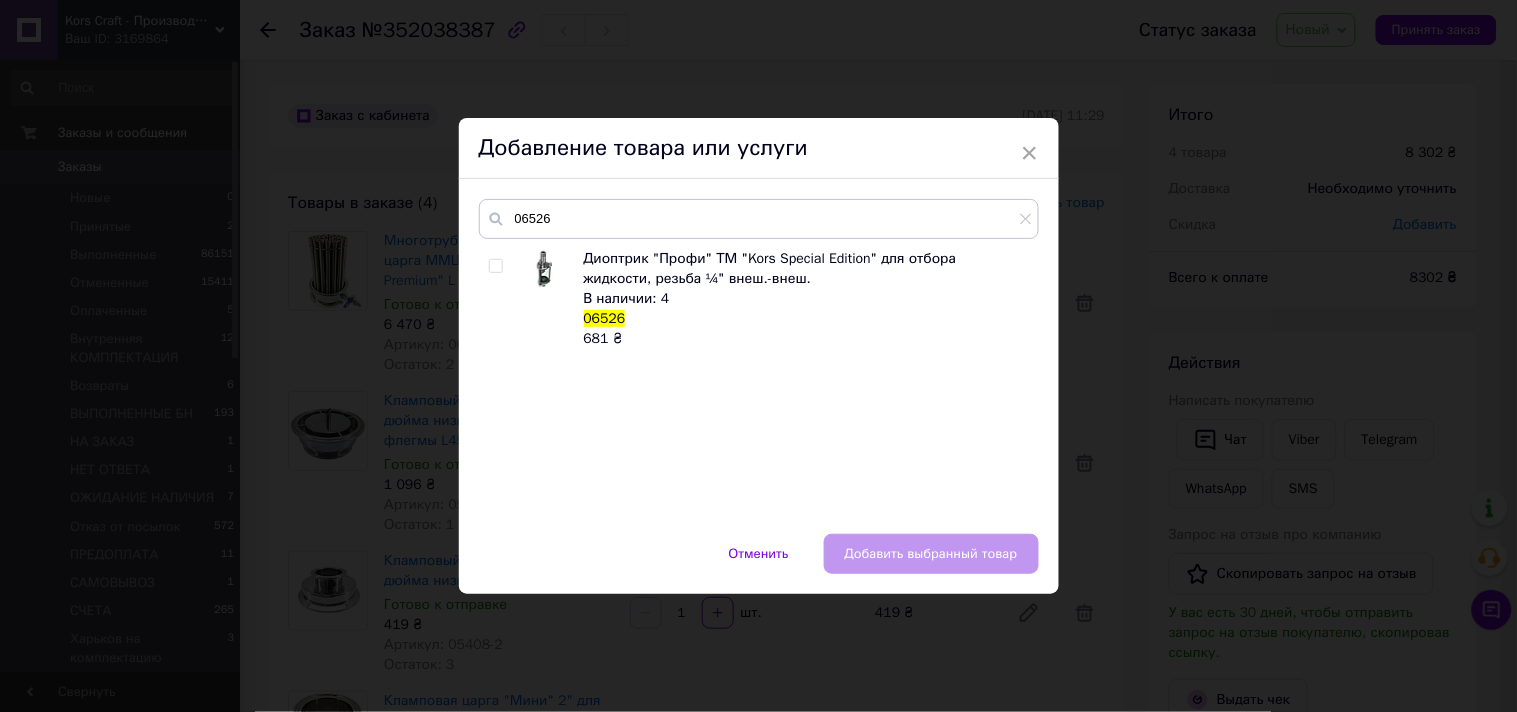 click at bounding box center (495, 266) 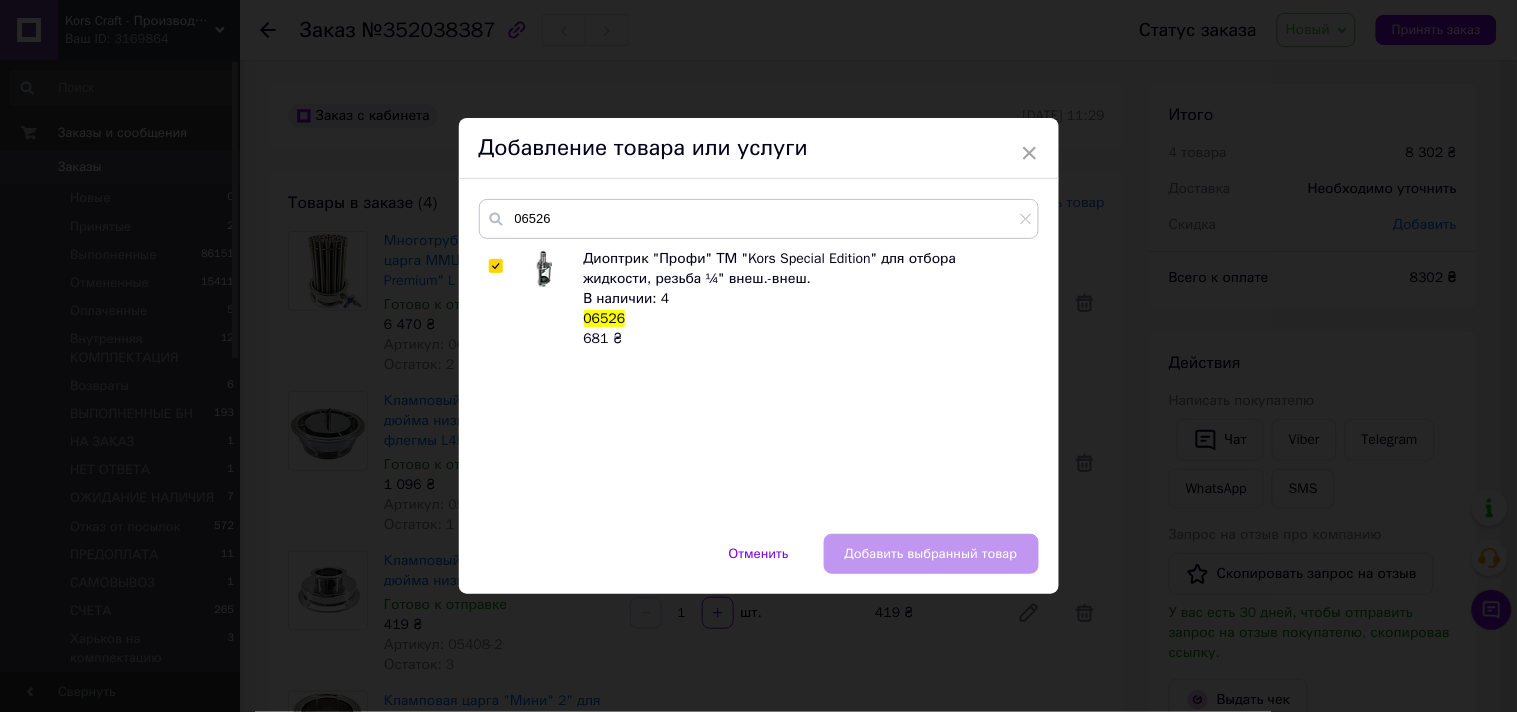 checkbox on "true" 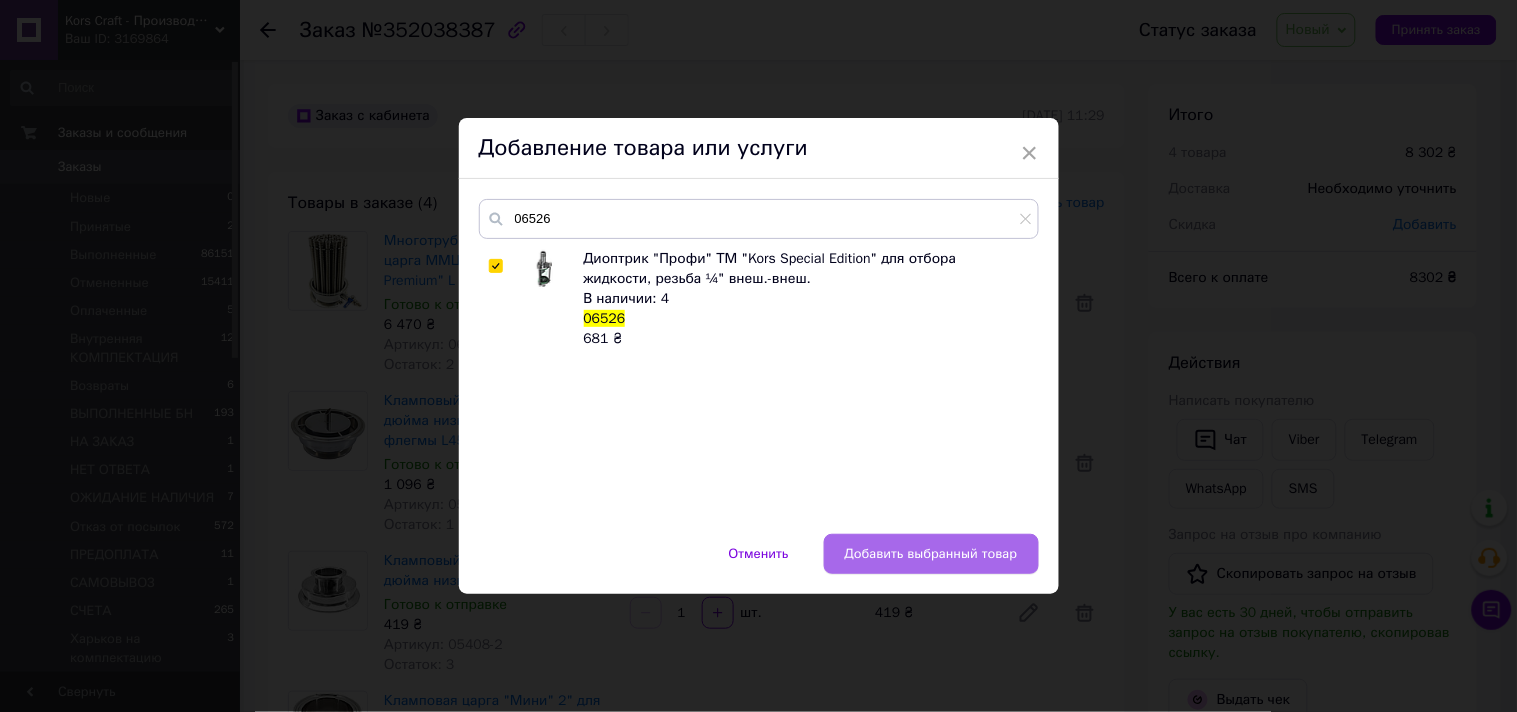 click on "Добавить выбранный товар" at bounding box center [931, 554] 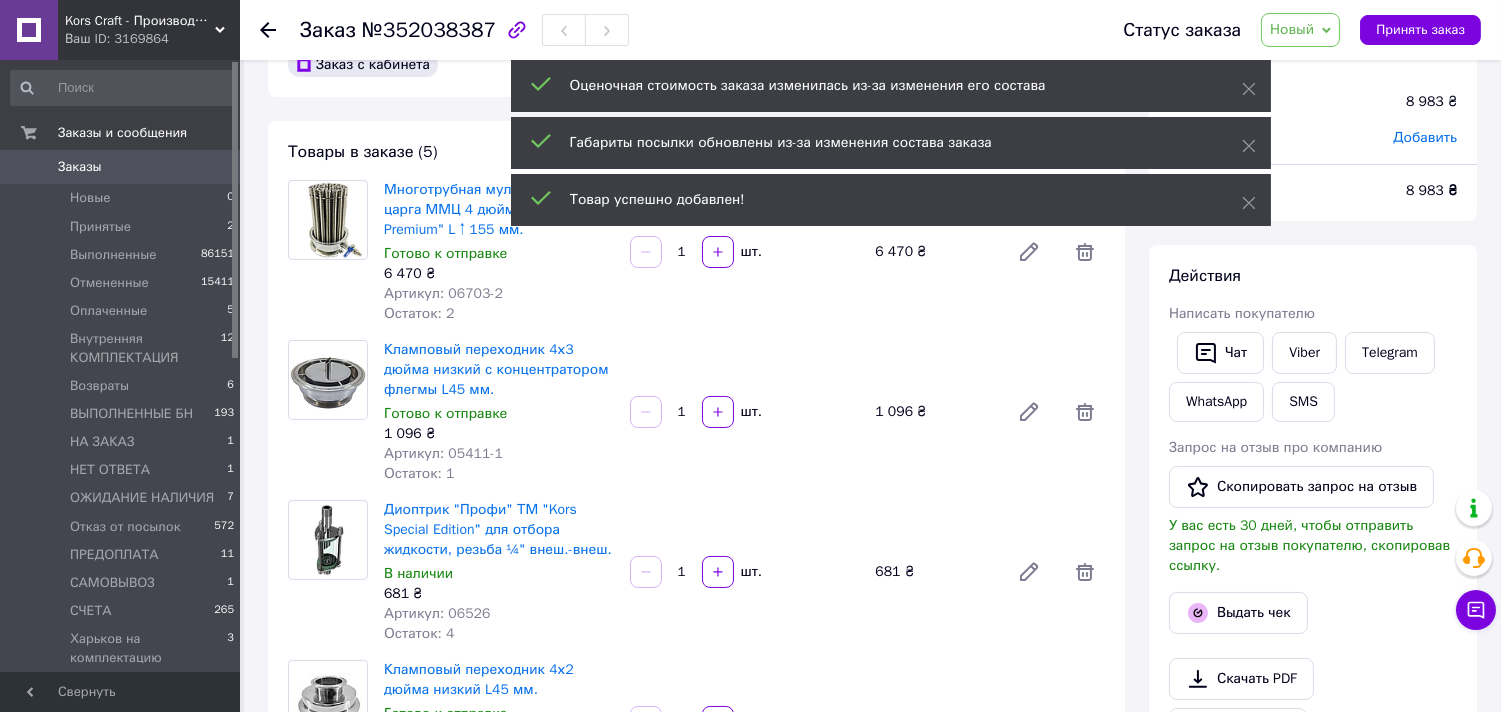 scroll, scrollTop: 0, scrollLeft: 0, axis: both 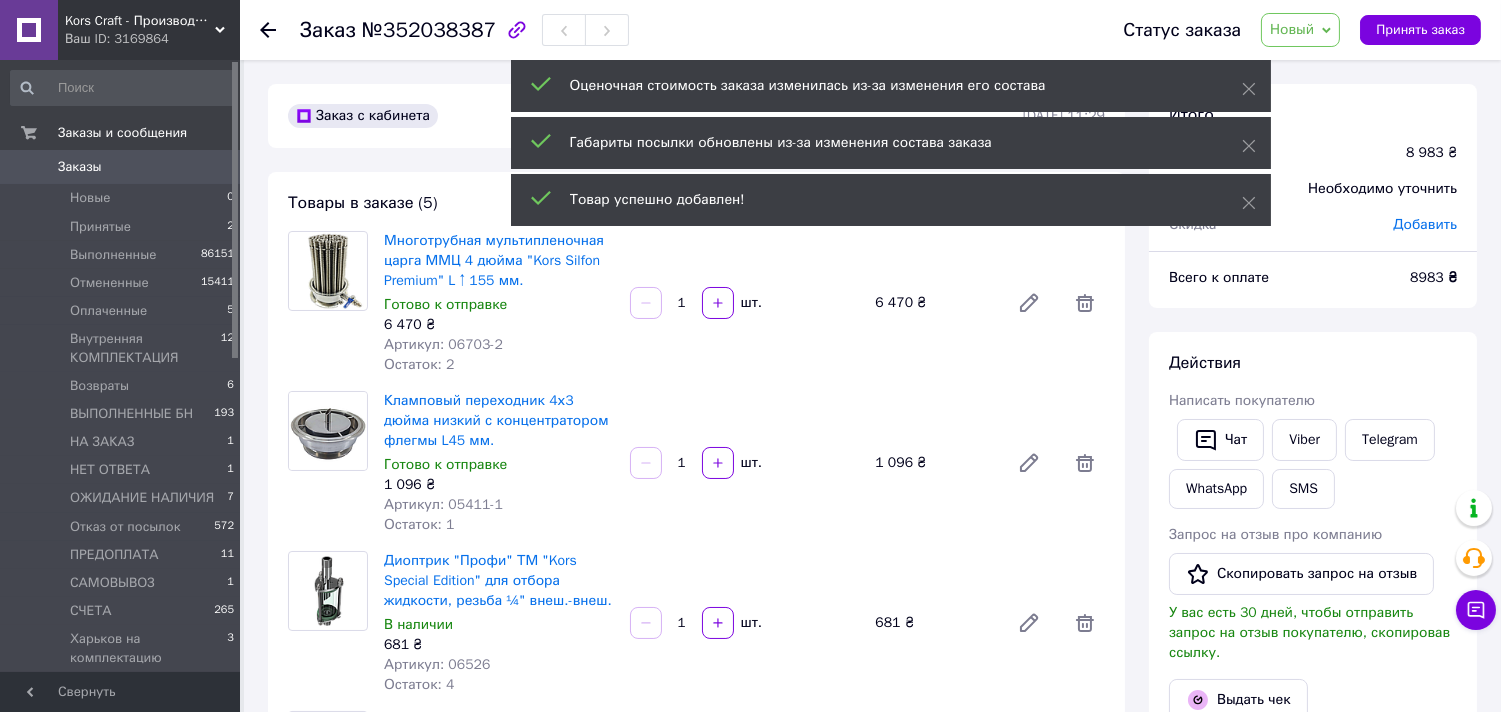 click on "Товар успешно добавлен!" at bounding box center (891, 200) 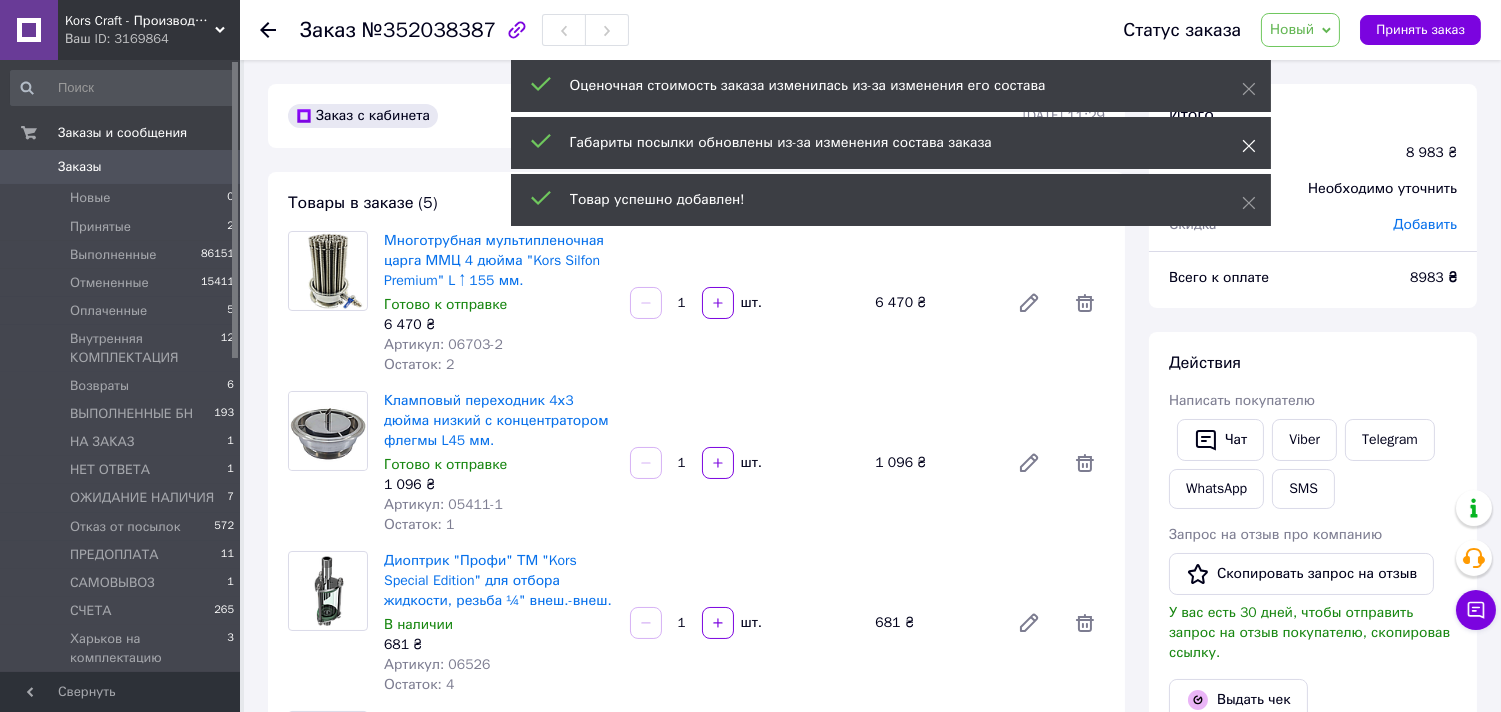 click 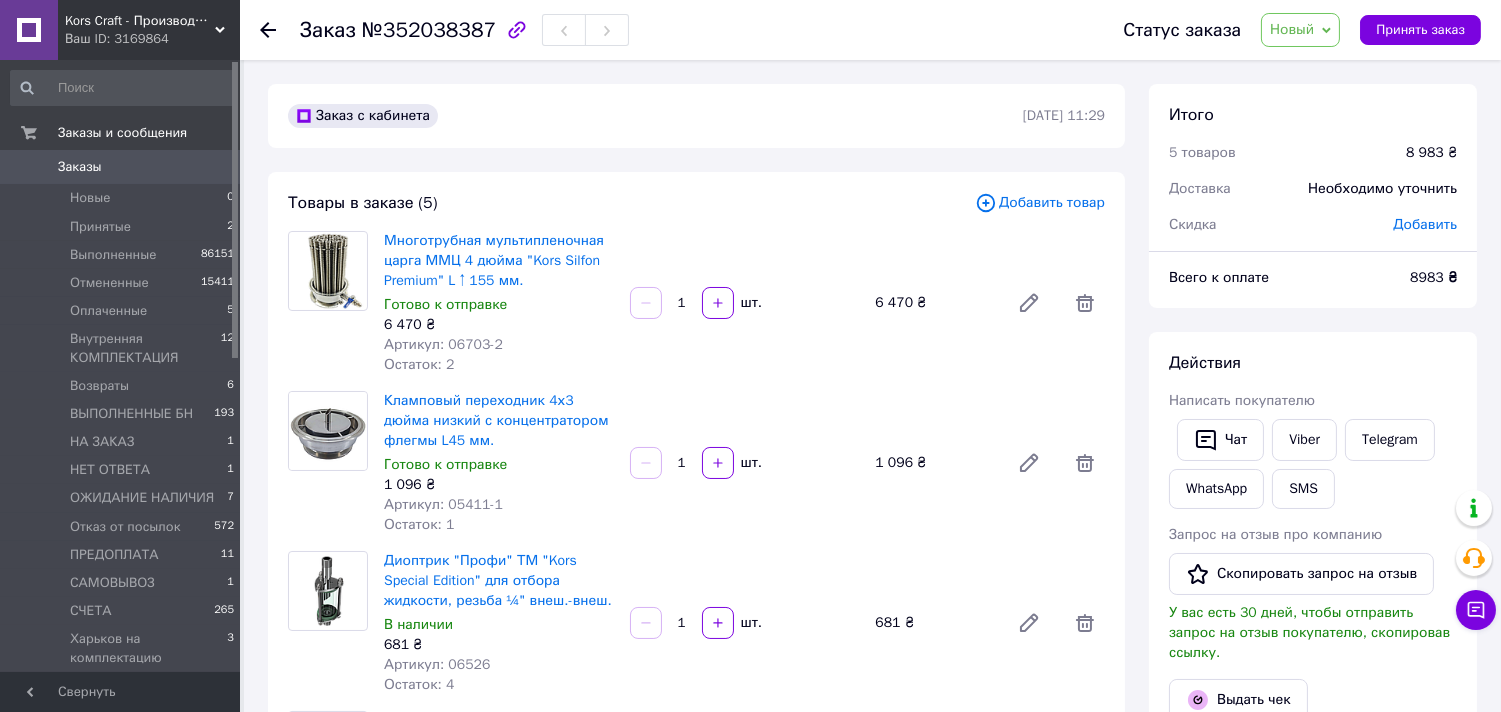 click on "Скидка" at bounding box center (1269, 225) 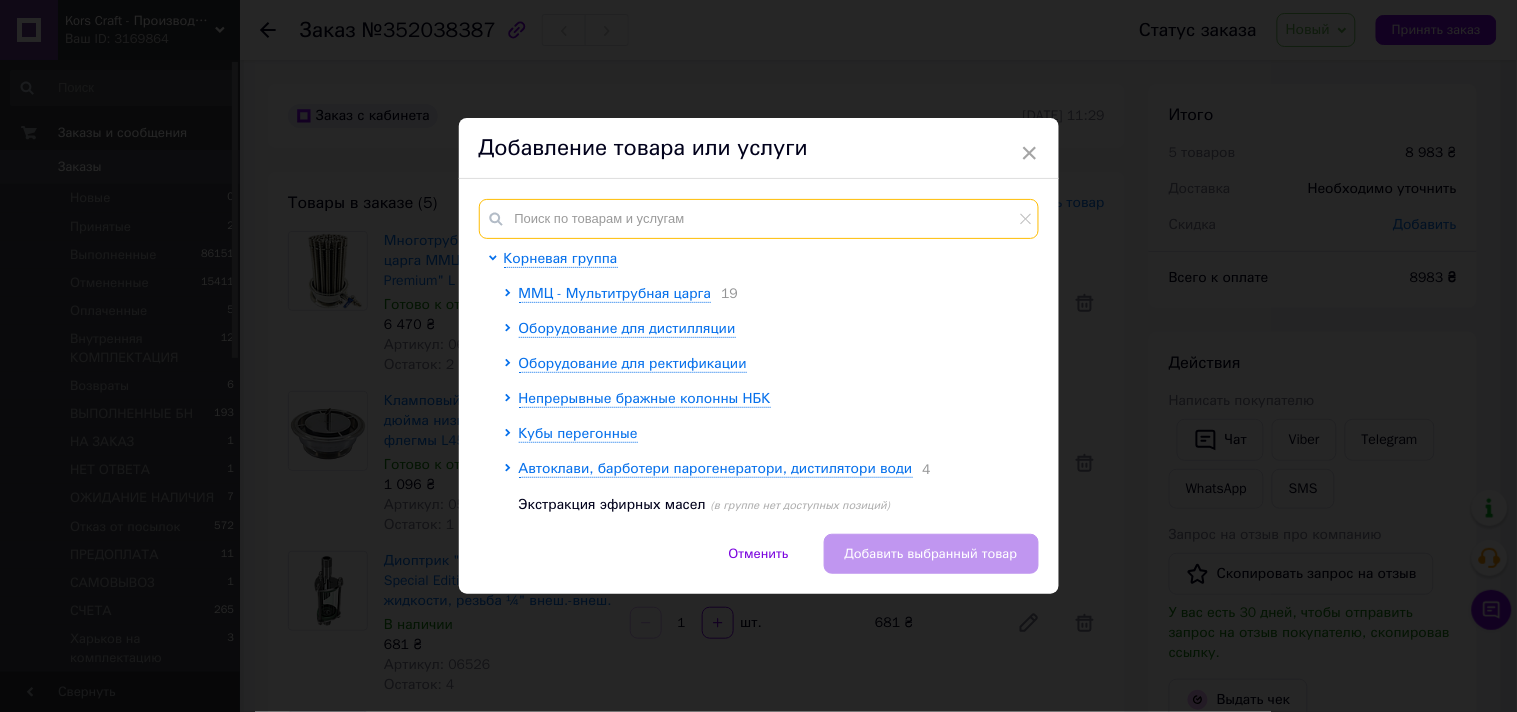click at bounding box center [759, 219] 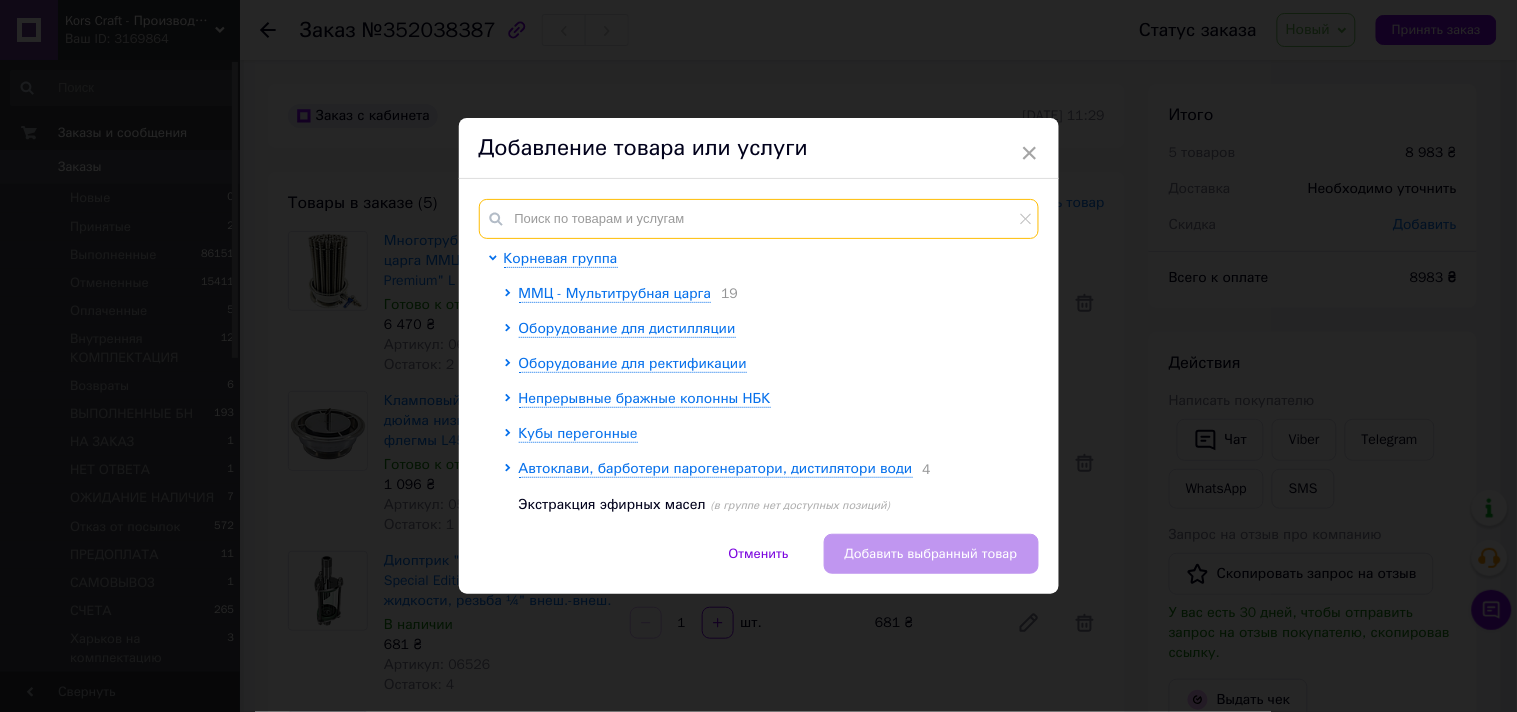 type on "х" 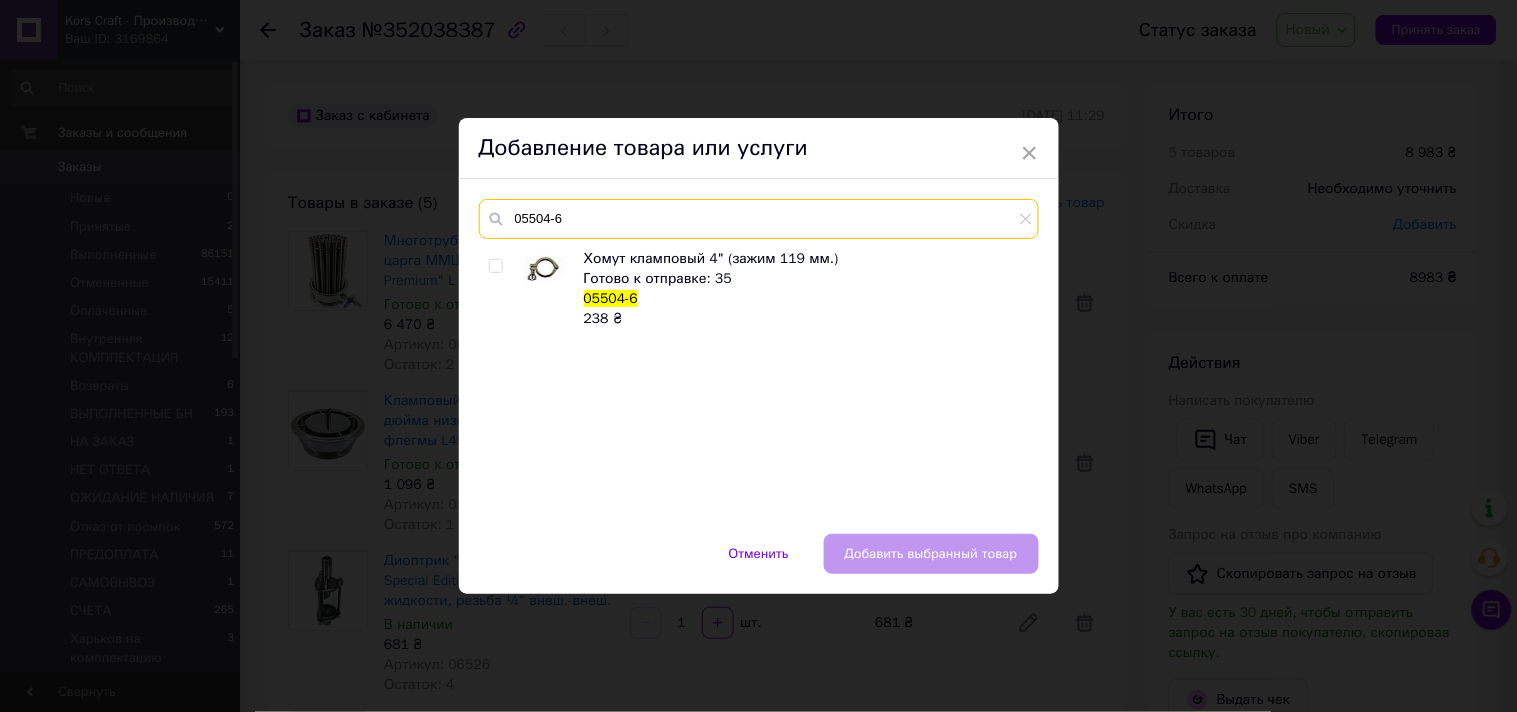 type on "05504-6" 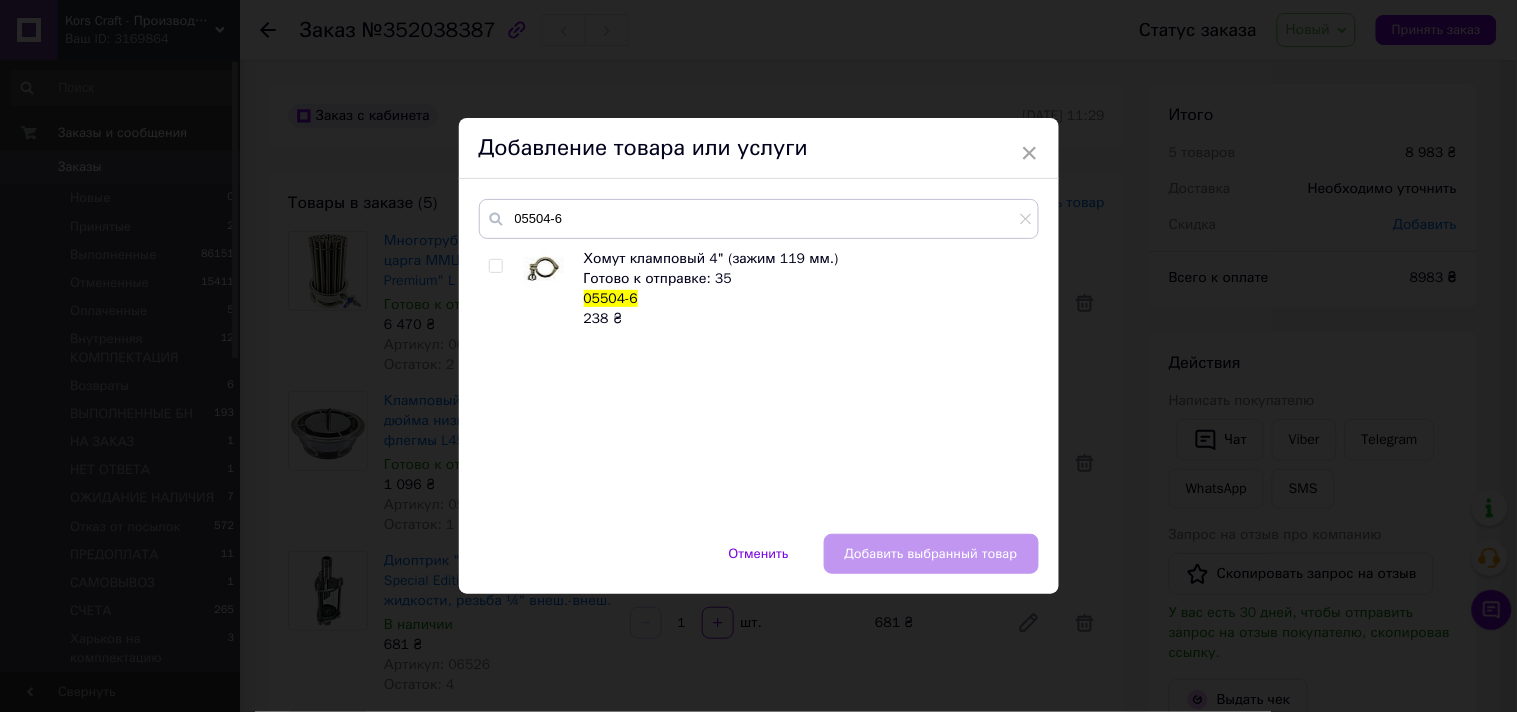click at bounding box center (499, 289) 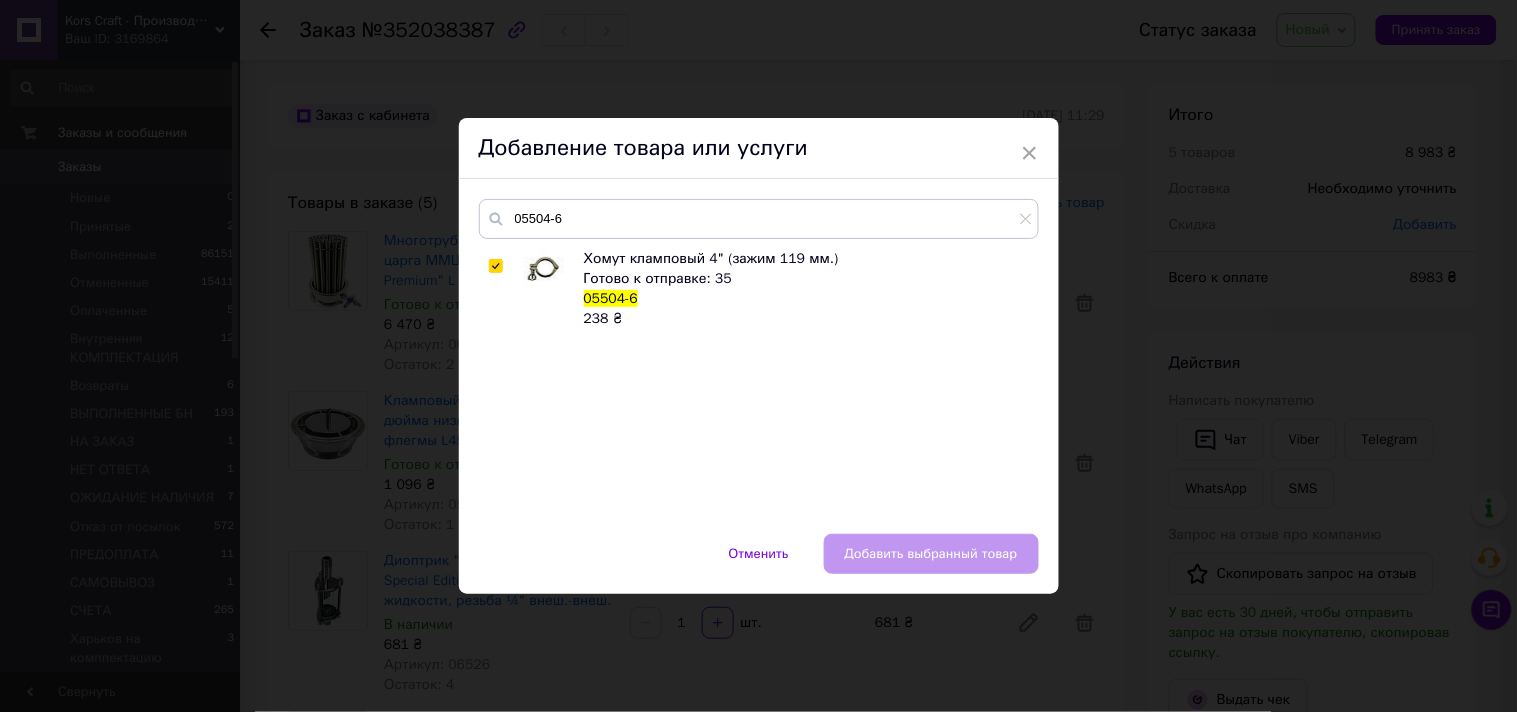checkbox on "true" 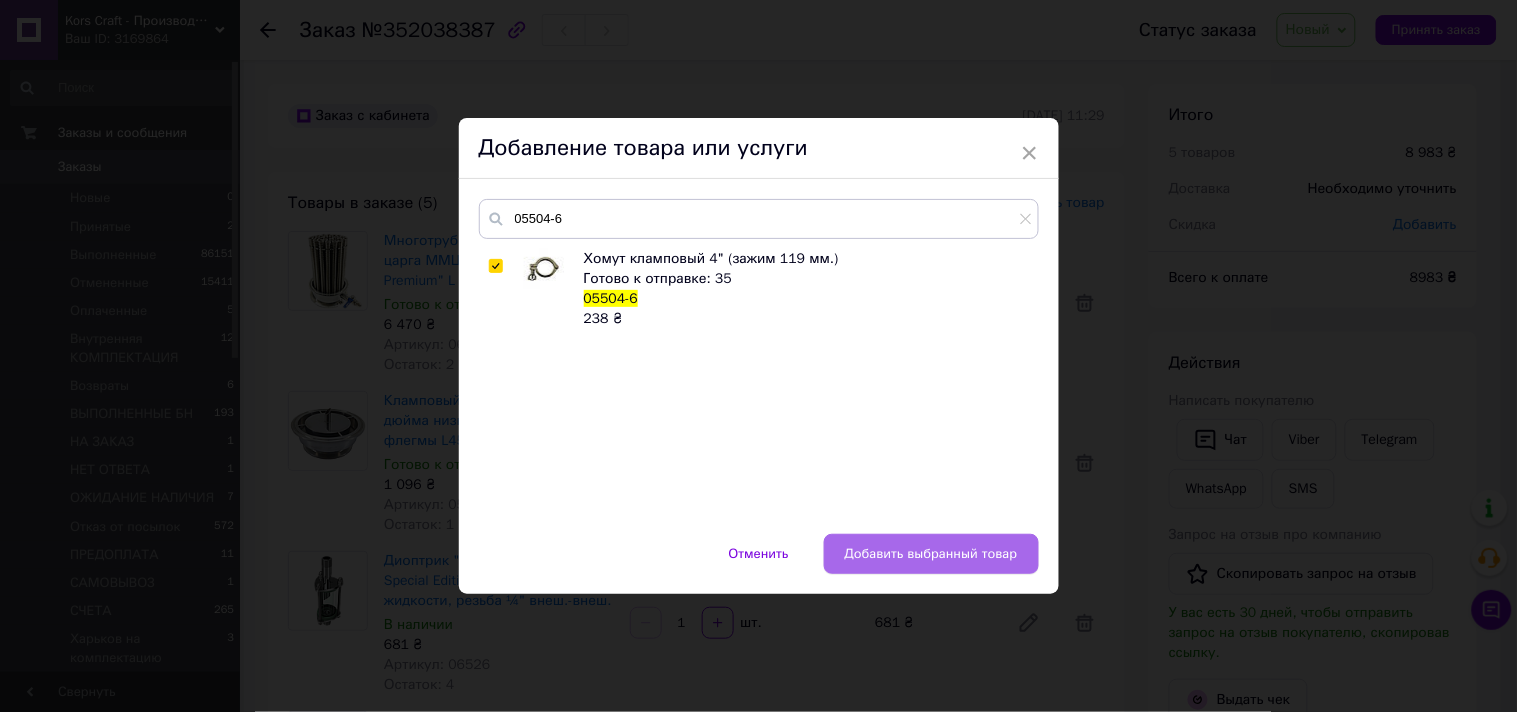 click on "Добавить выбранный товар" at bounding box center (931, 554) 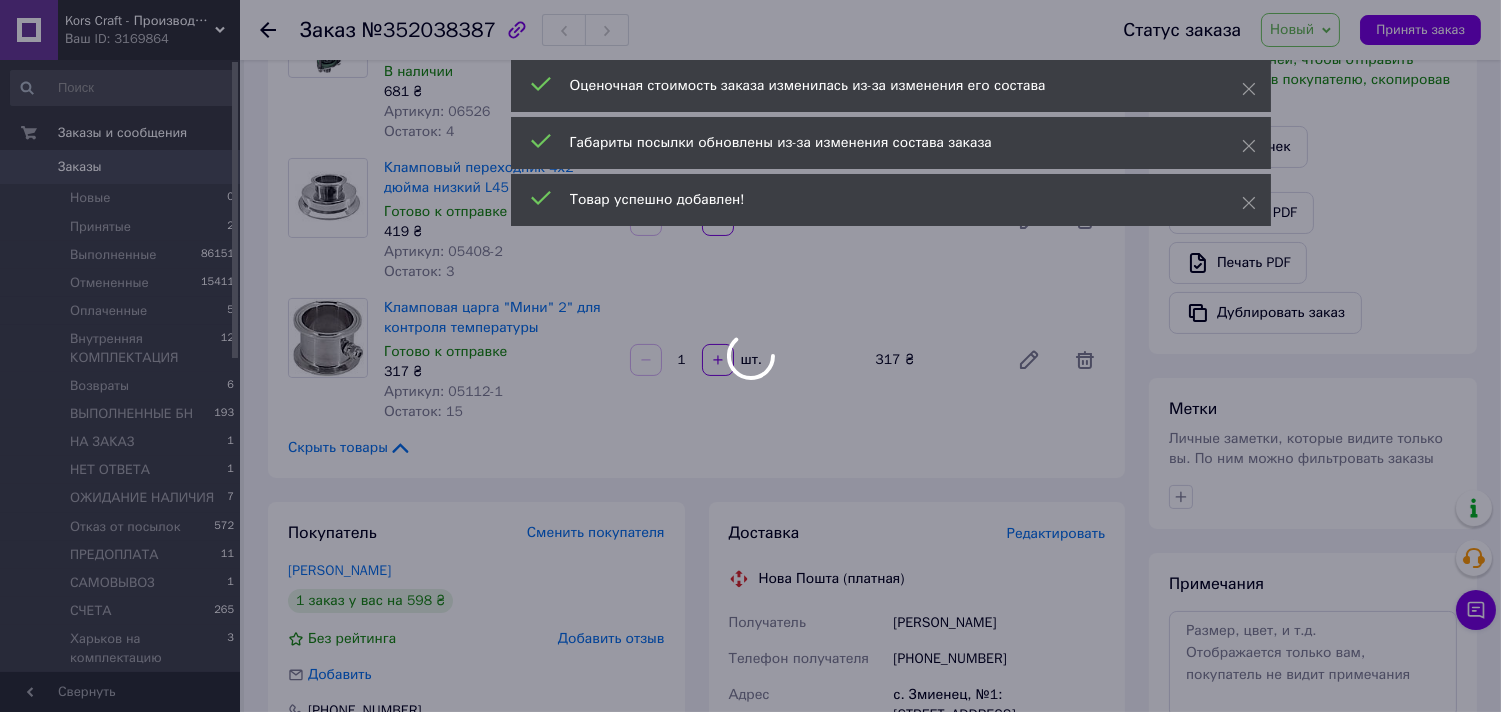 scroll, scrollTop: 666, scrollLeft: 0, axis: vertical 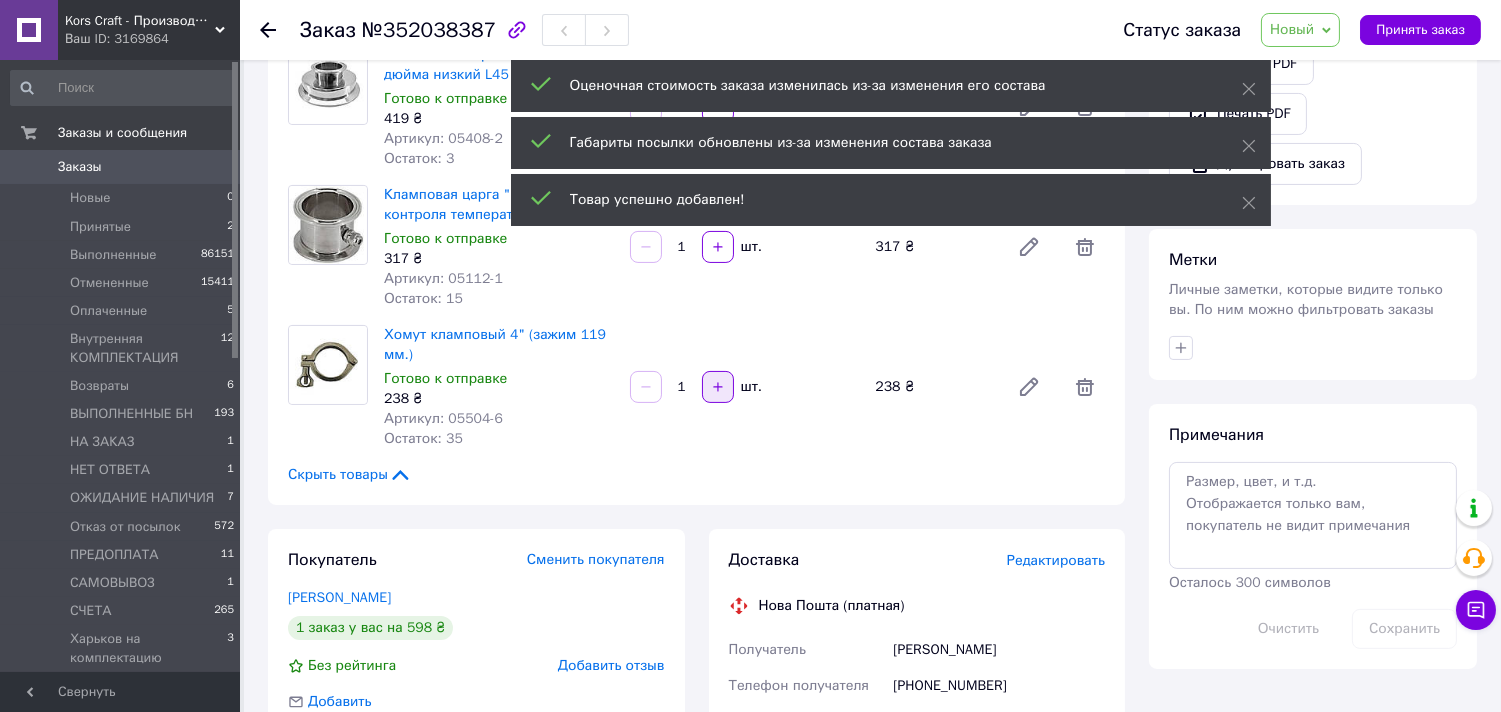 click 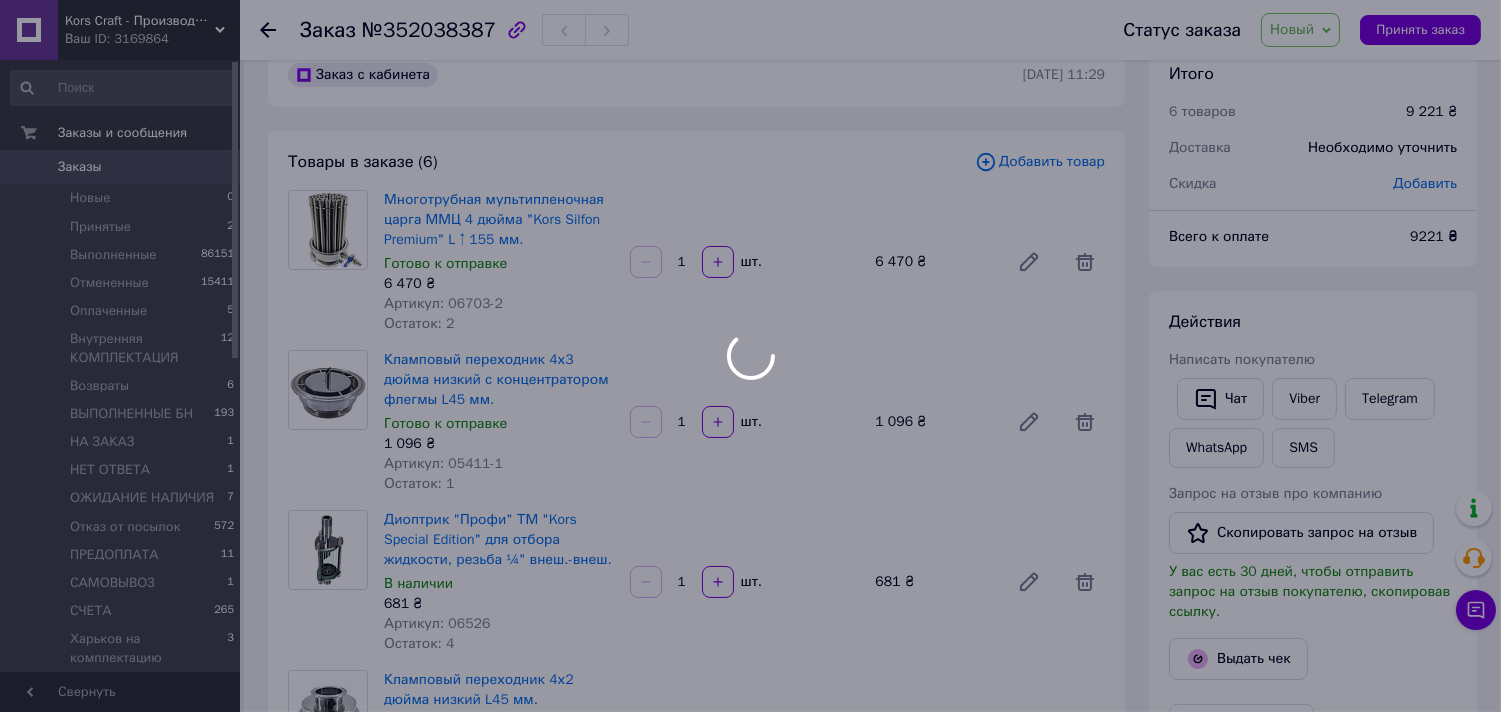 scroll, scrollTop: 0, scrollLeft: 0, axis: both 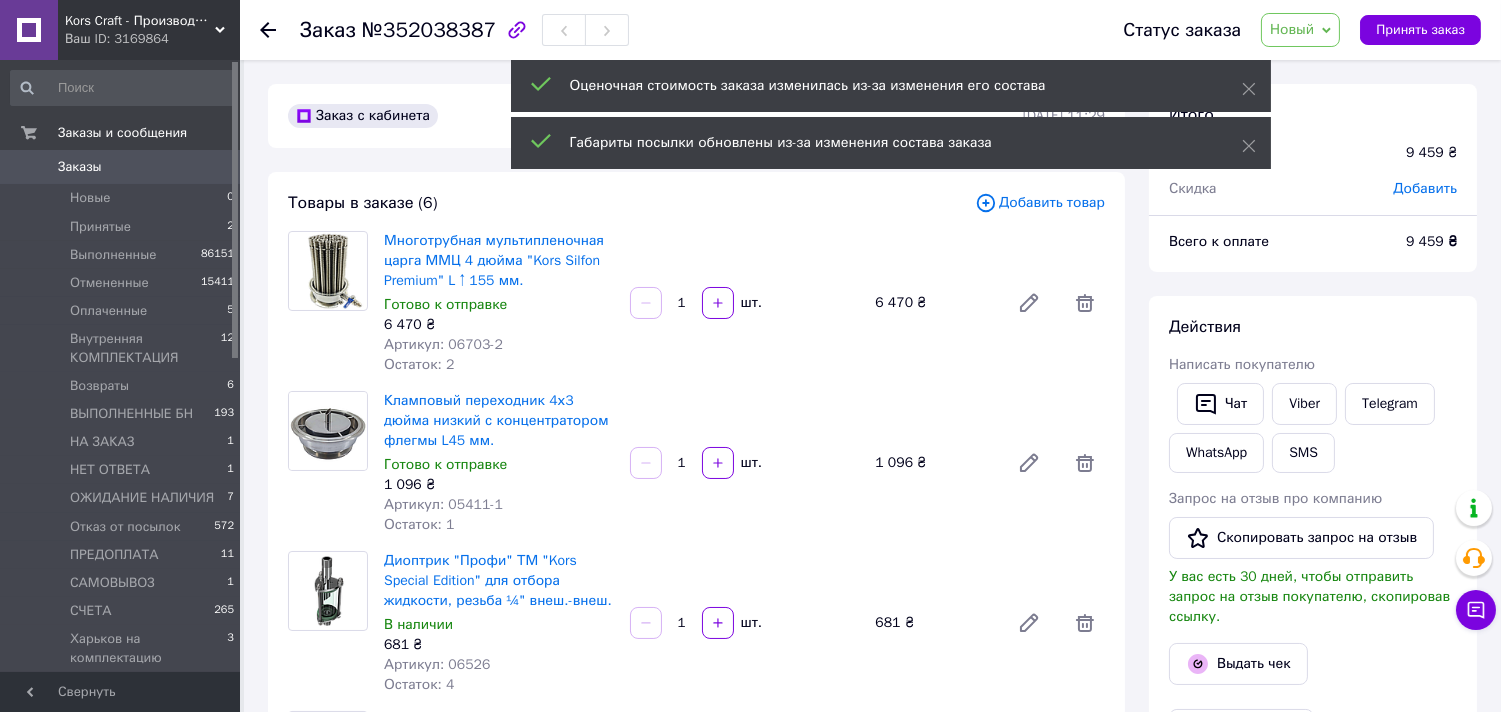 click on "Добавить товар" at bounding box center [1040, 203] 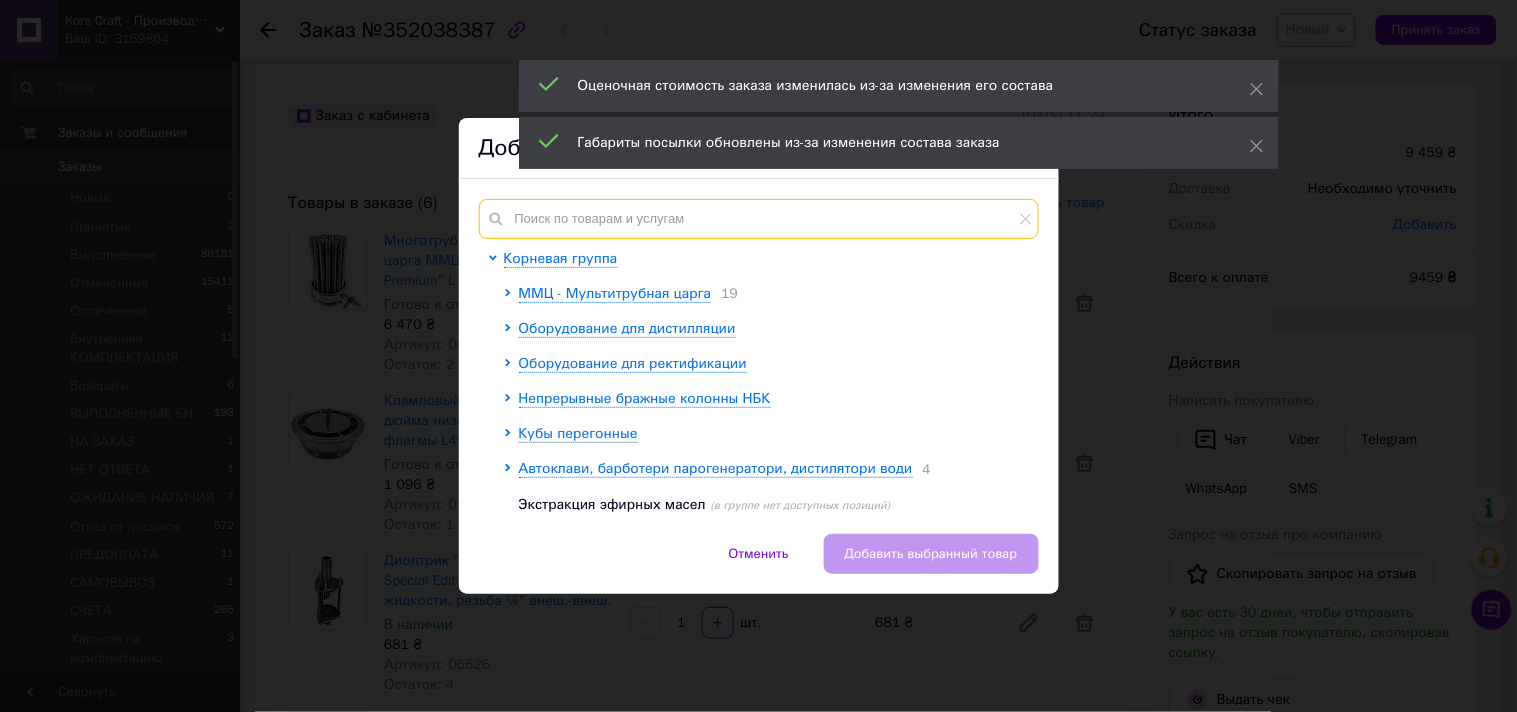 click at bounding box center (759, 219) 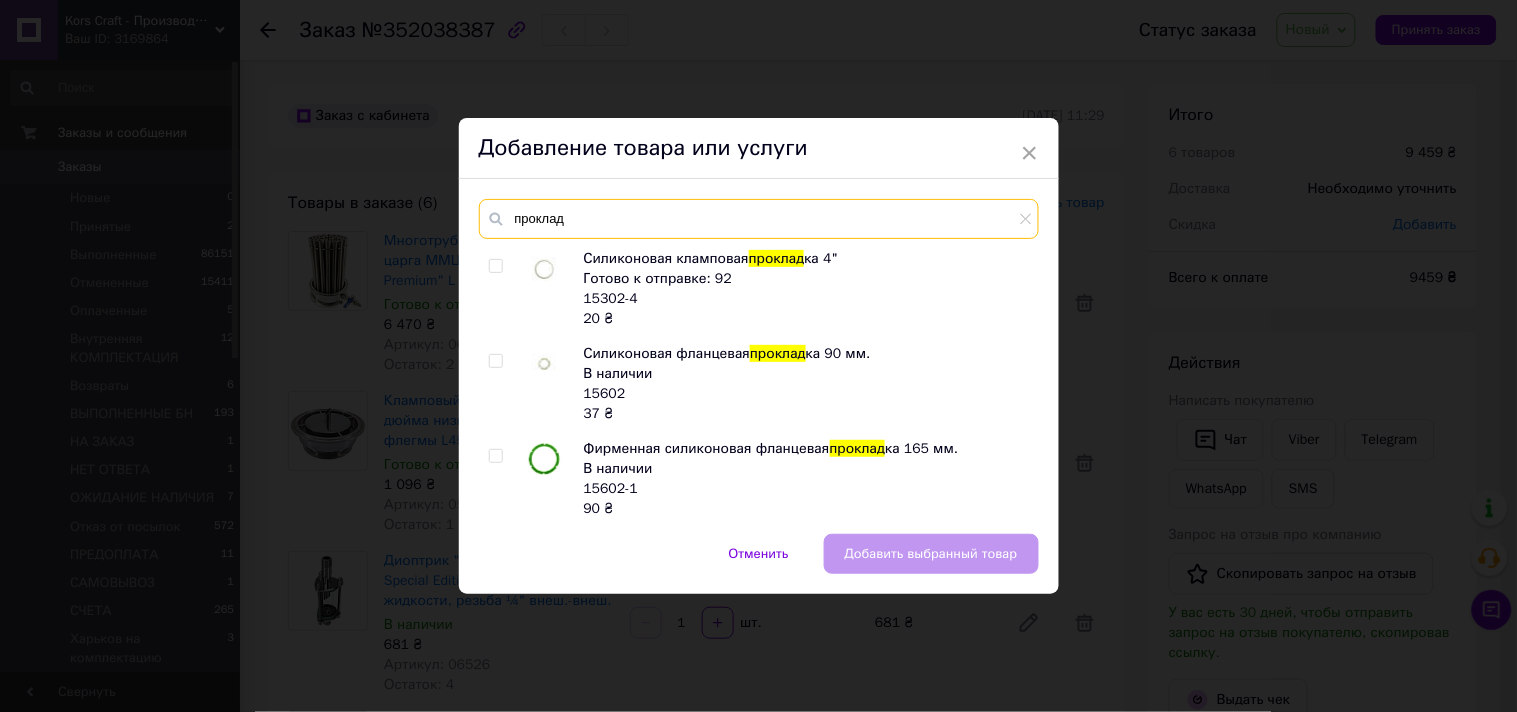 type on "проклад" 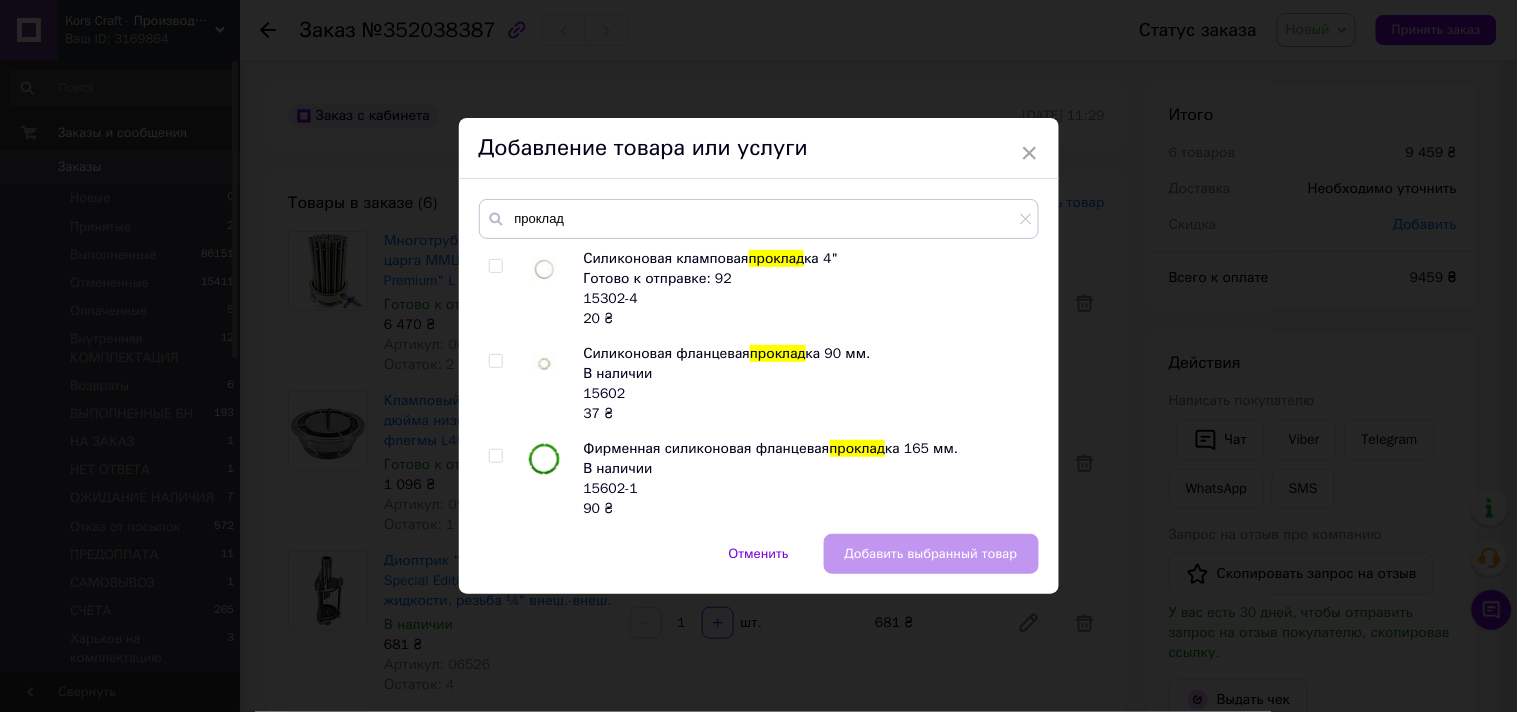 click at bounding box center (495, 266) 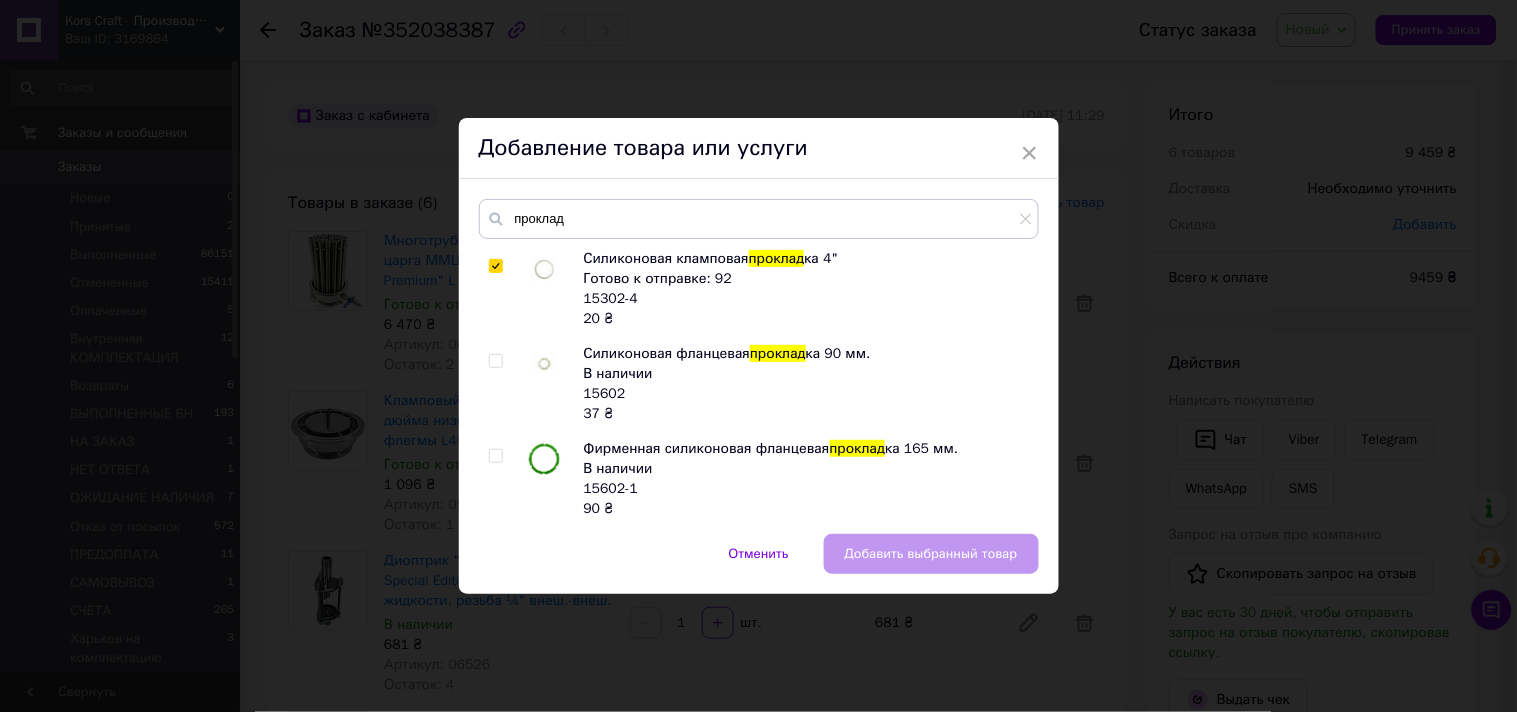 checkbox on "true" 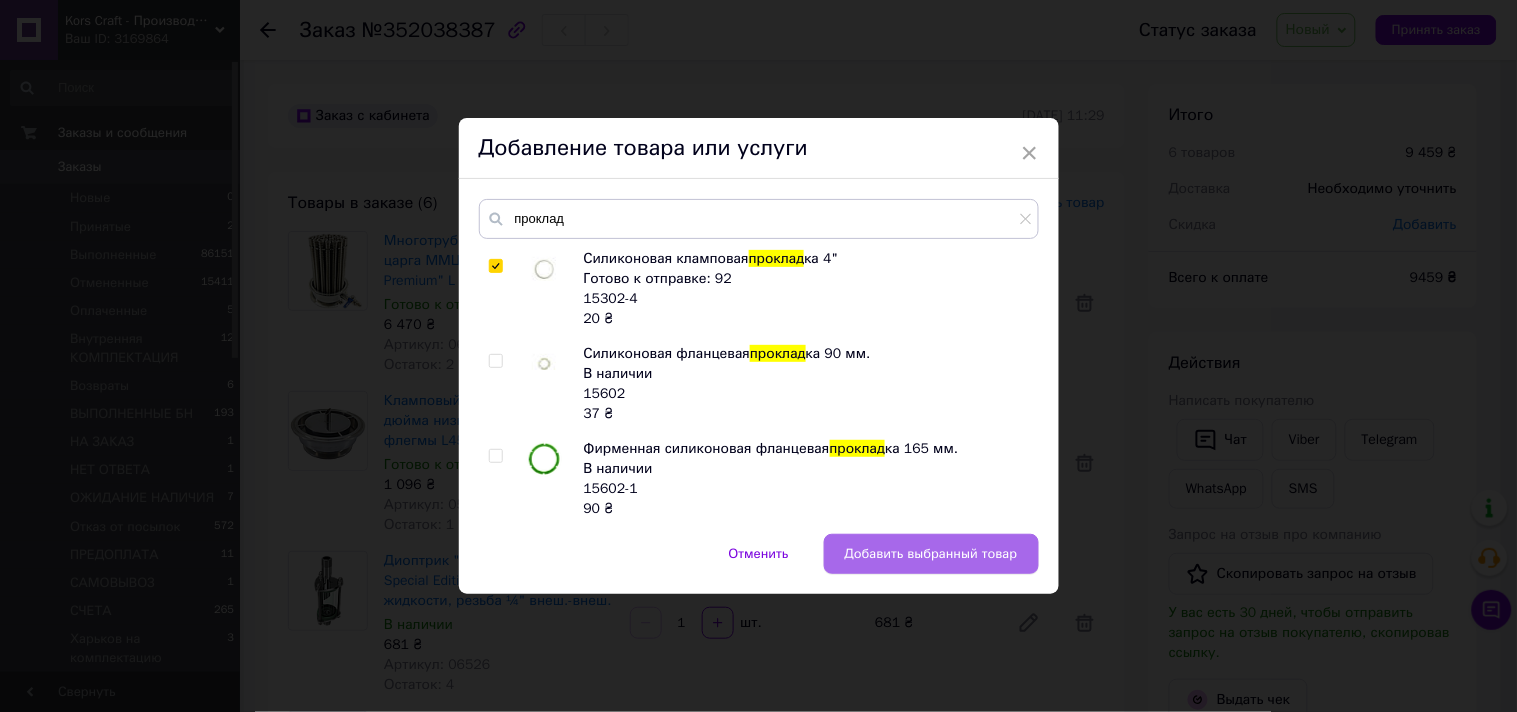 click on "Добавить выбранный товар" at bounding box center [931, 554] 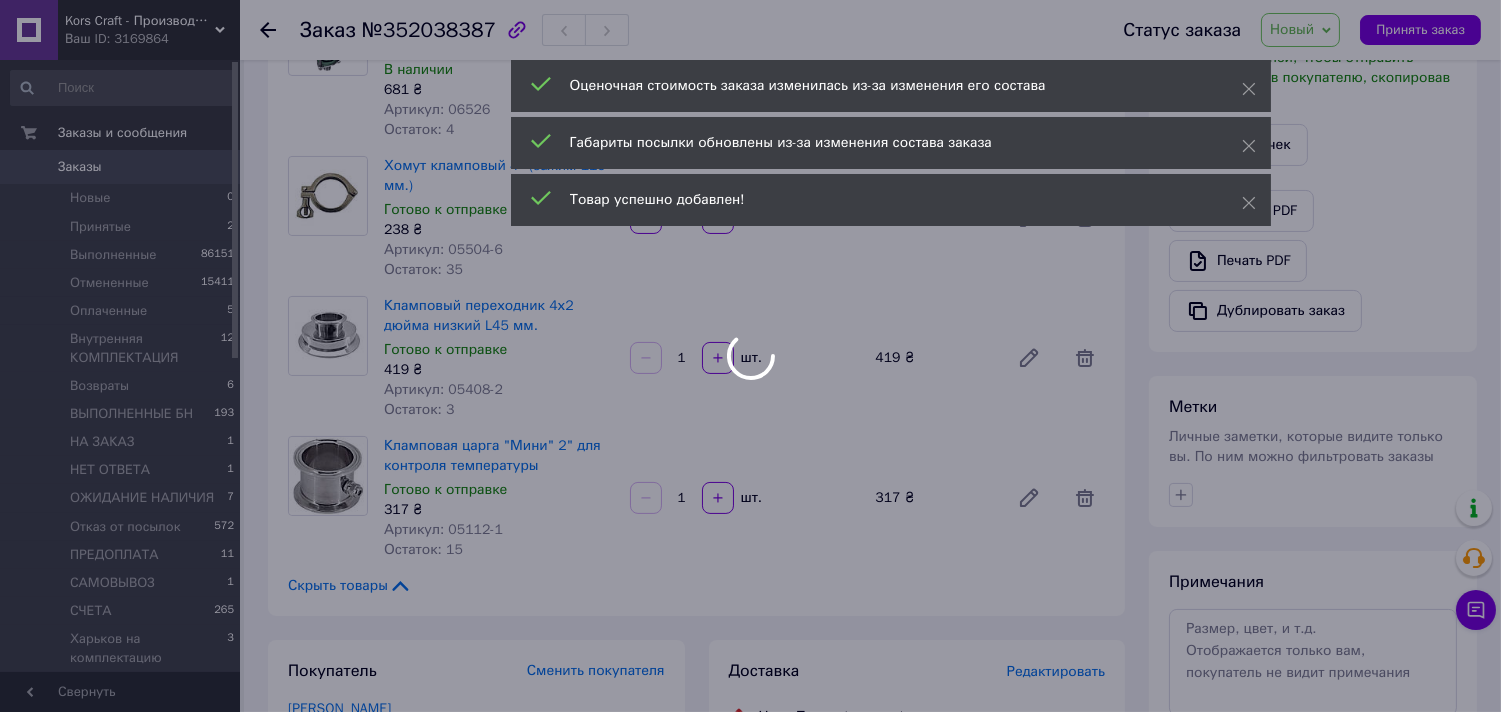 scroll, scrollTop: 888, scrollLeft: 0, axis: vertical 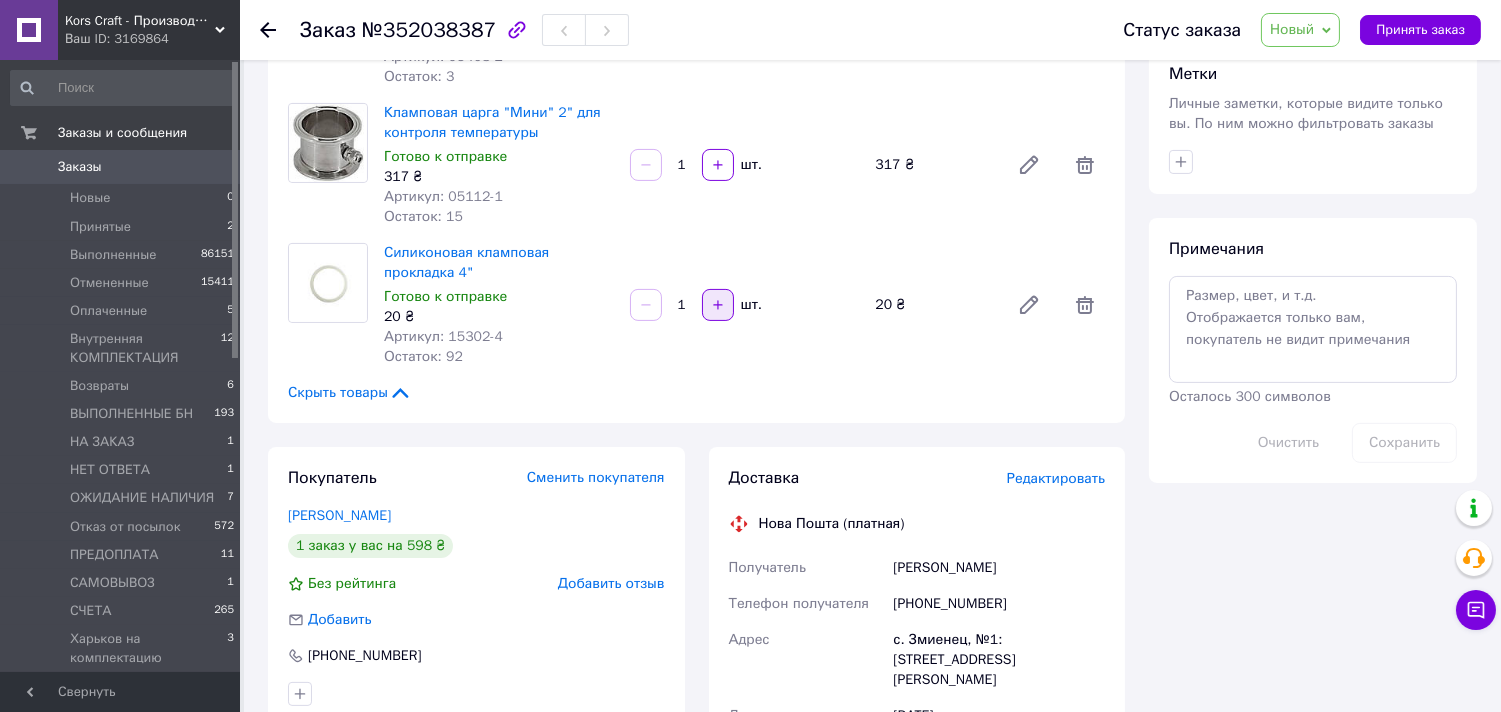 click at bounding box center [718, 305] 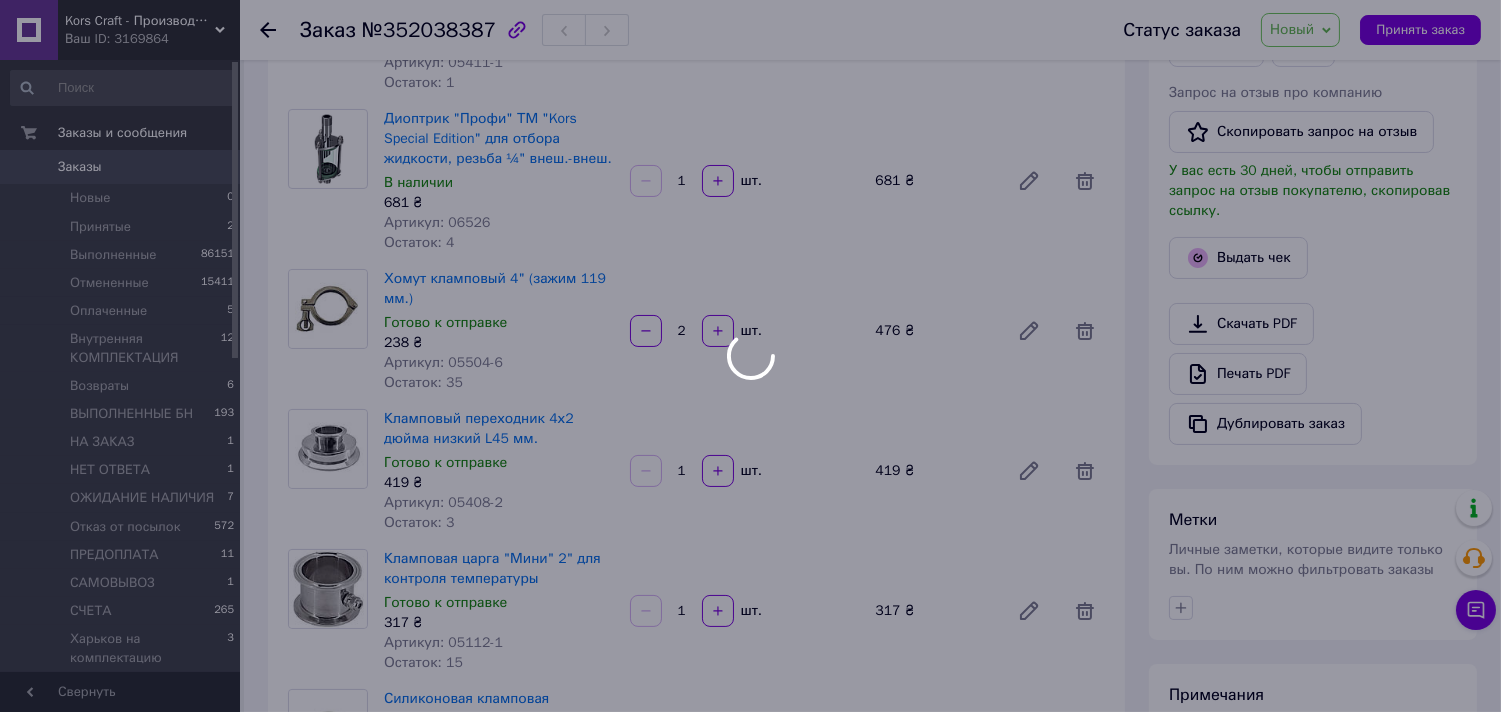 scroll, scrollTop: 0, scrollLeft: 0, axis: both 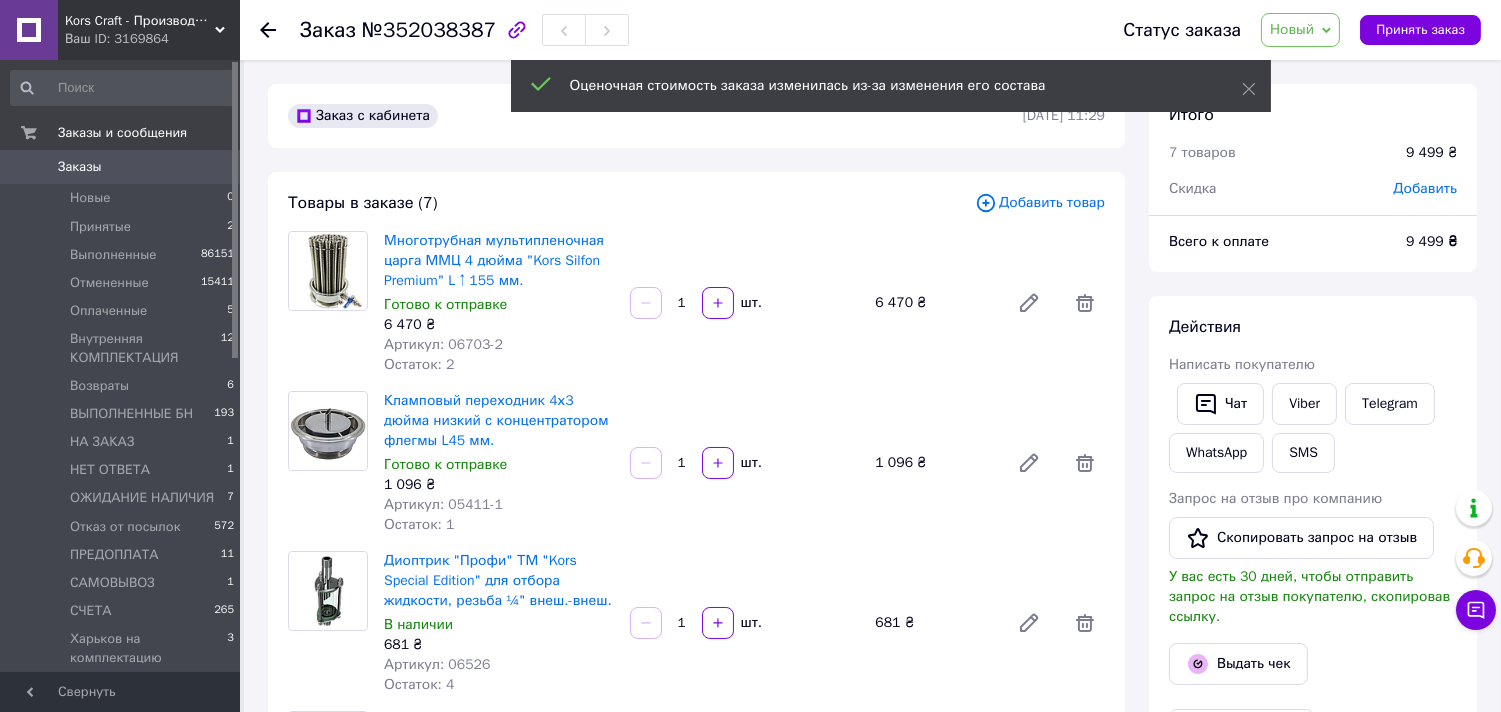 click on "Добавить товар" at bounding box center [1040, 203] 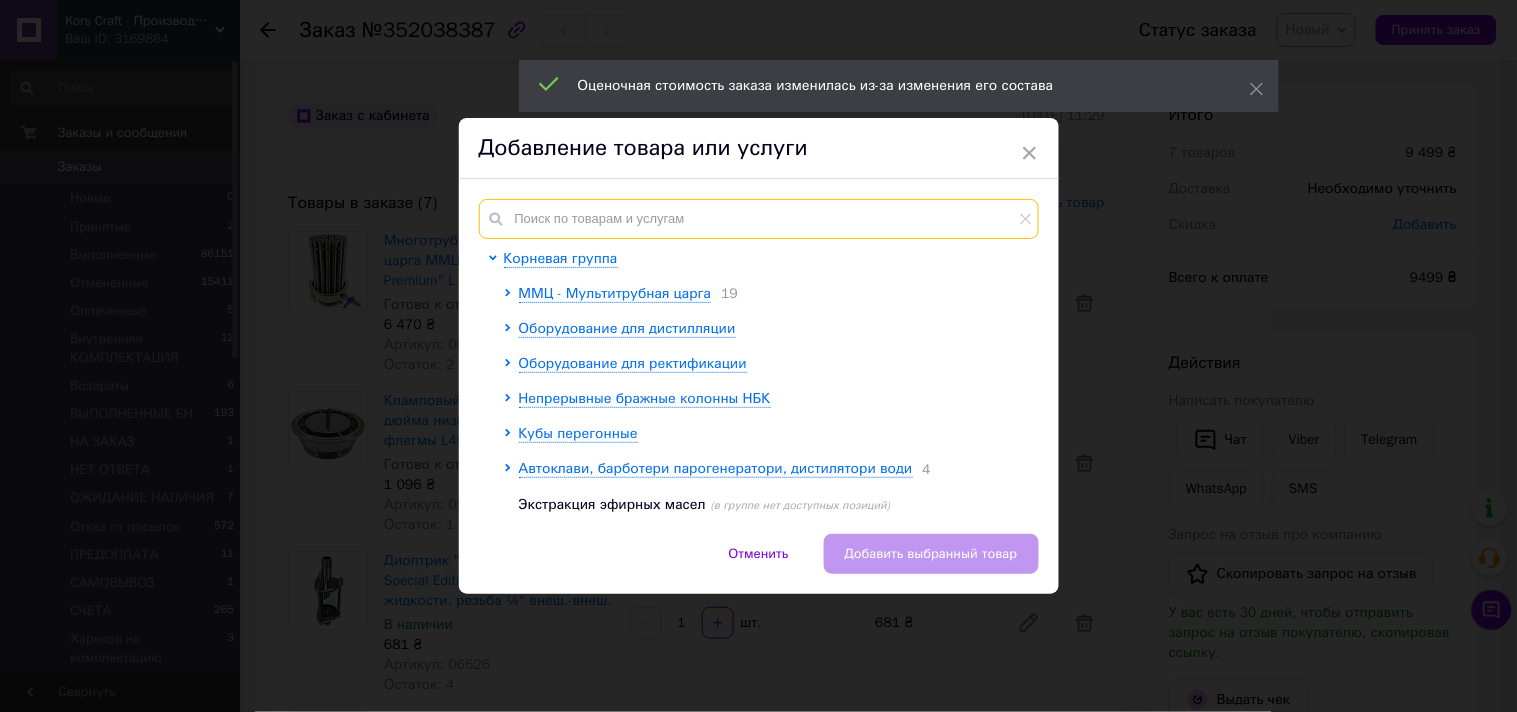 drag, startPoint x: 608, startPoint y: 226, endPoint x: 625, endPoint y: 200, distance: 31.06445 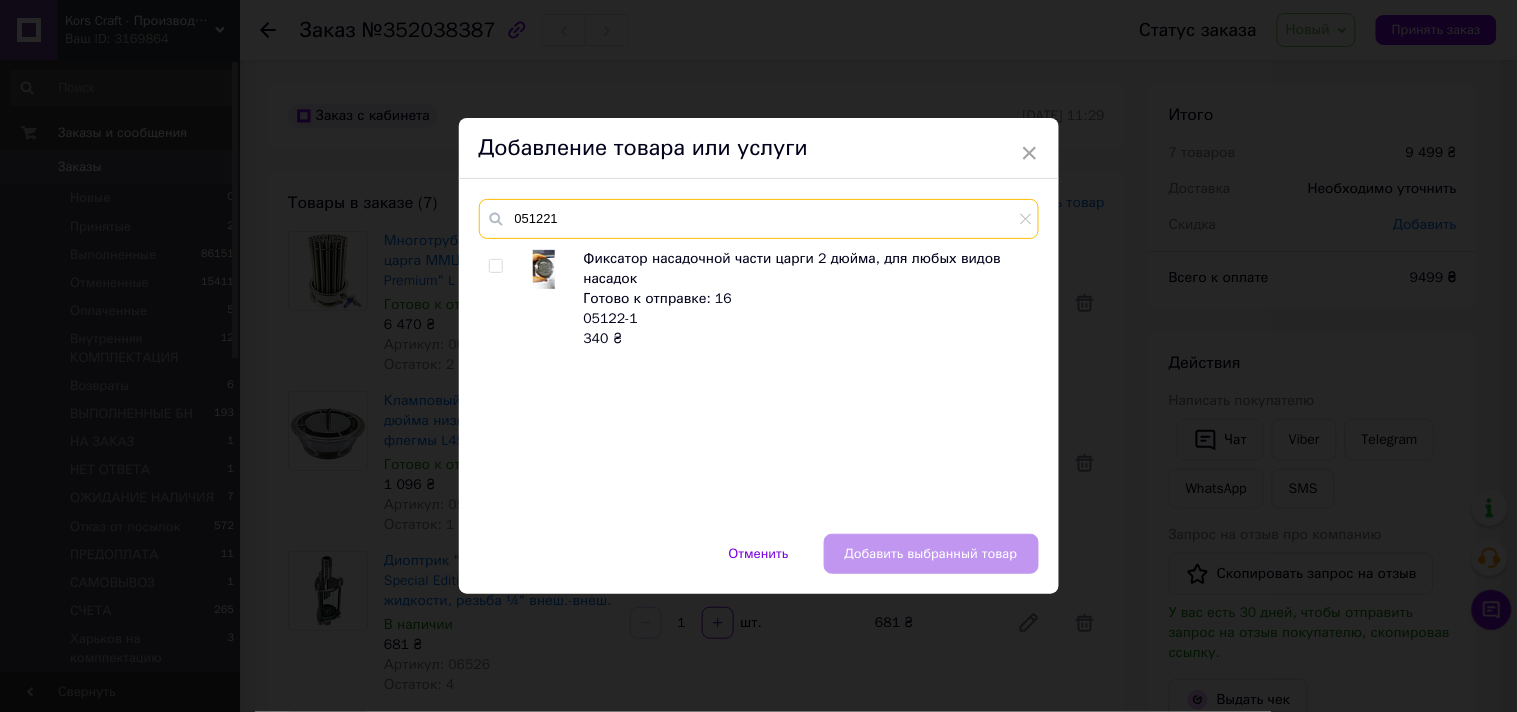 type on "051221" 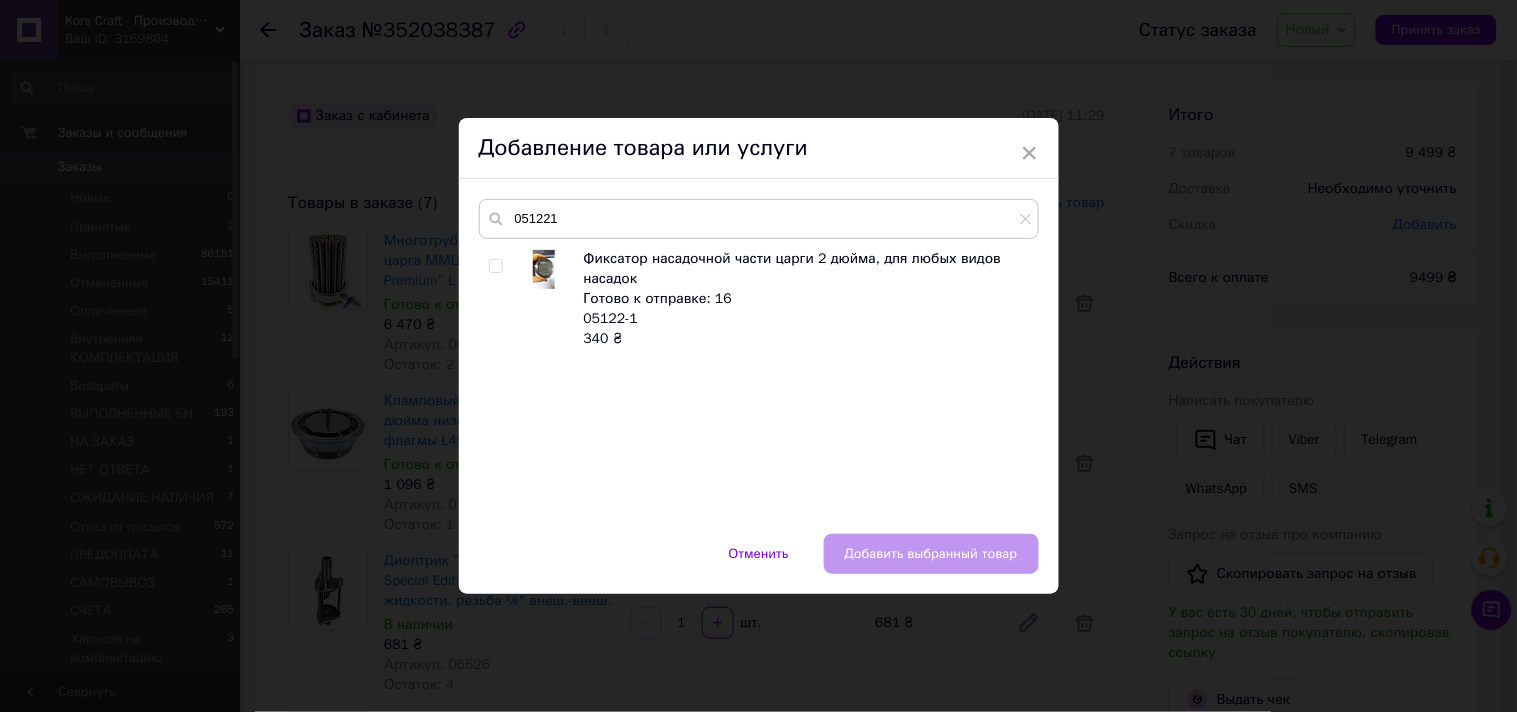 click at bounding box center (495, 266) 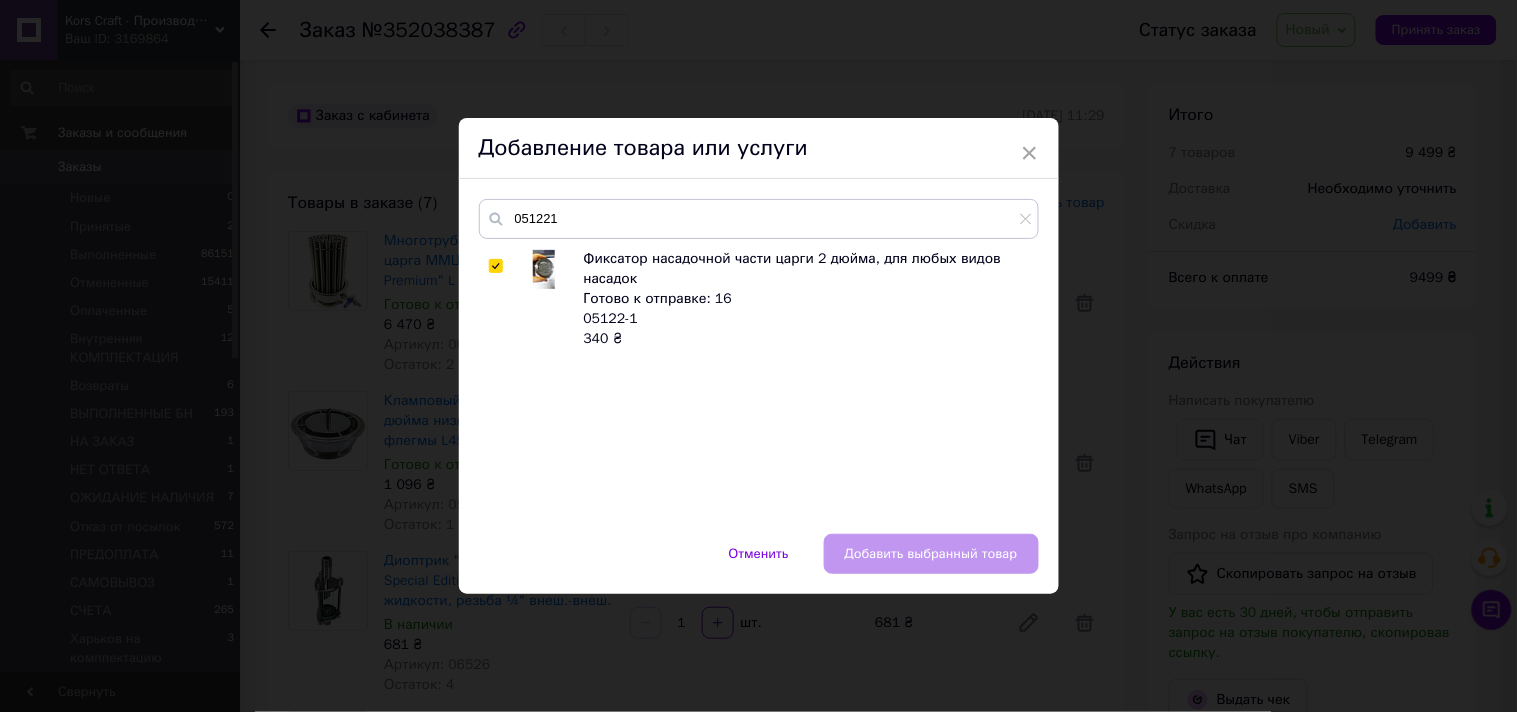 checkbox on "true" 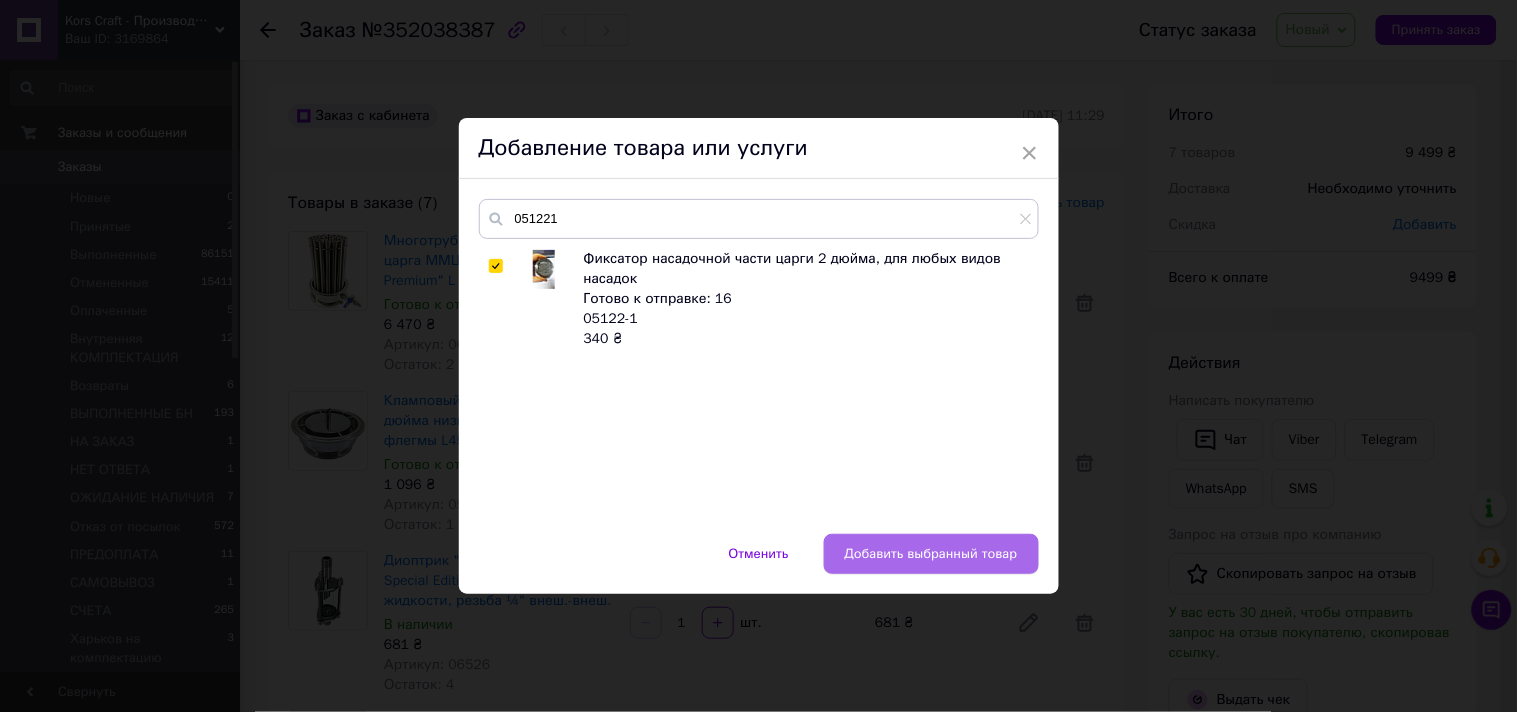 click on "Добавить выбранный товар" at bounding box center [931, 554] 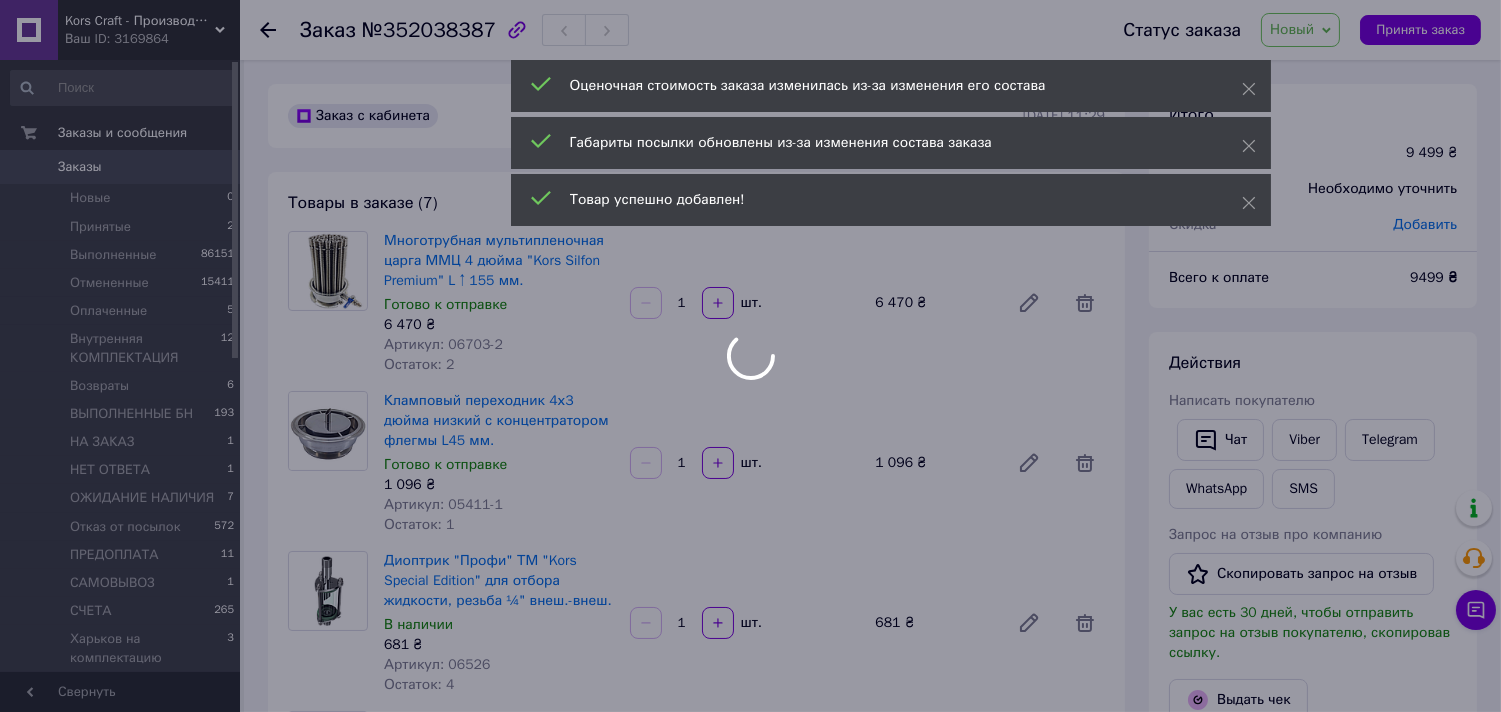 scroll, scrollTop: 63, scrollLeft: 0, axis: vertical 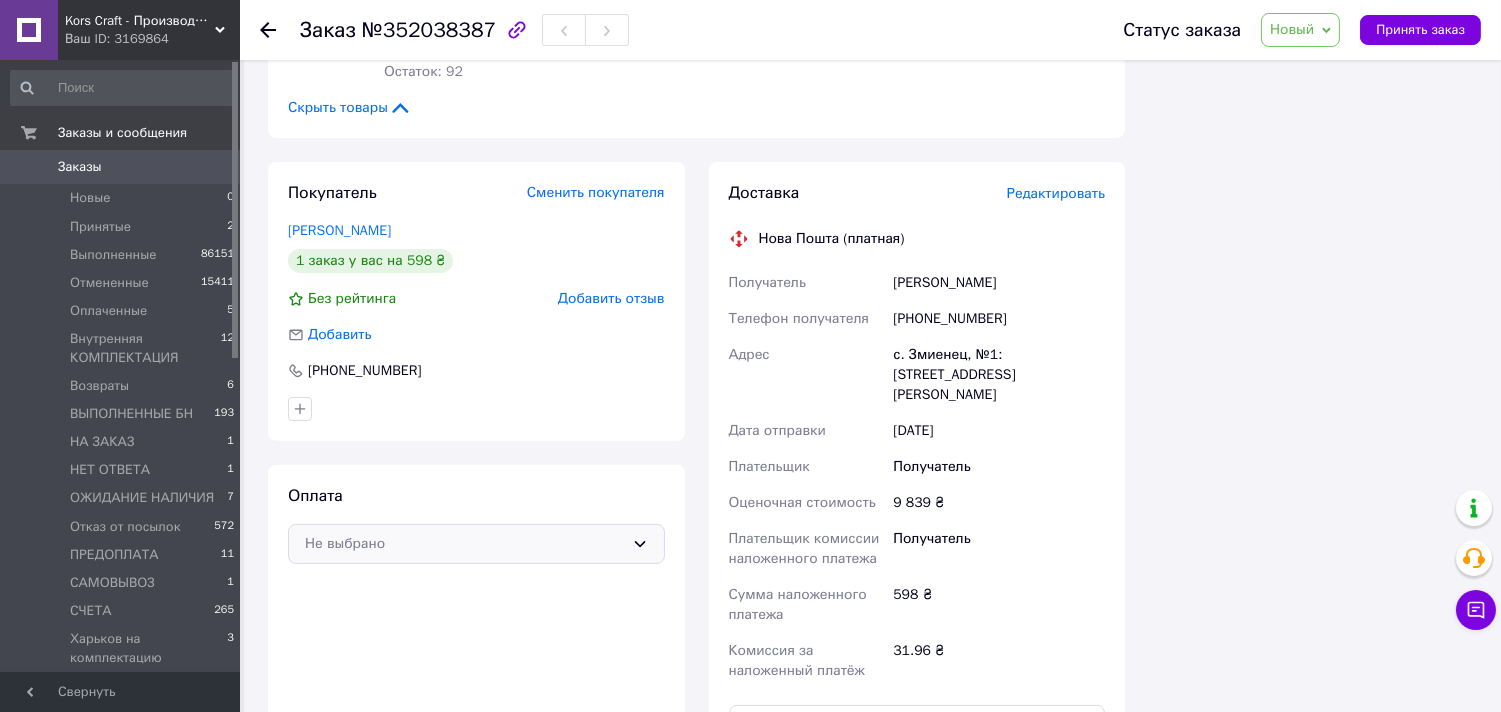 click on "Не выбрано" at bounding box center [476, 544] 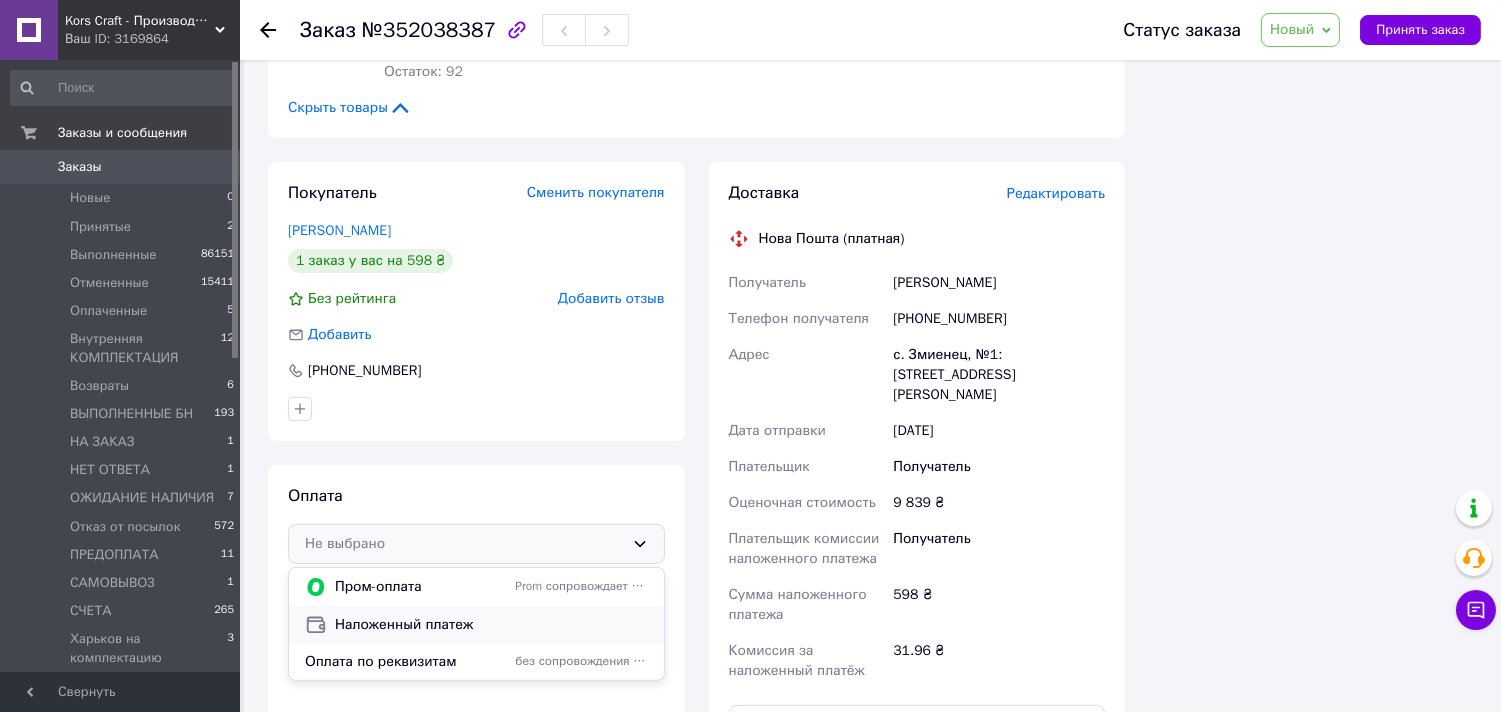click on "Наложенный платеж" at bounding box center (491, 625) 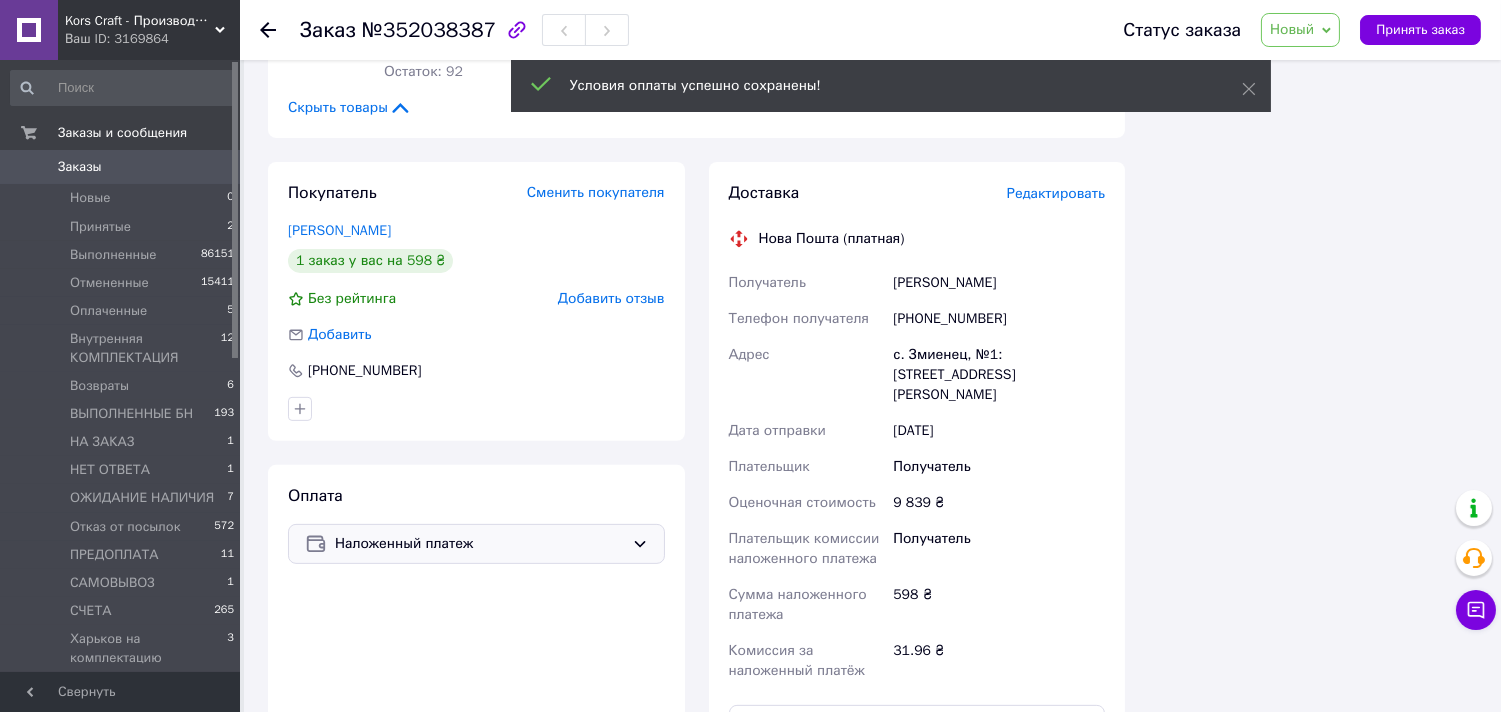 scroll, scrollTop: 112, scrollLeft: 0, axis: vertical 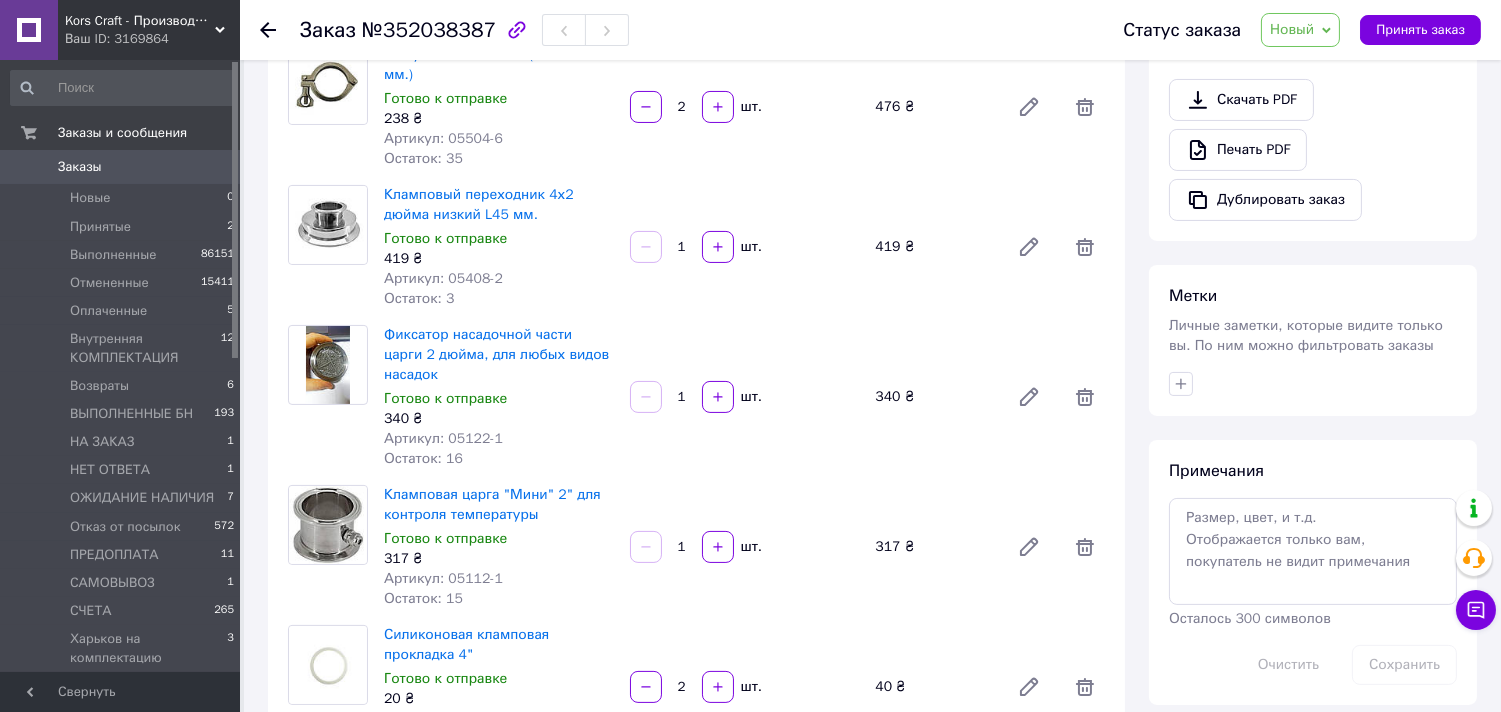 drag, startPoint x: 1323, startPoint y: 34, endPoint x: 1337, endPoint y: 111, distance: 78.26238 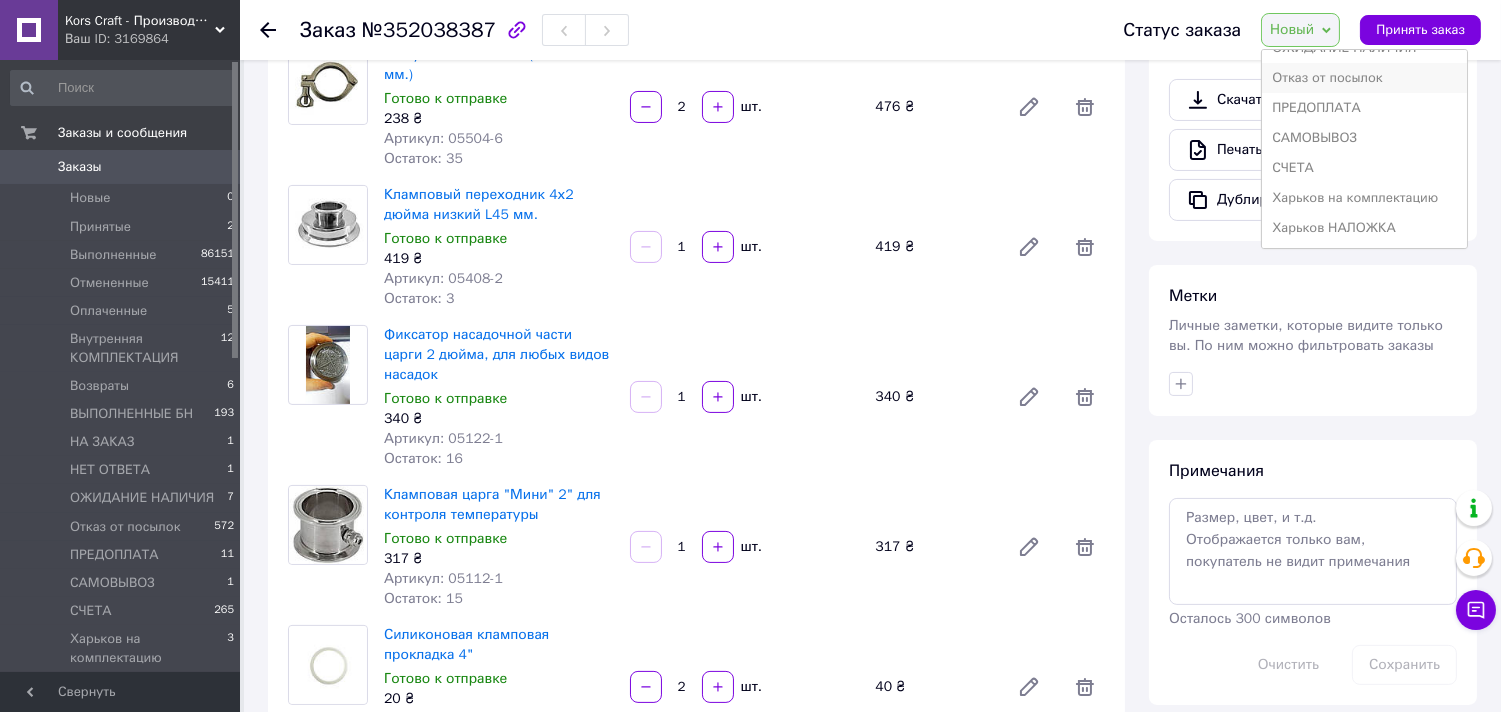 scroll, scrollTop: 322, scrollLeft: 0, axis: vertical 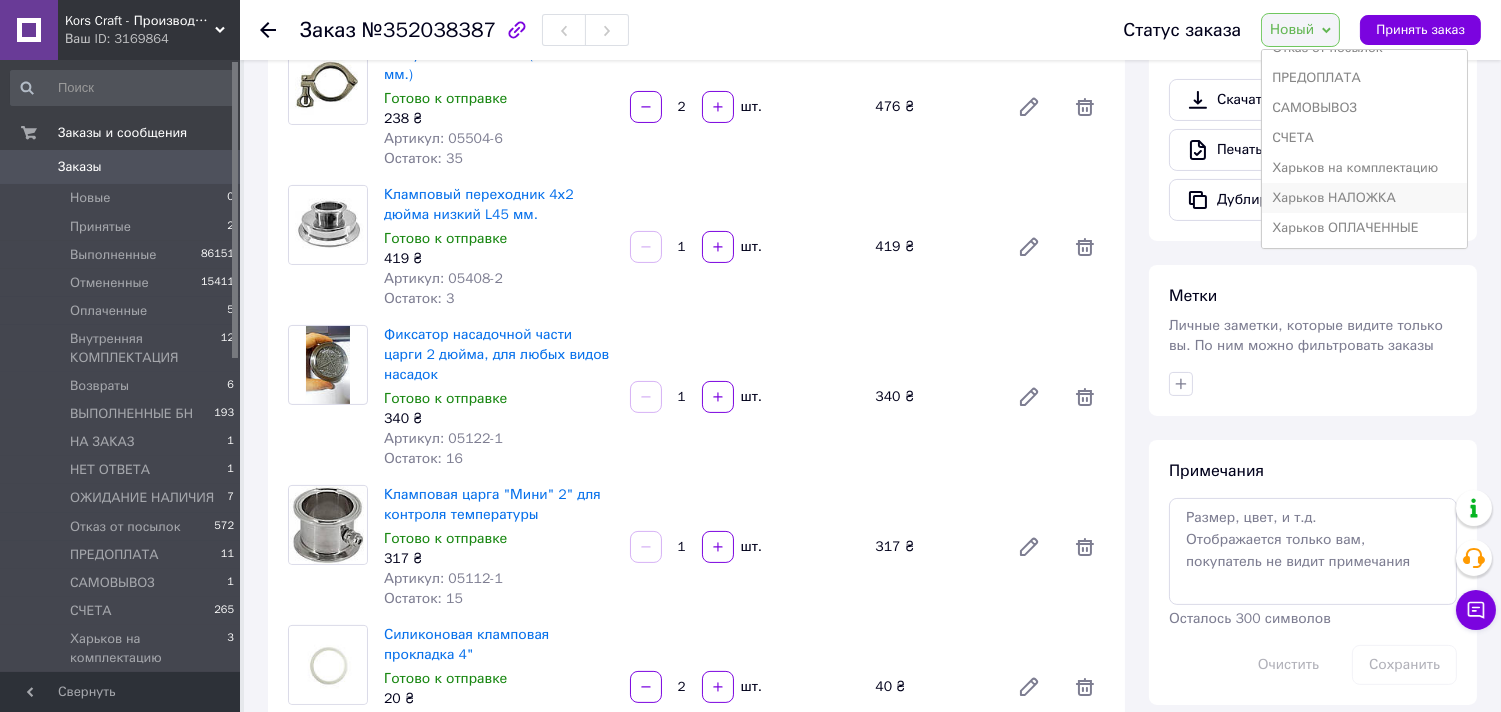 click on "Харьков НАЛОЖКА" at bounding box center (1364, 198) 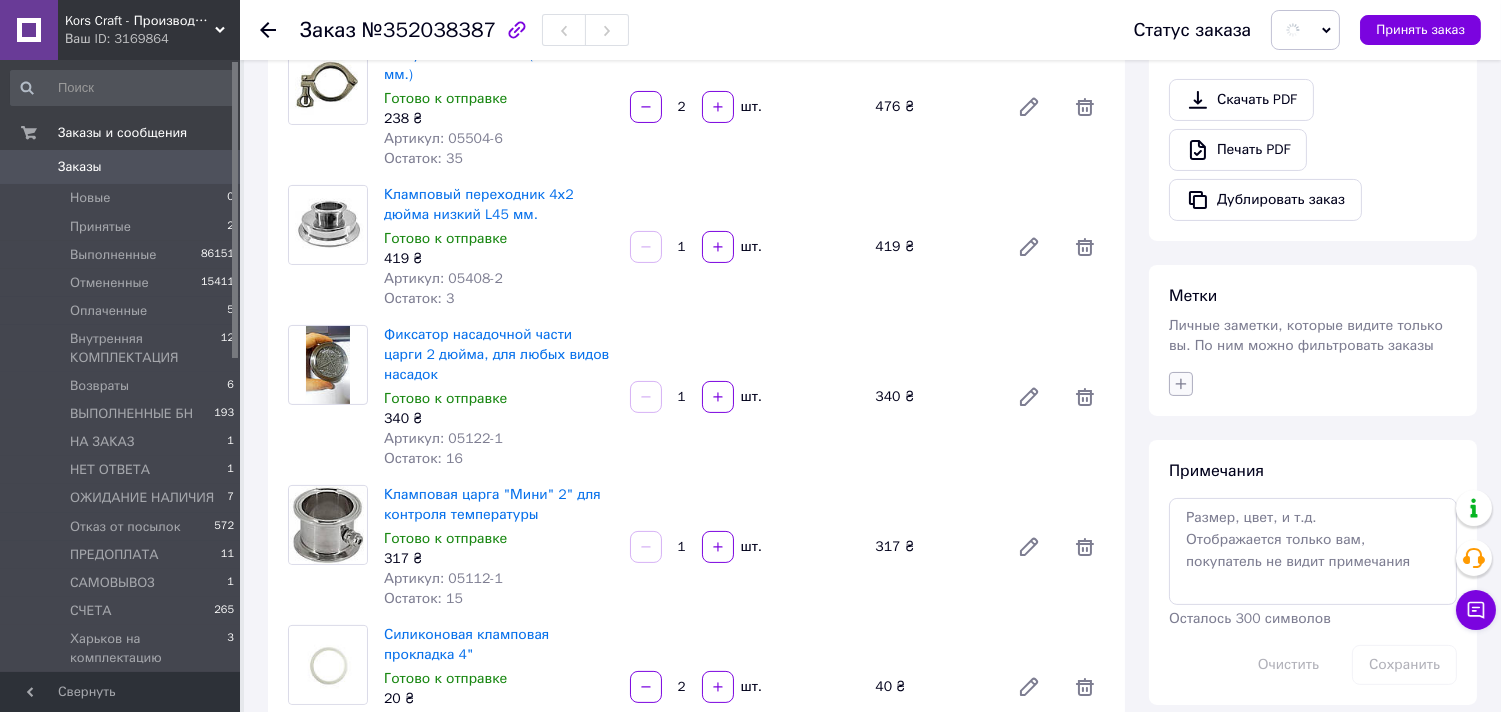 click 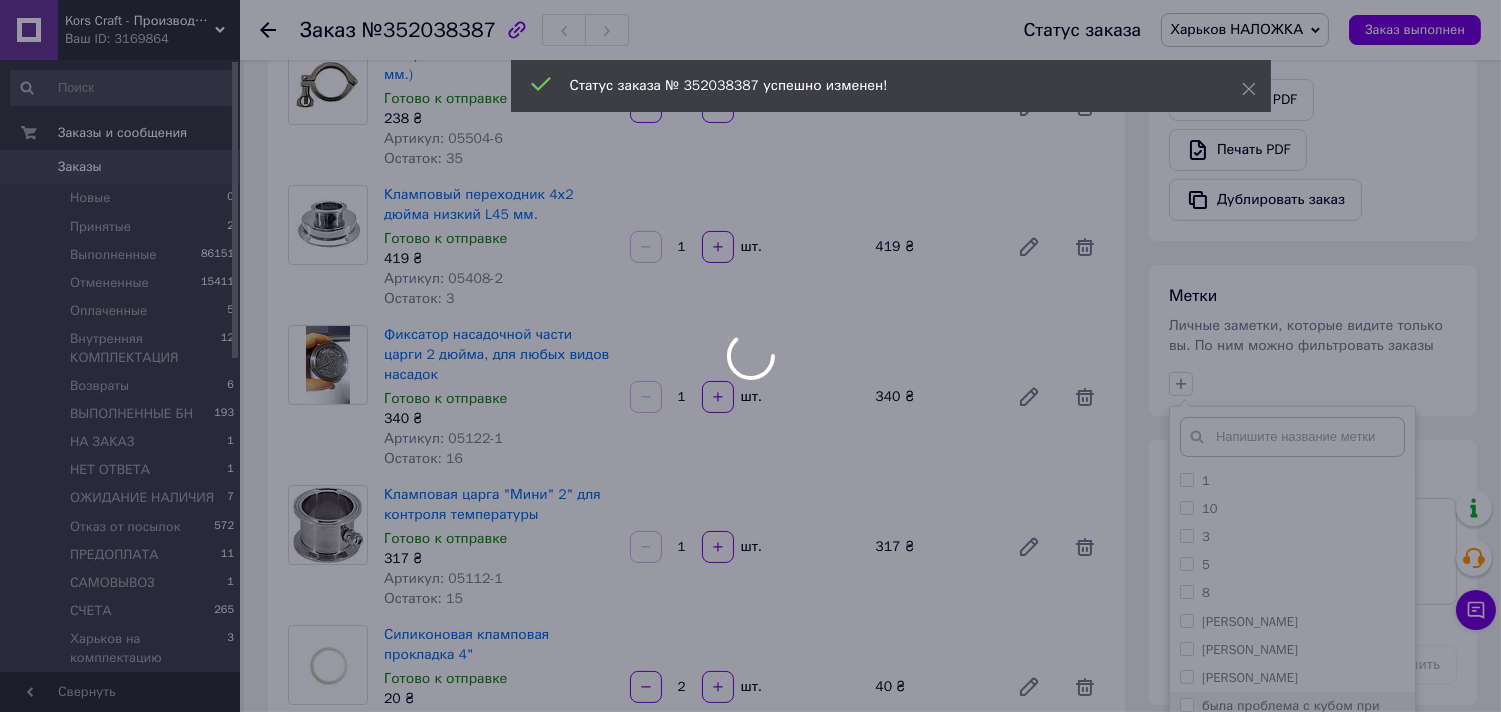 scroll, scrollTop: 160, scrollLeft: 0, axis: vertical 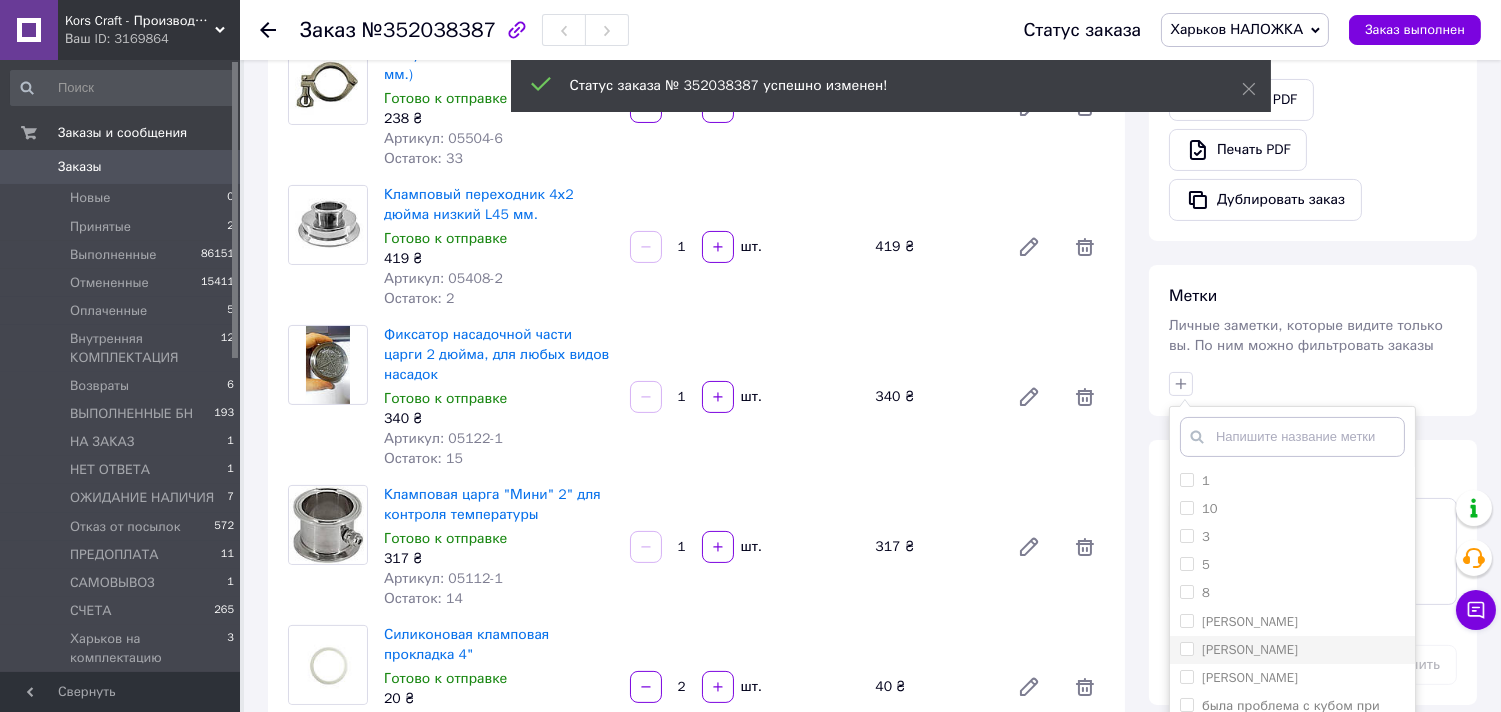 click on "[PERSON_NAME]" at bounding box center (1292, 650) 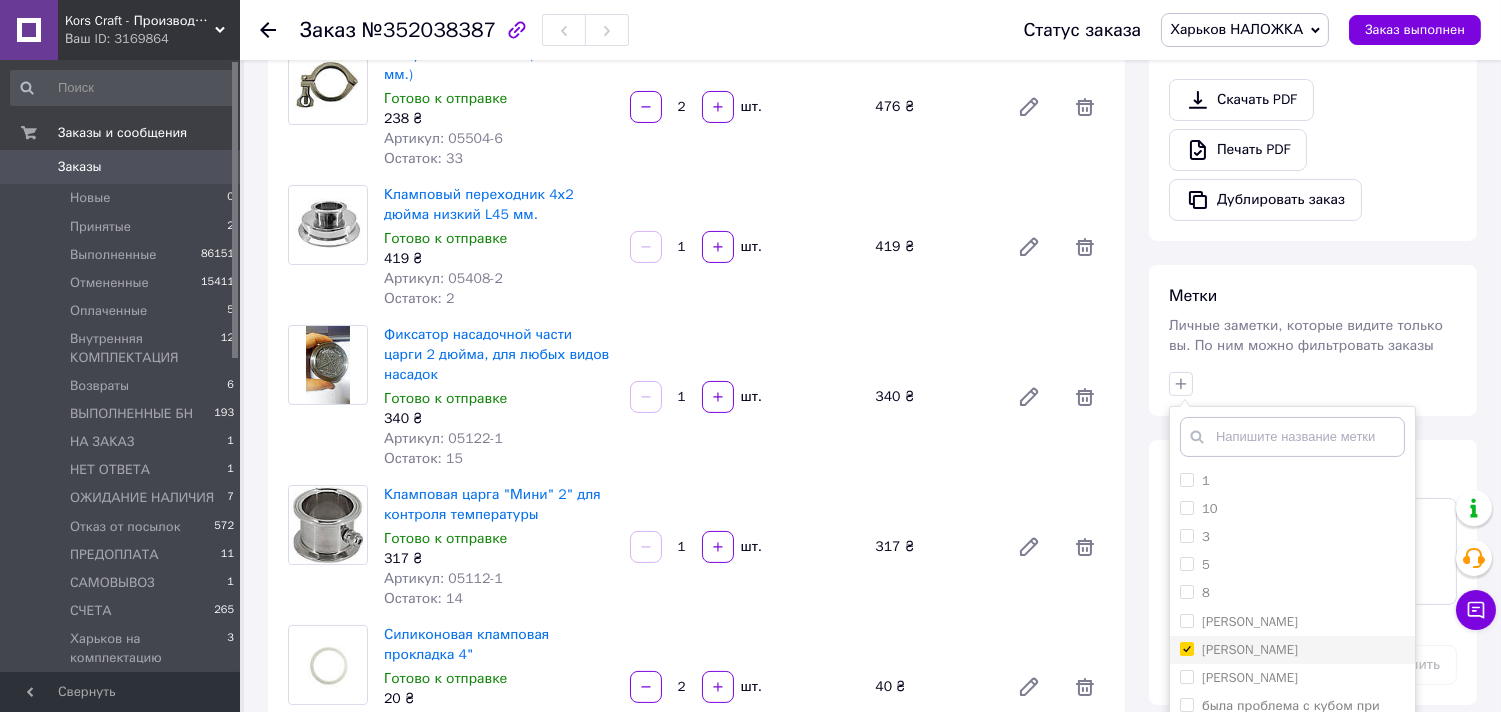 click on "[PERSON_NAME]" at bounding box center (1250, 649) 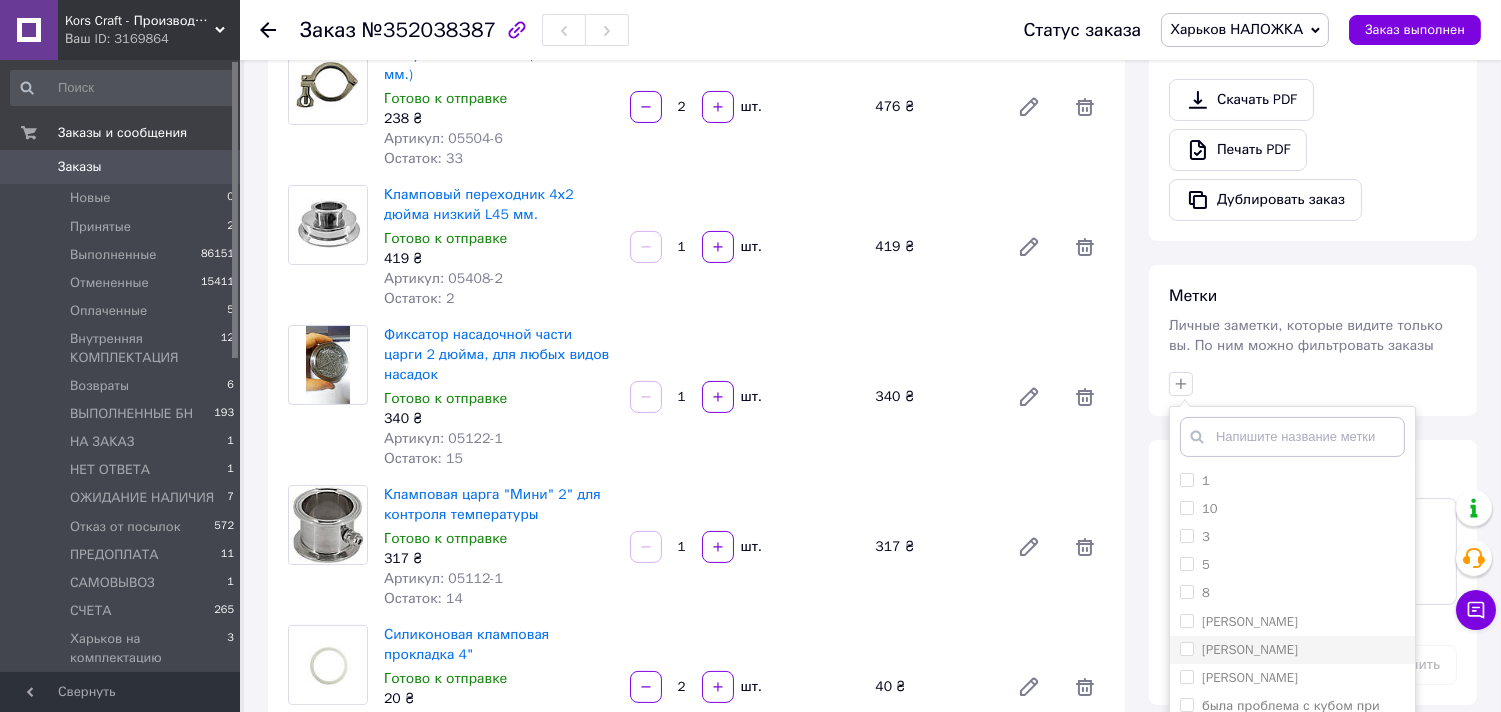 checkbox on "false" 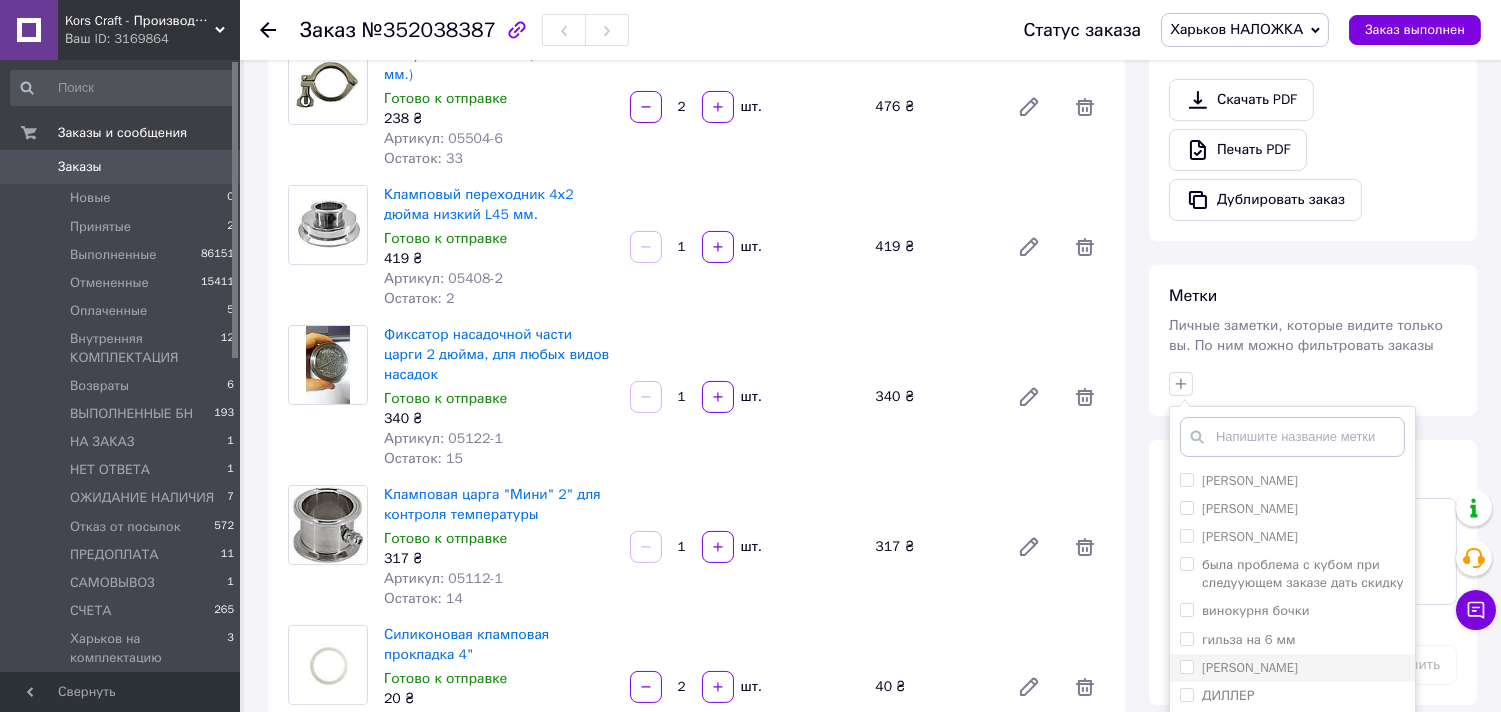 scroll, scrollTop: 111, scrollLeft: 0, axis: vertical 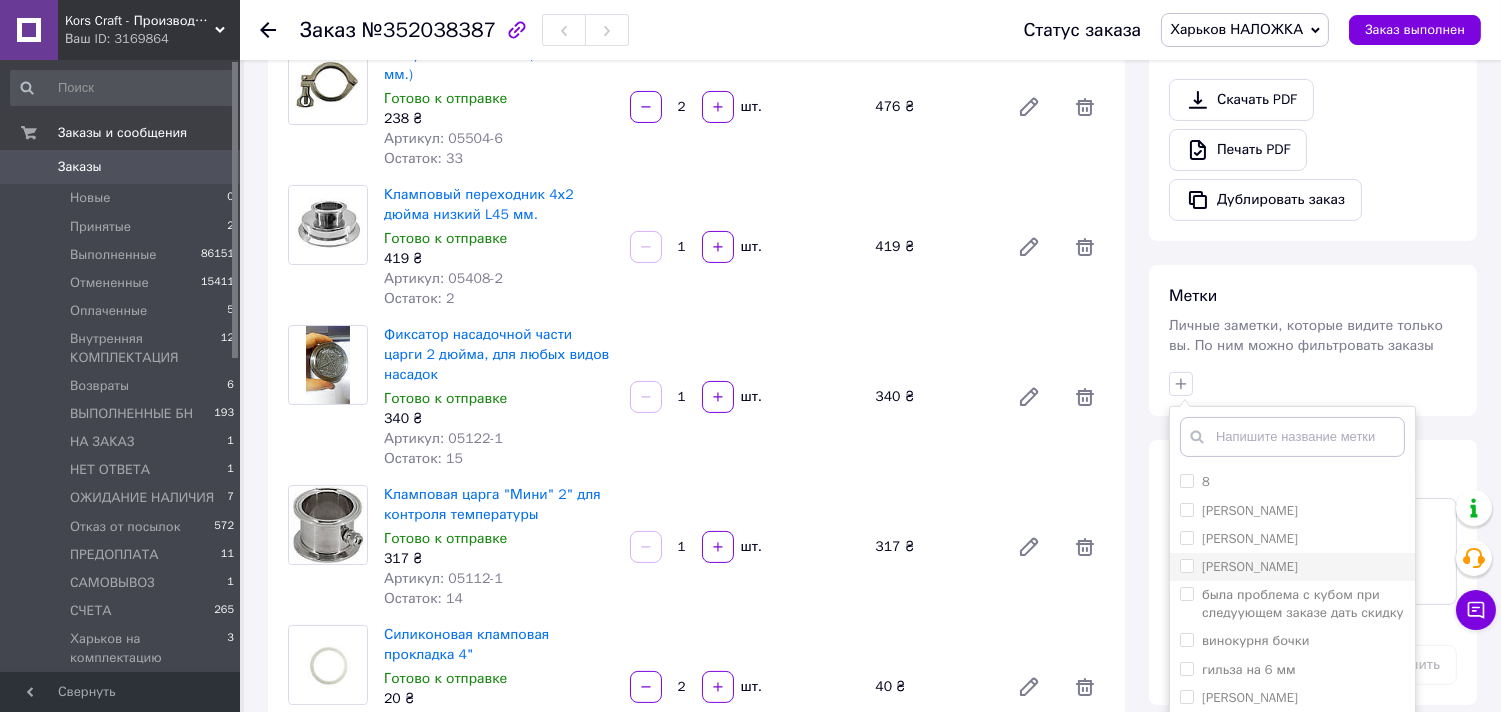 click on "[PERSON_NAME]" at bounding box center [1250, 566] 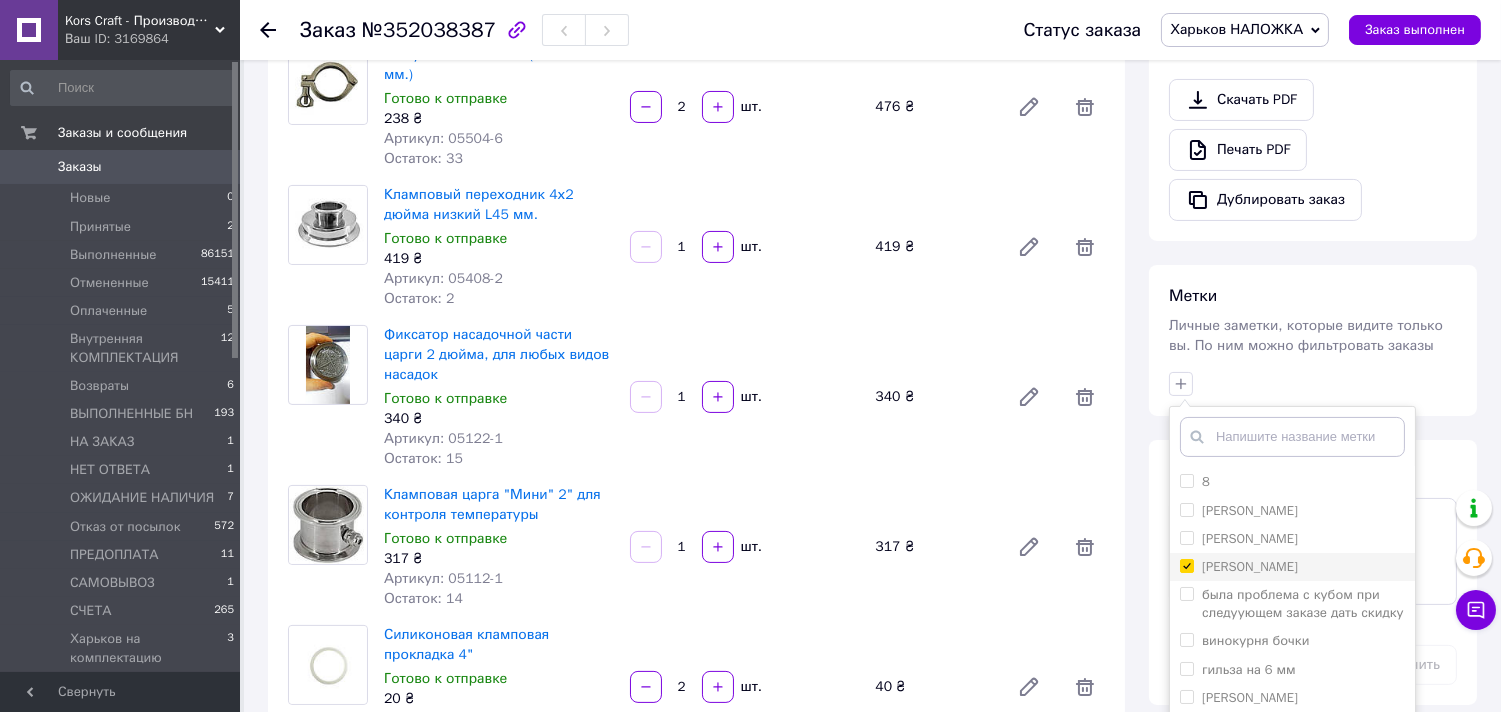 checkbox on "true" 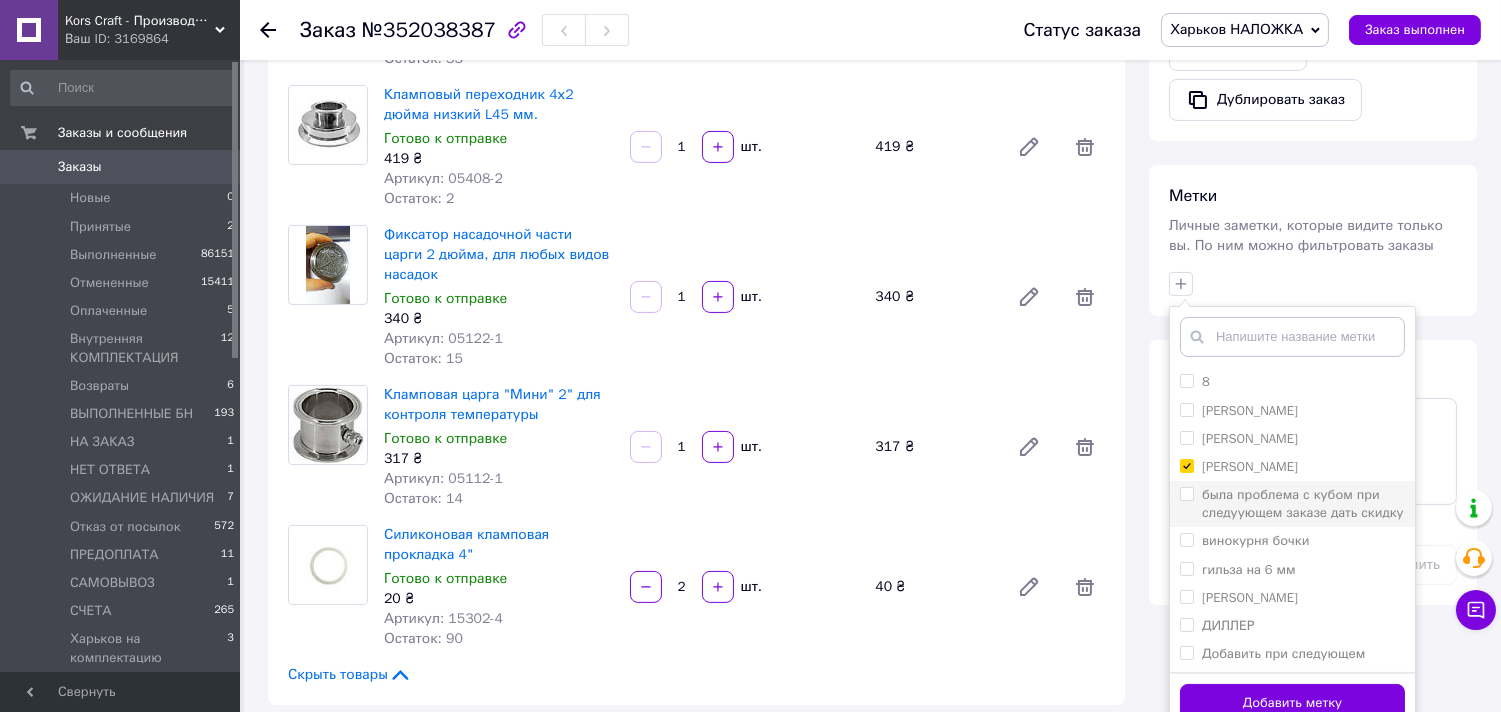 scroll, scrollTop: 888, scrollLeft: 0, axis: vertical 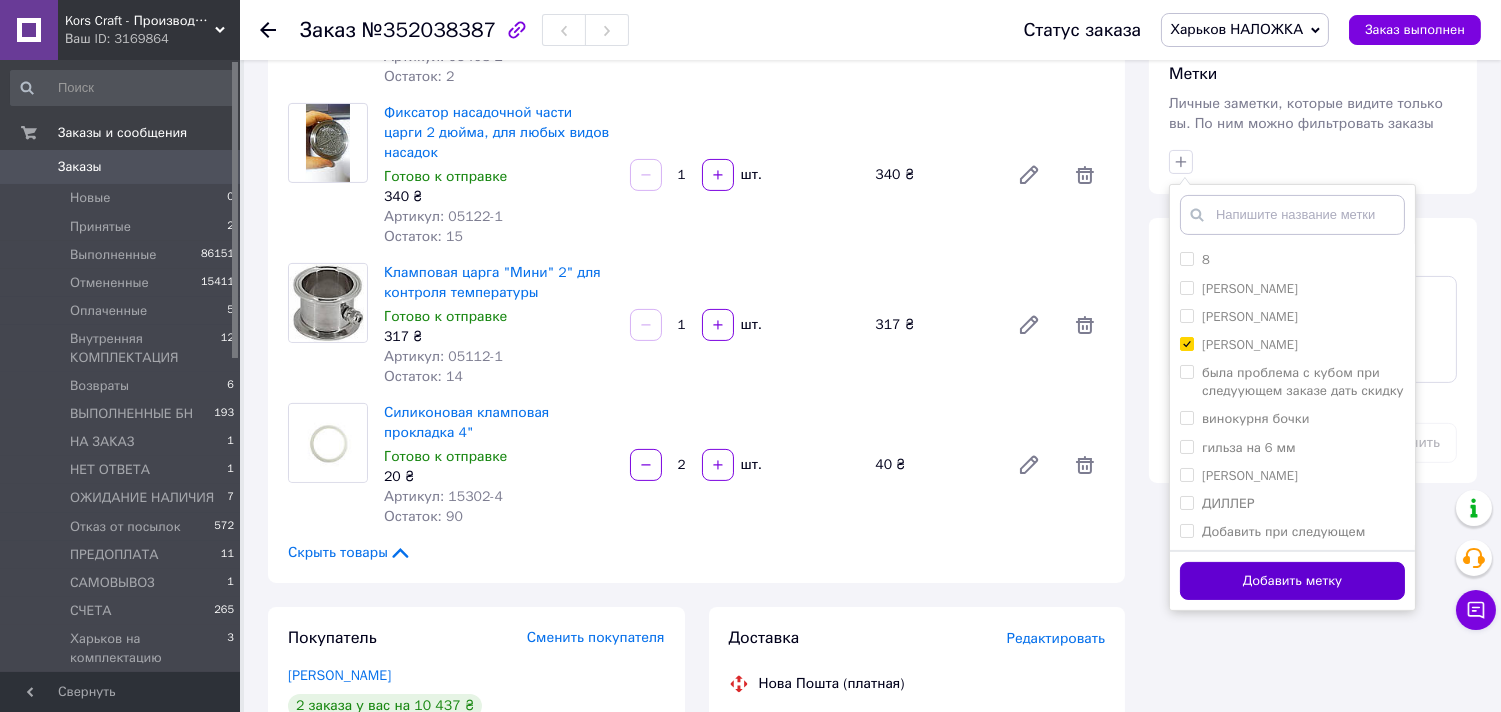 click on "Добавить метку" at bounding box center [1292, 581] 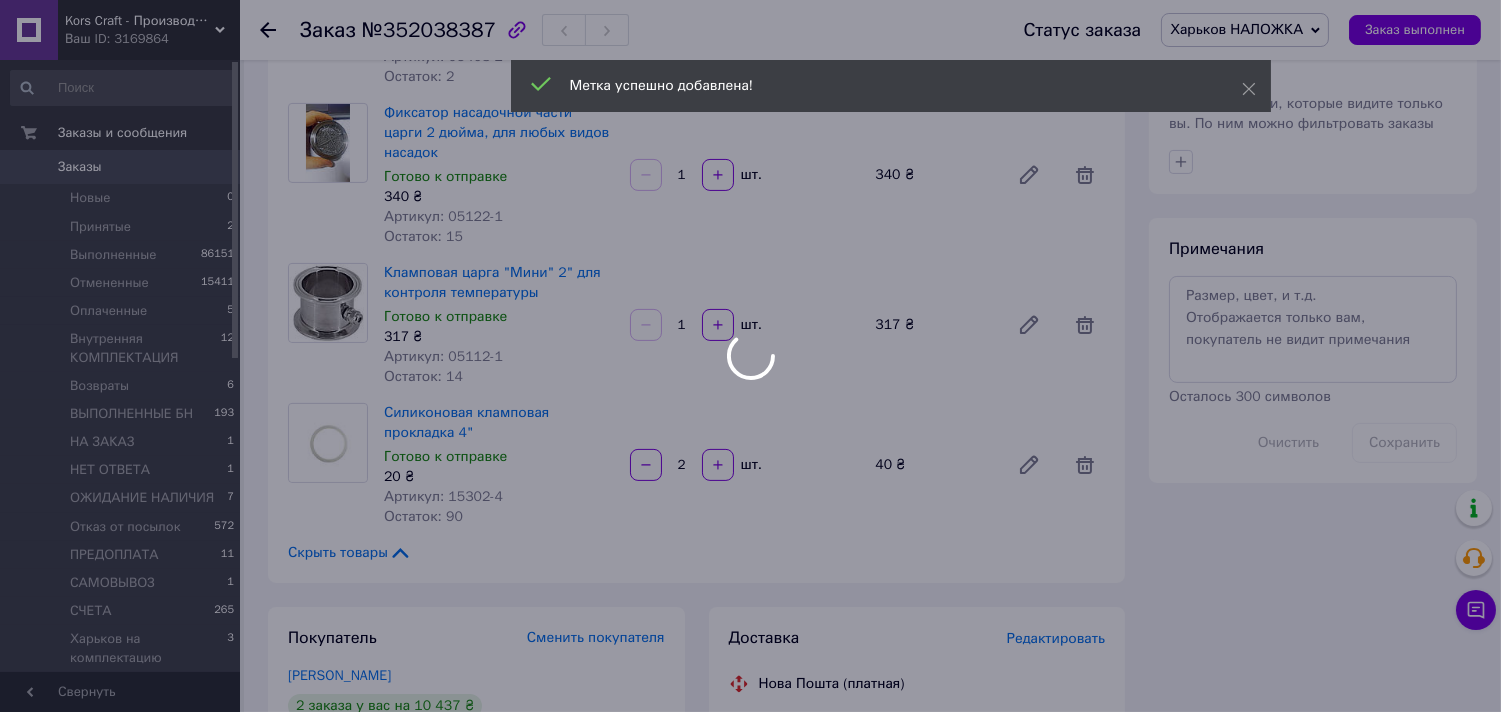 scroll, scrollTop: 207, scrollLeft: 0, axis: vertical 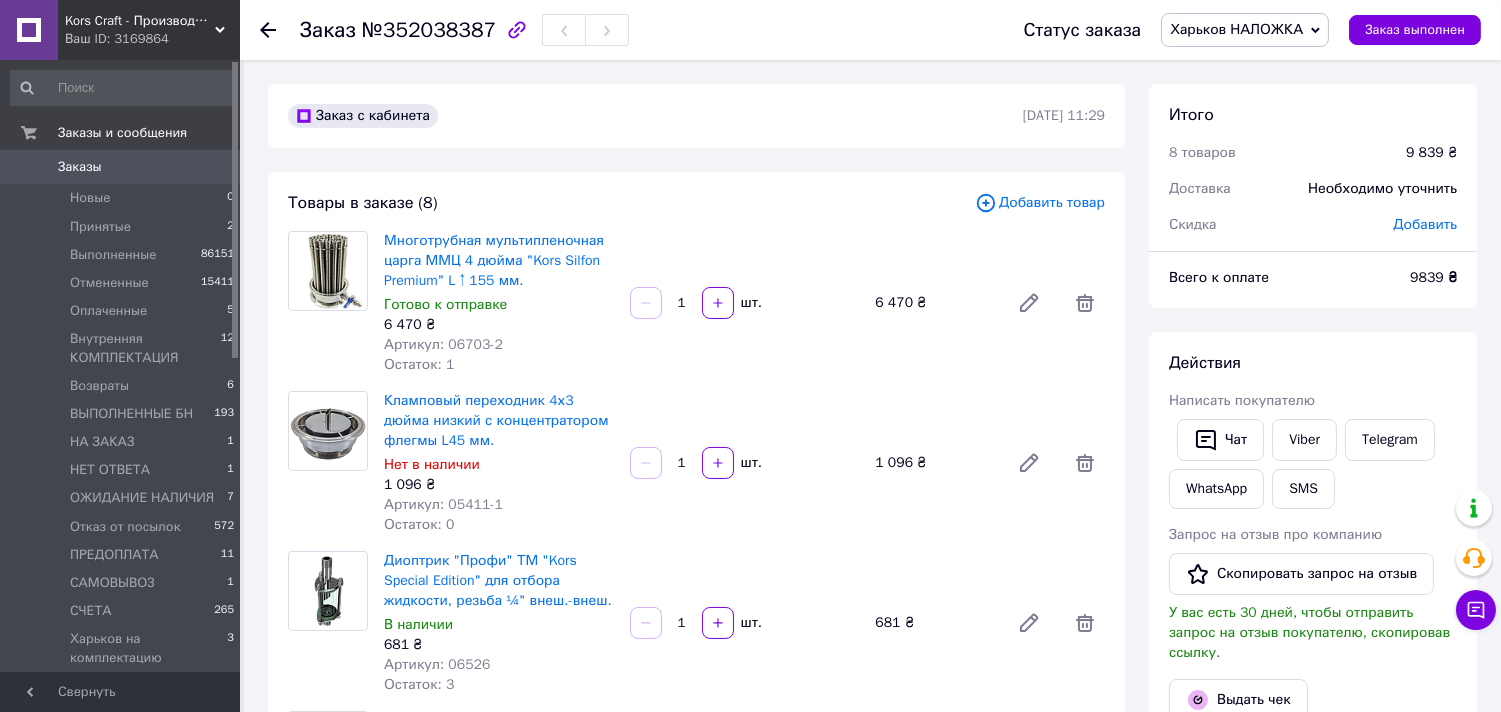 click on "Заказы" at bounding box center [80, 167] 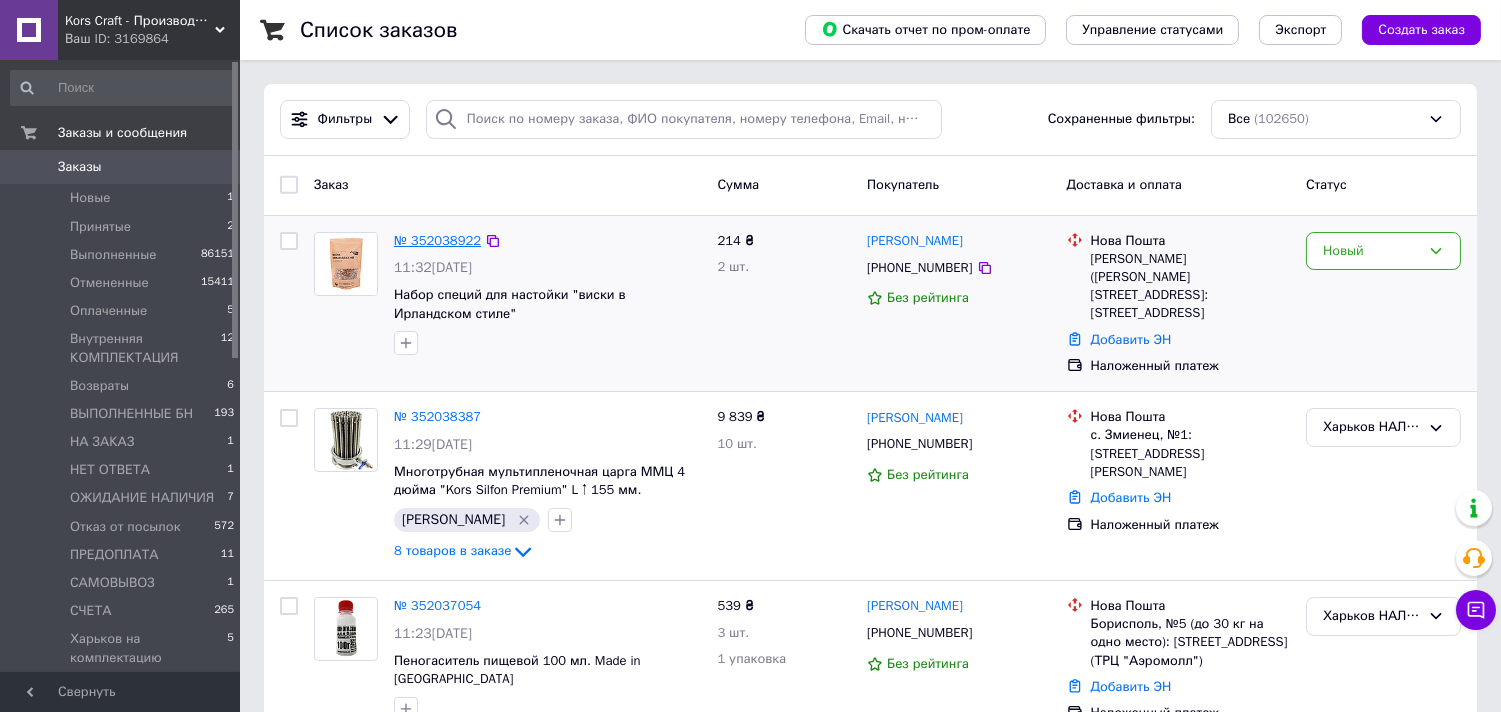 click on "№ 352038922" at bounding box center (437, 240) 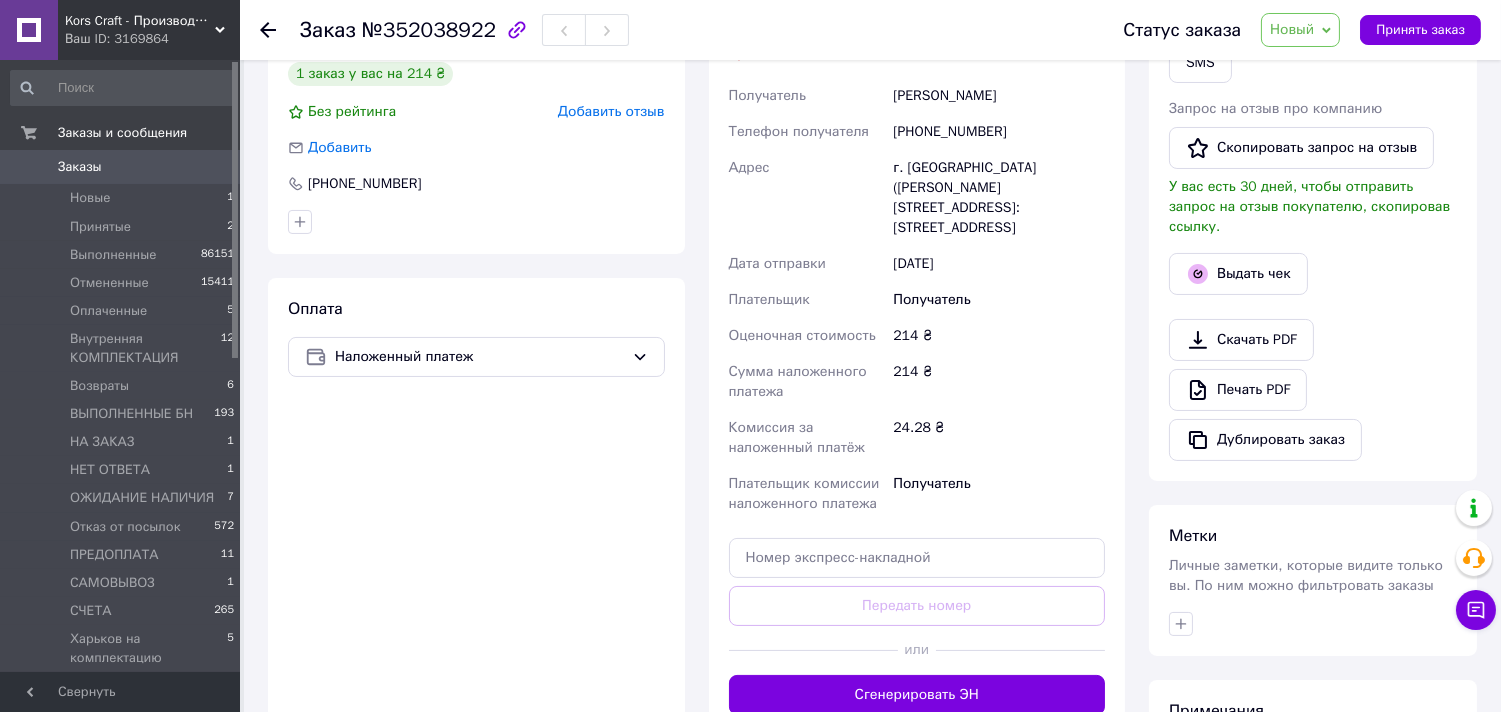 scroll, scrollTop: 444, scrollLeft: 0, axis: vertical 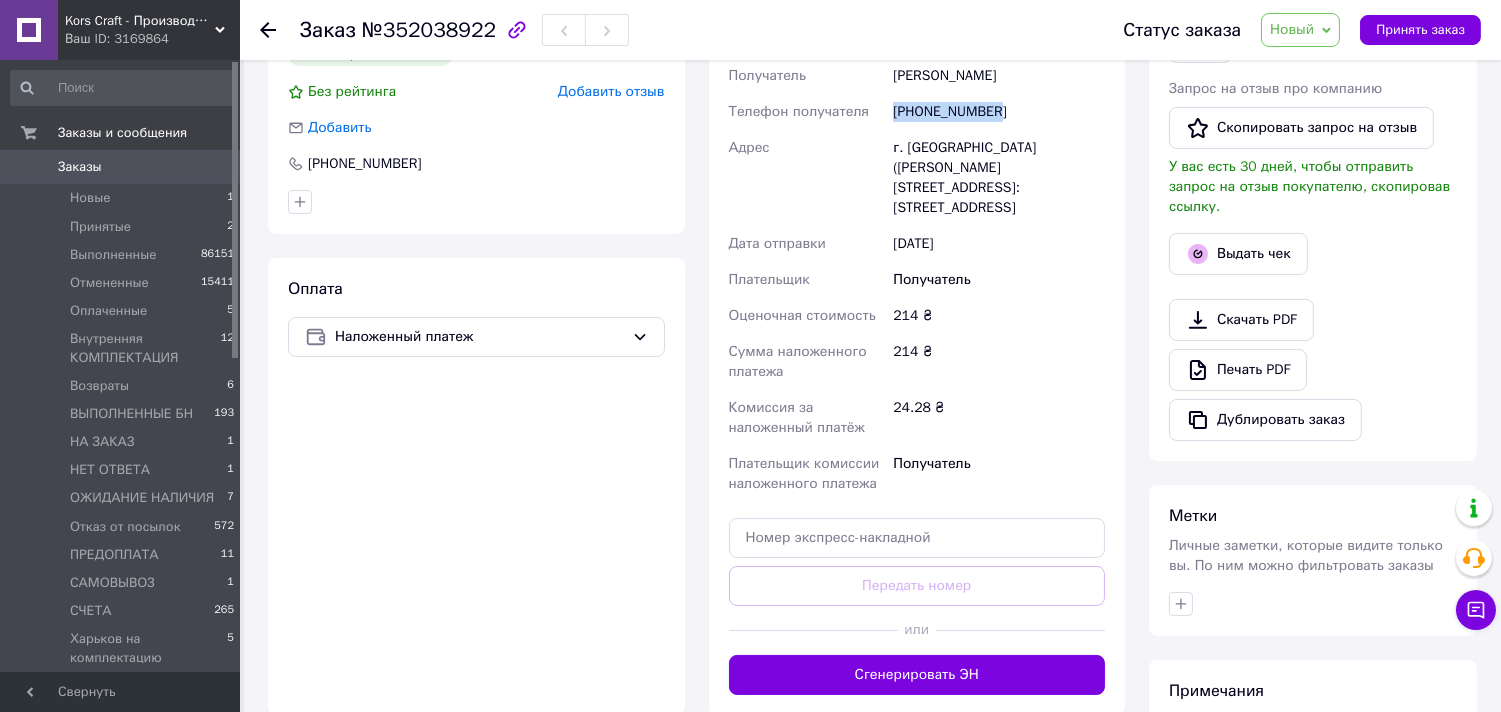 drag, startPoint x: 897, startPoint y: 108, endPoint x: 1015, endPoint y: 98, distance: 118.42297 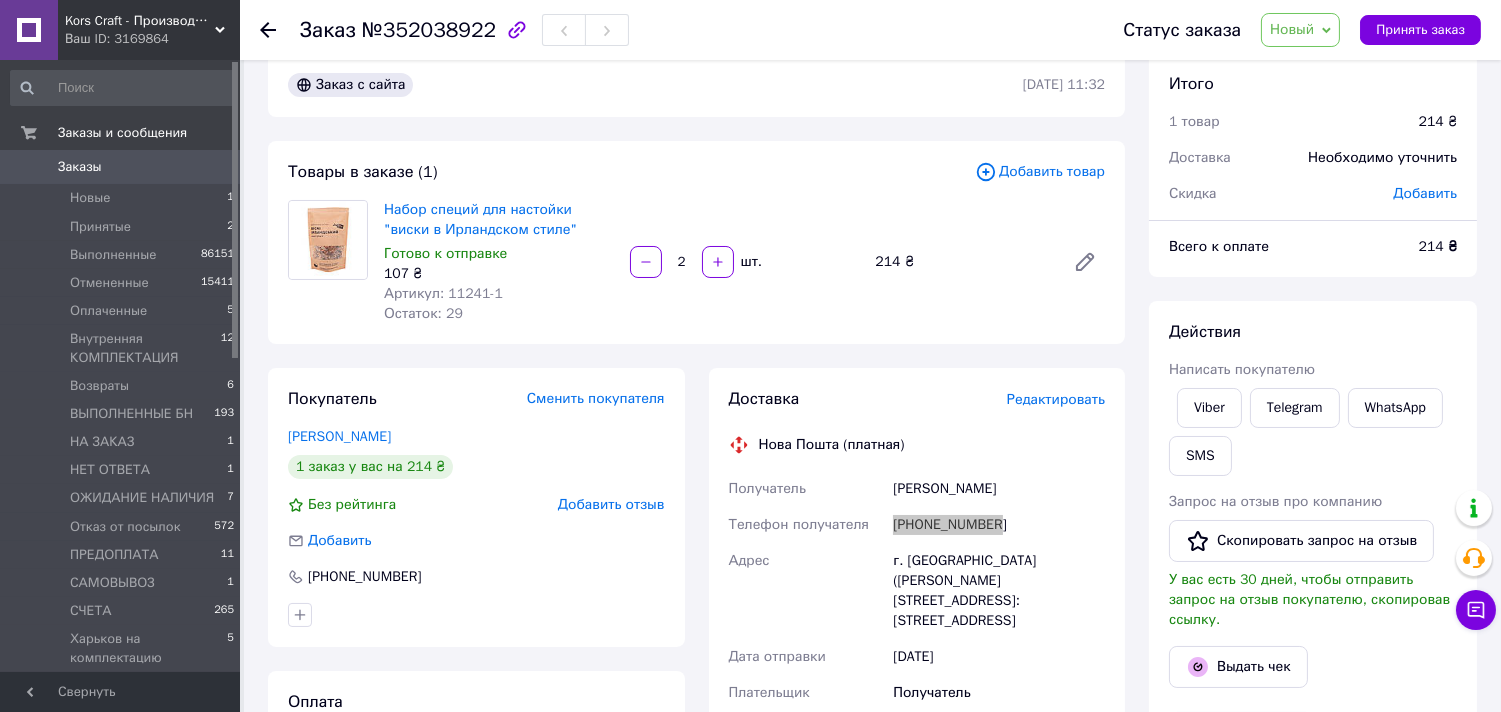 scroll, scrollTop: 0, scrollLeft: 0, axis: both 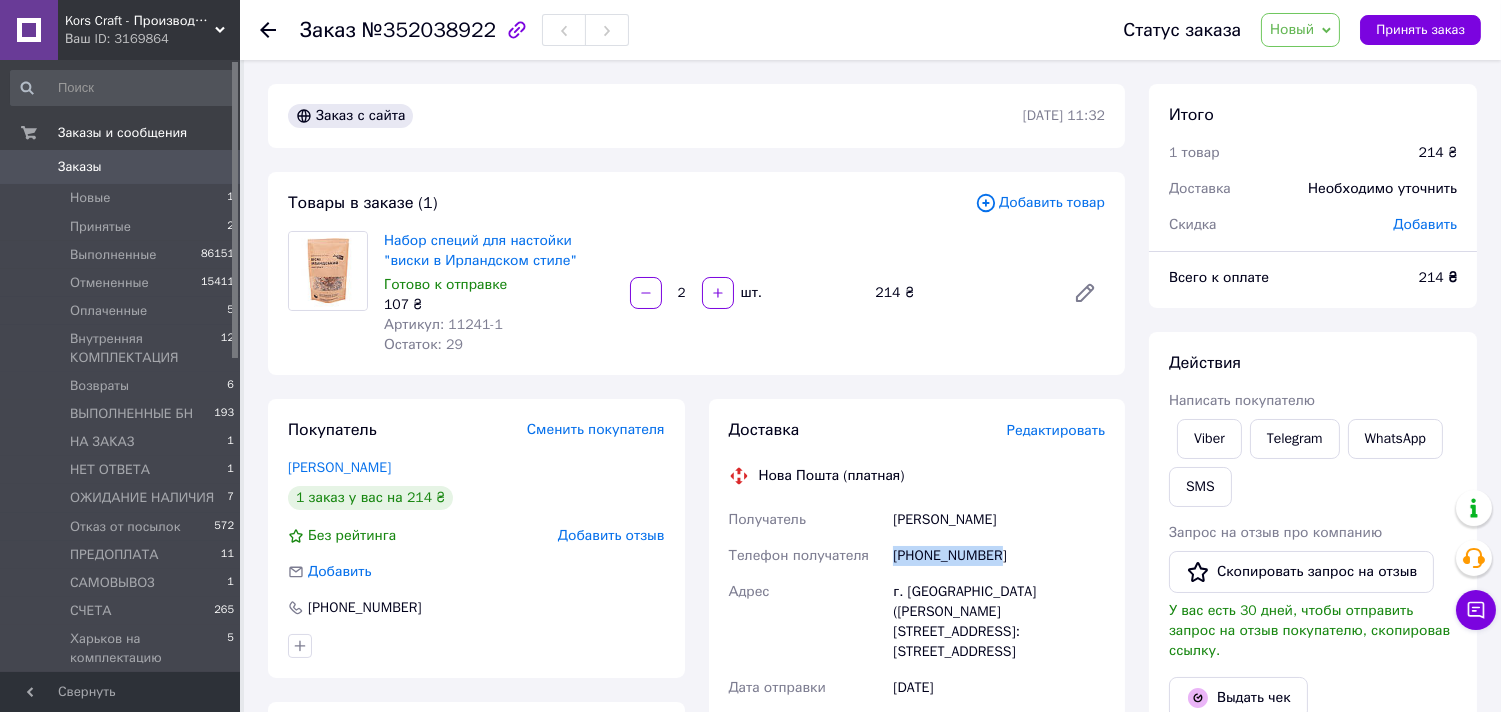 click on "Новый" at bounding box center [1300, 30] 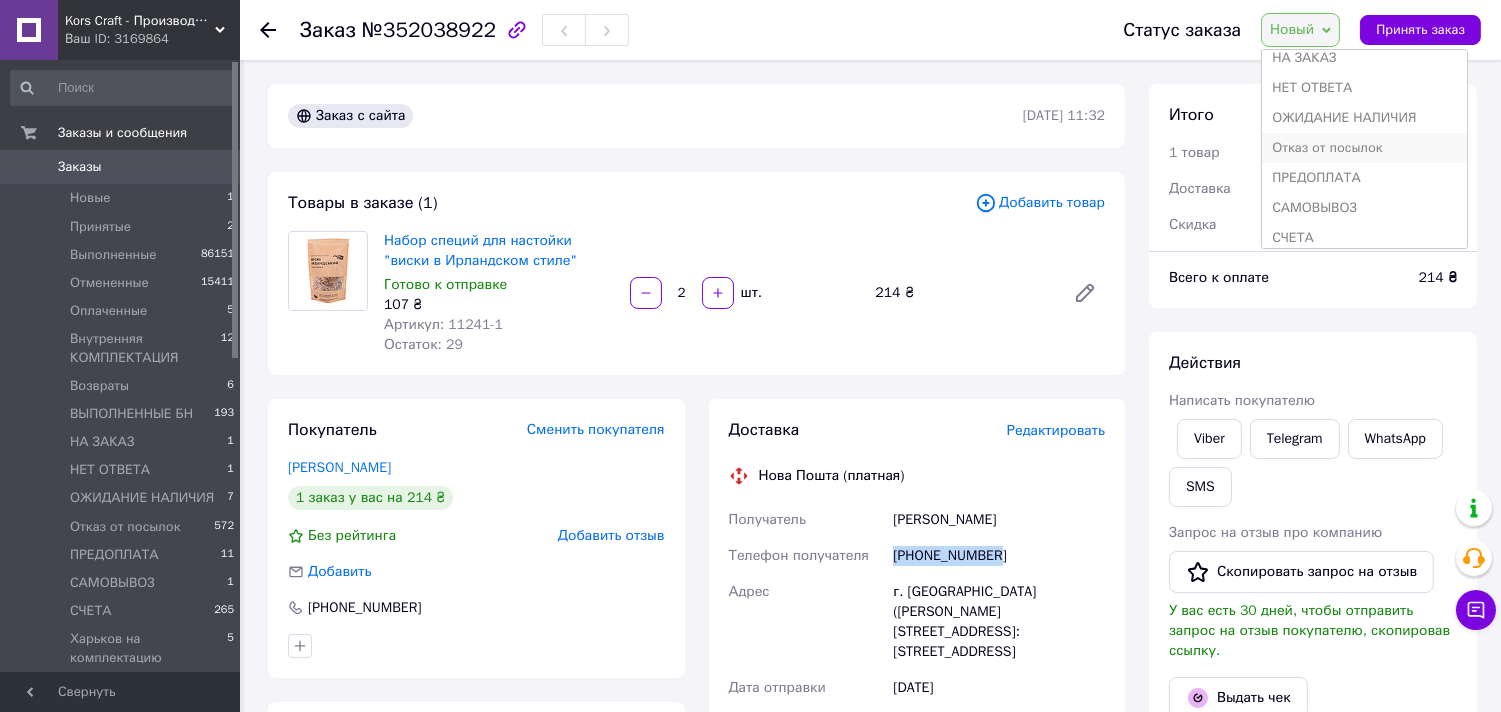 scroll, scrollTop: 322, scrollLeft: 0, axis: vertical 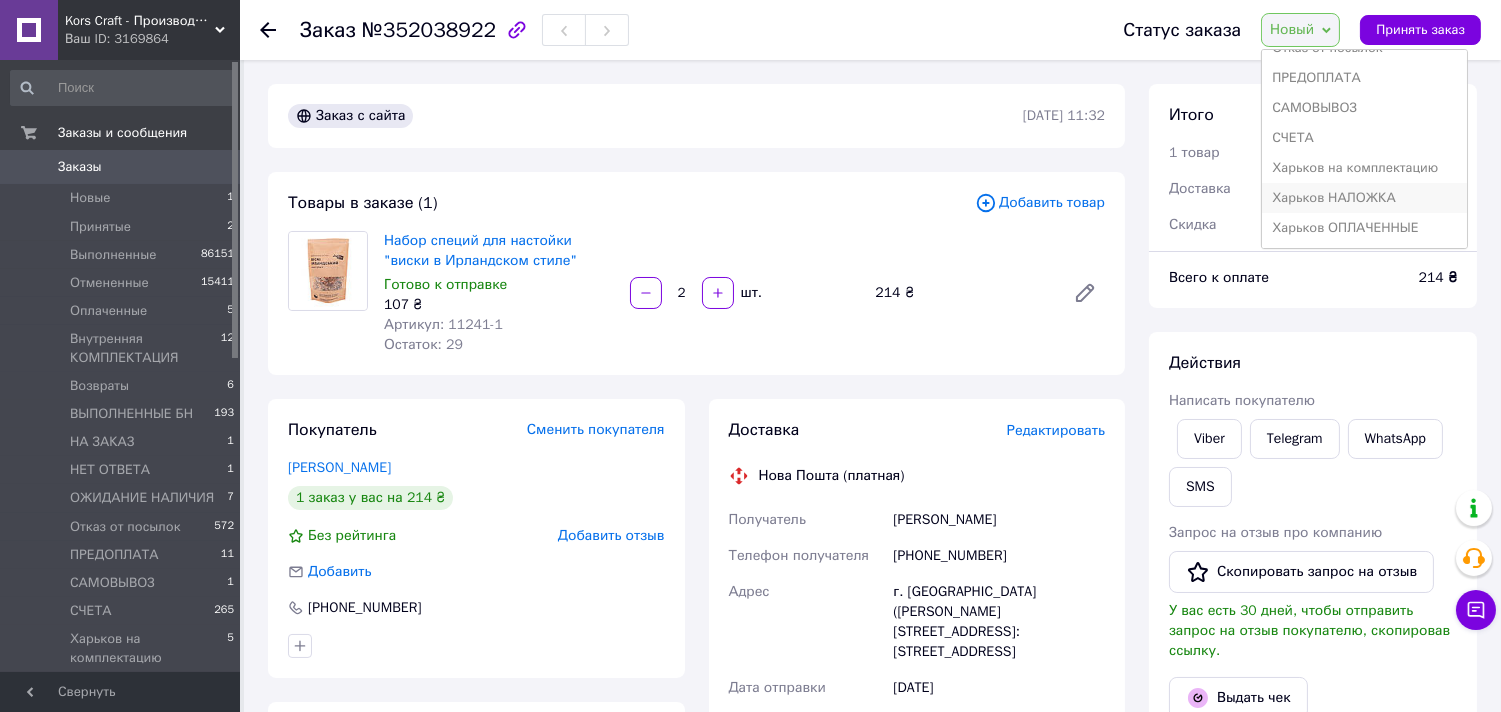 click on "Харьков НАЛОЖКА" at bounding box center [1364, 198] 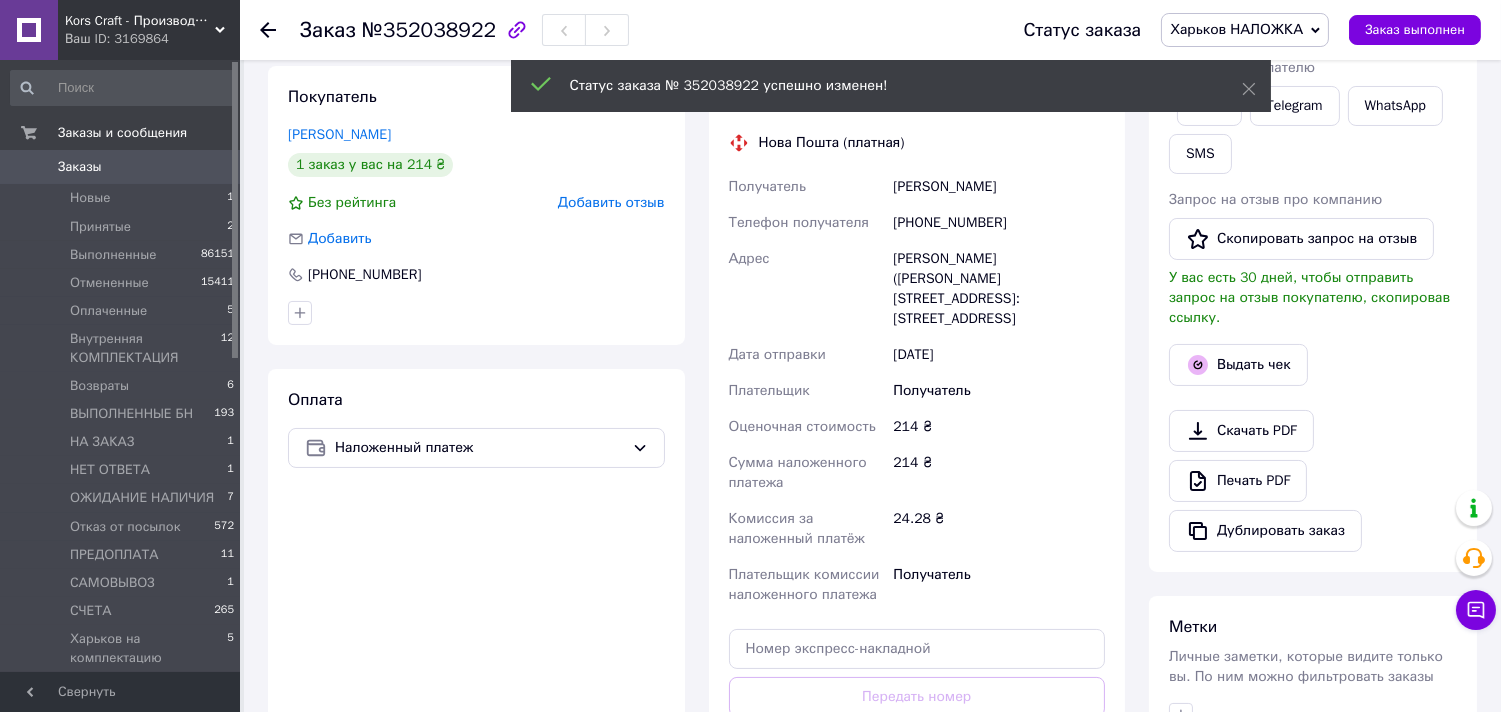 scroll, scrollTop: 555, scrollLeft: 0, axis: vertical 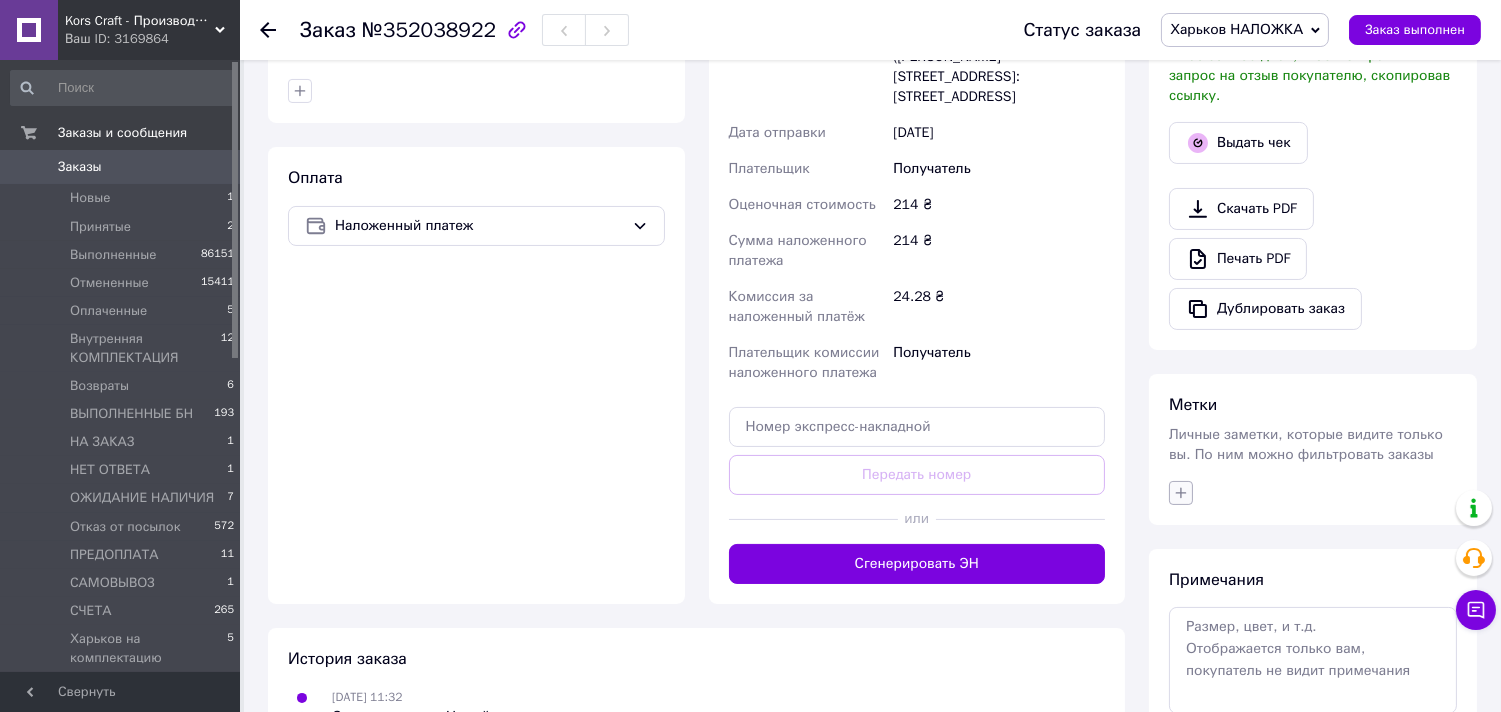 drag, startPoint x: 1177, startPoint y: 475, endPoint x: 1301, endPoint y: 480, distance: 124.10077 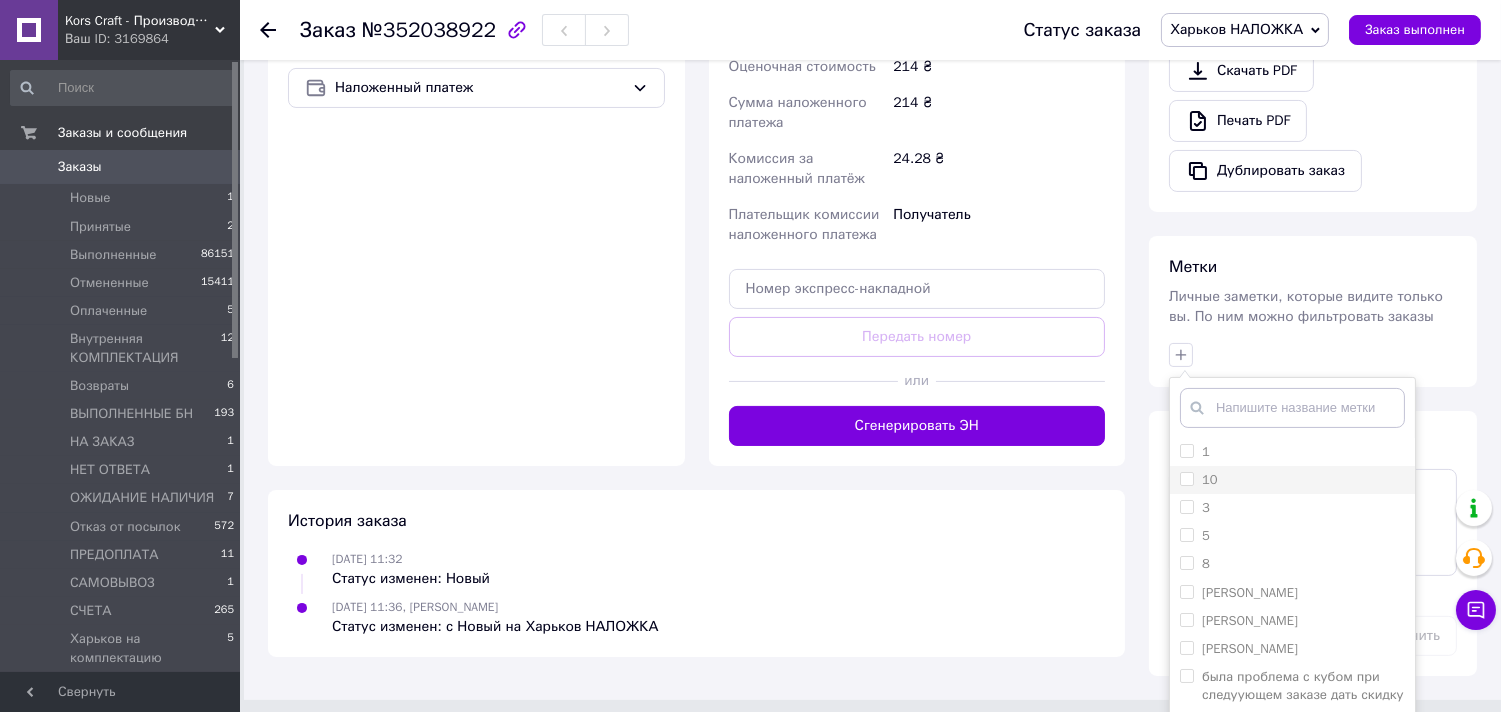 scroll, scrollTop: 765, scrollLeft: 0, axis: vertical 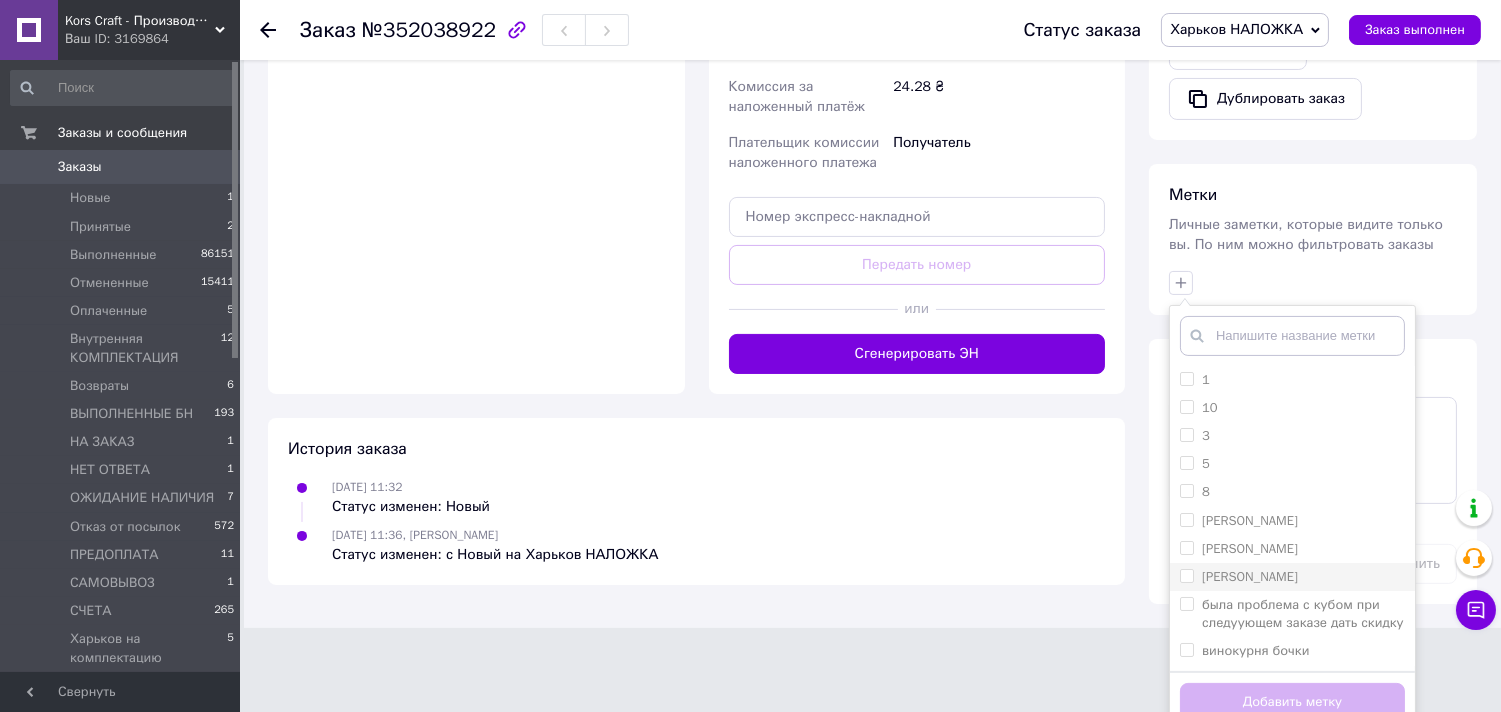 click on "[PERSON_NAME]" at bounding box center [1250, 576] 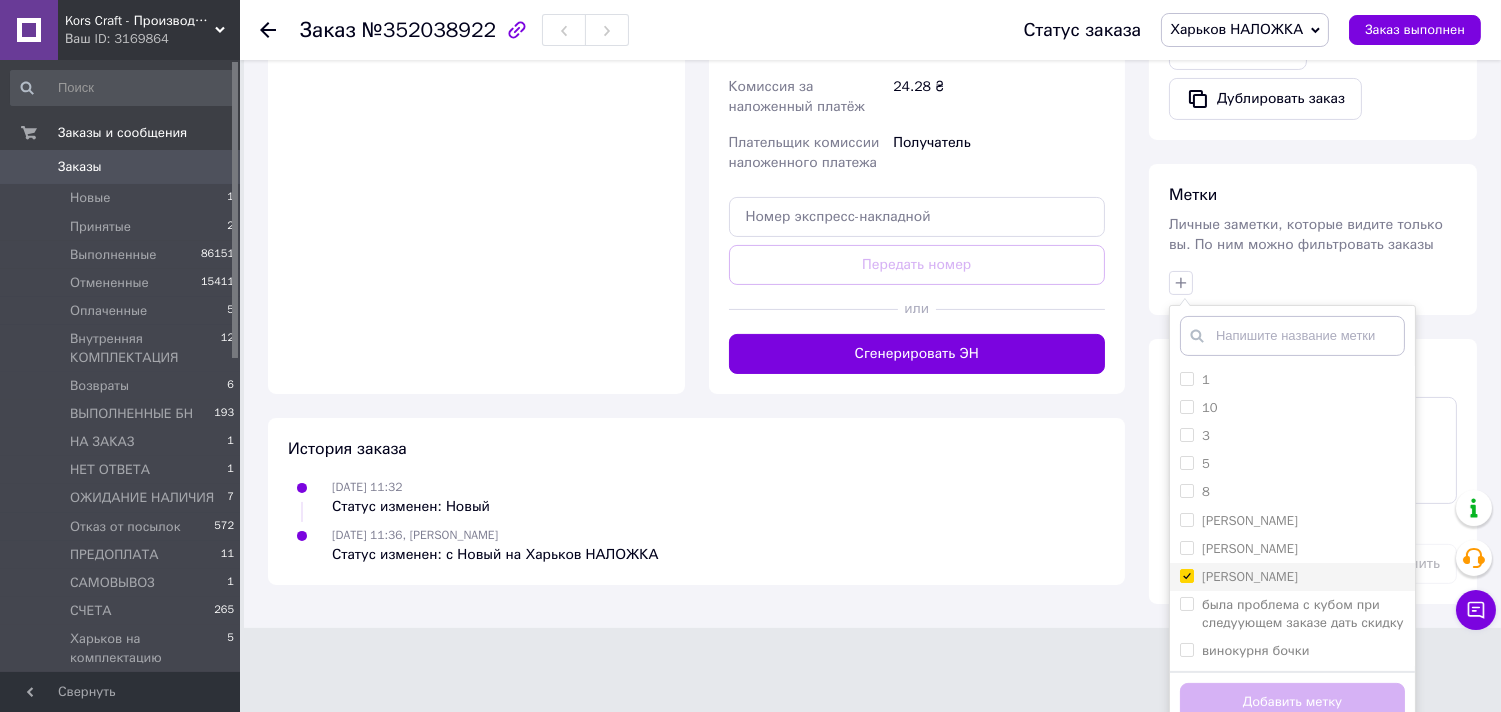 checkbox on "true" 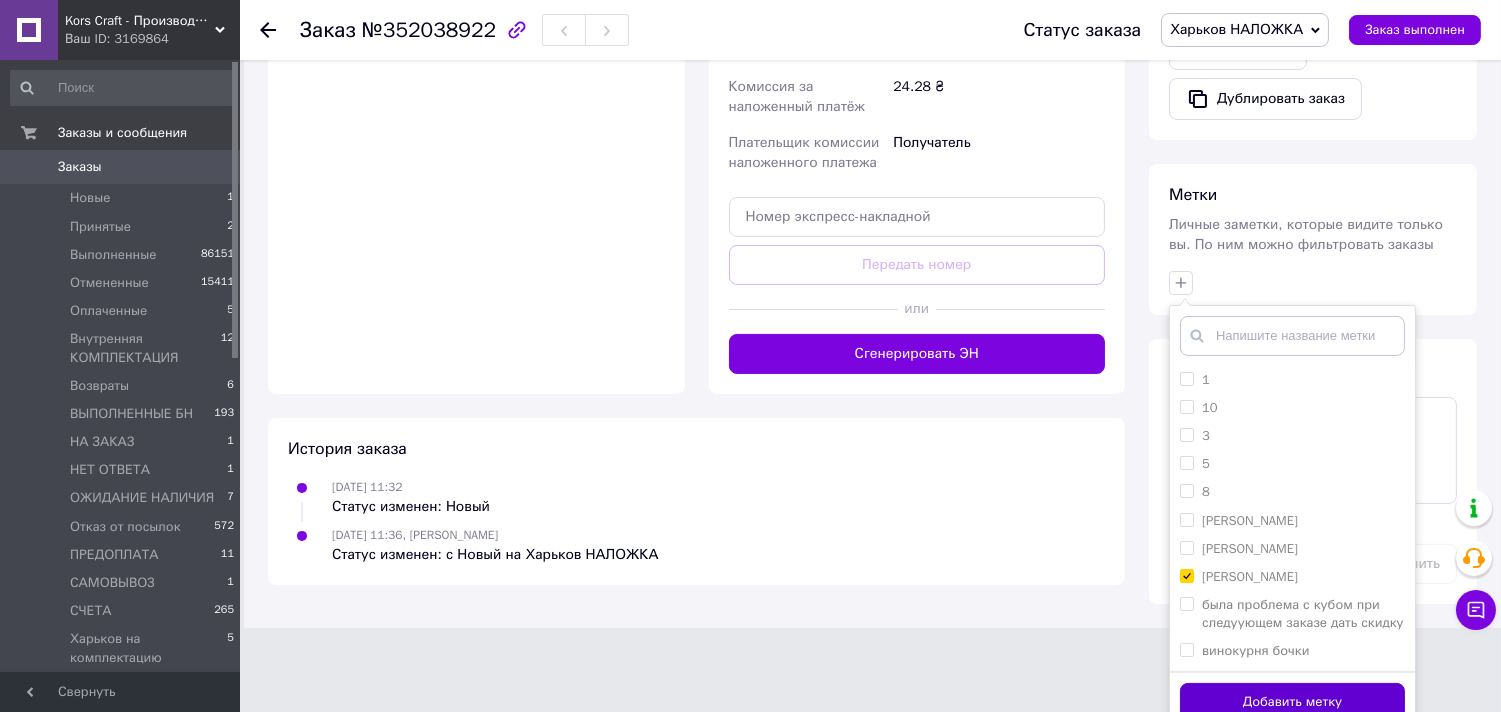 click on "Добавить метку" at bounding box center (1292, 702) 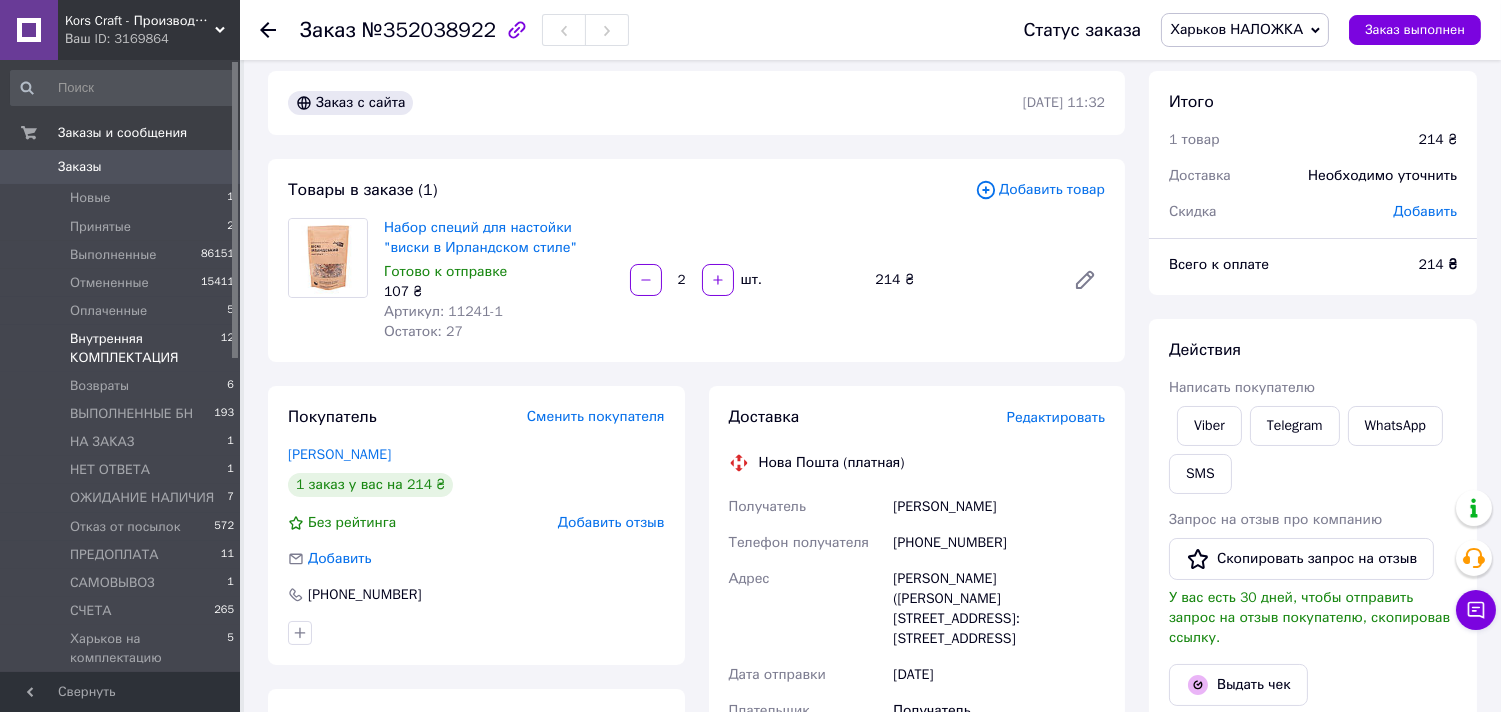 scroll, scrollTop: 0, scrollLeft: 0, axis: both 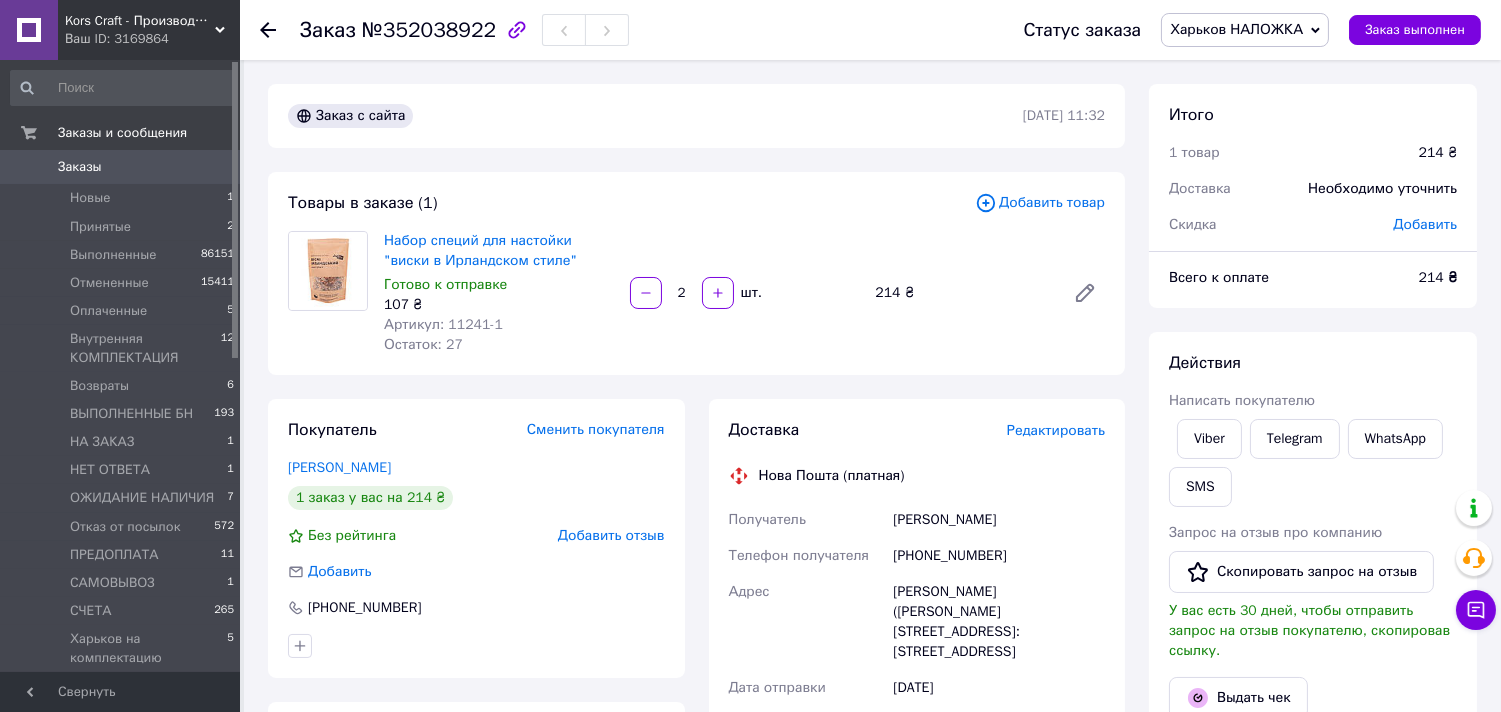 click on "Заказы" at bounding box center [121, 167] 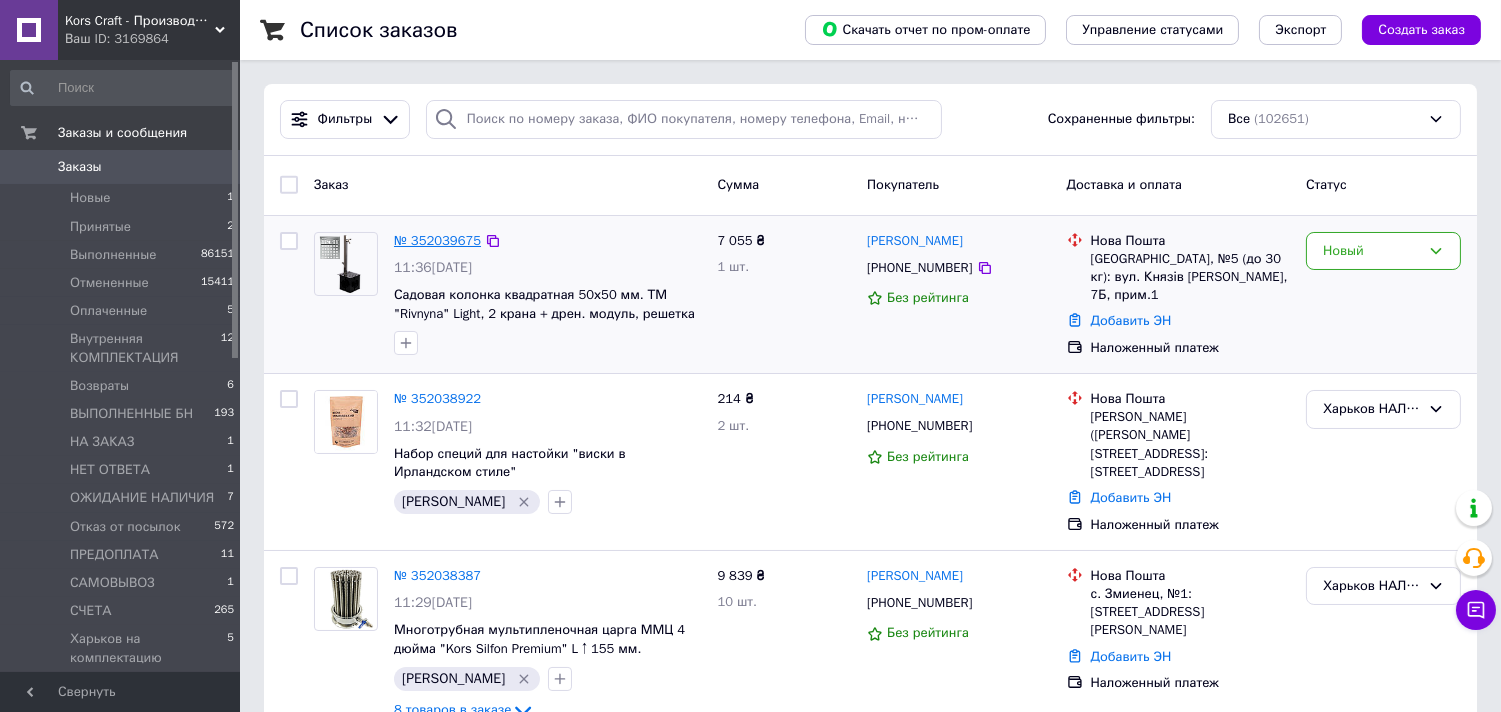 click on "№ 352039675" at bounding box center [437, 240] 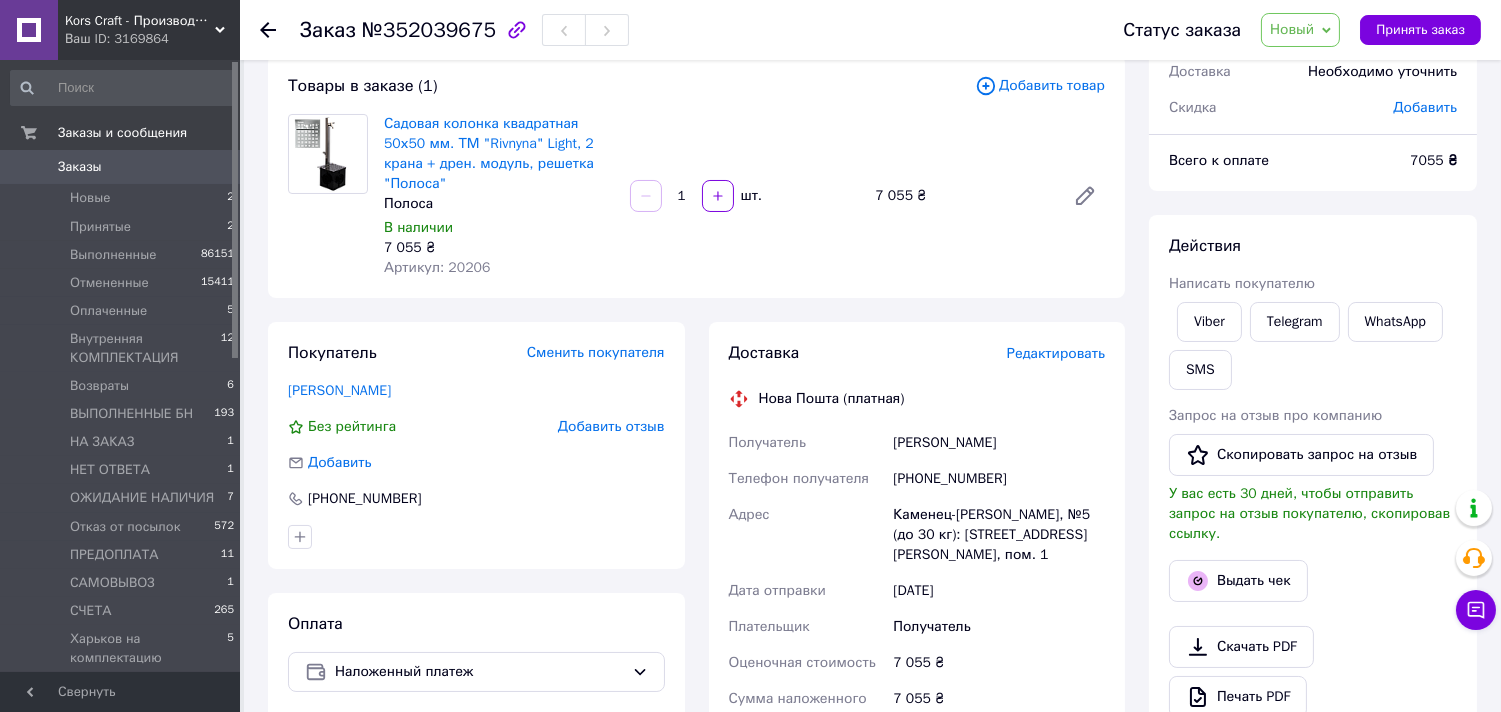 scroll, scrollTop: 222, scrollLeft: 0, axis: vertical 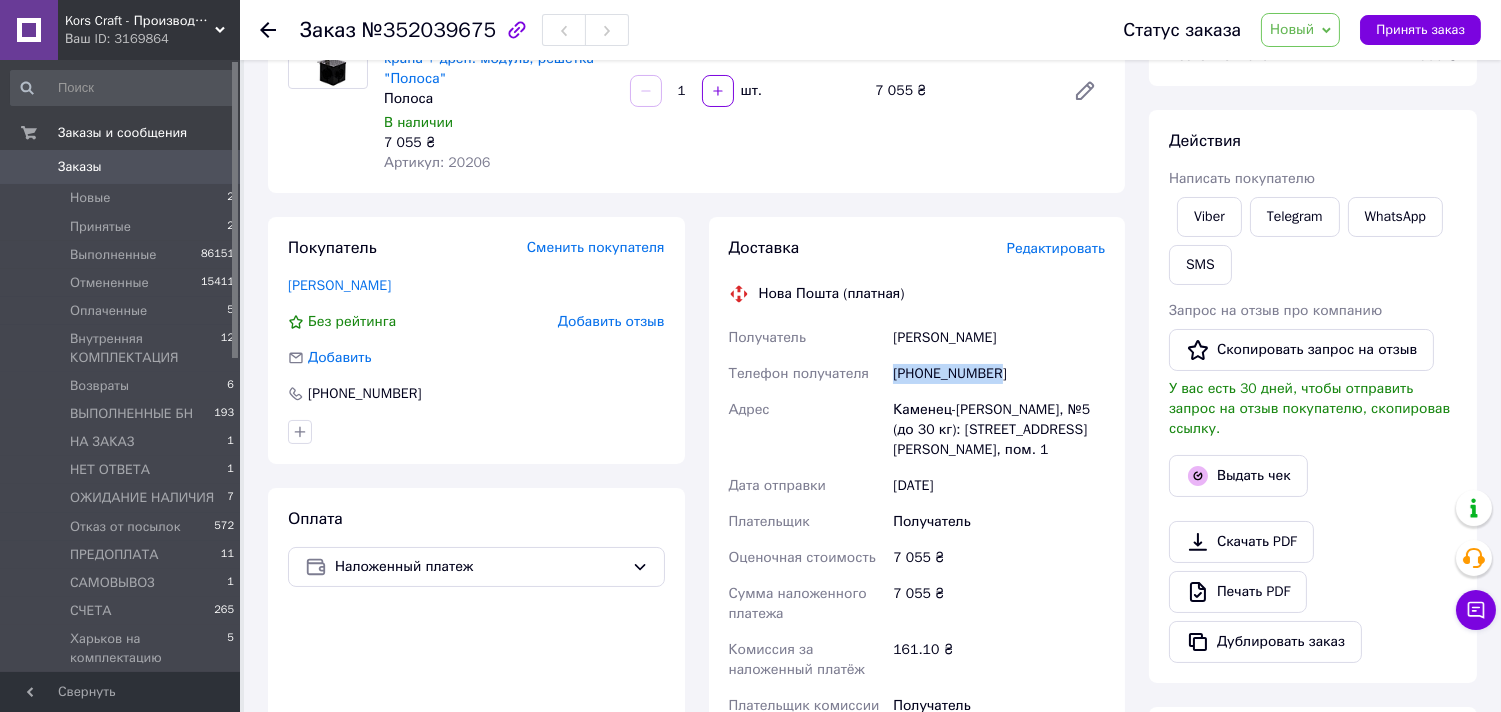 drag, startPoint x: 897, startPoint y: 357, endPoint x: 995, endPoint y: 352, distance: 98.12747 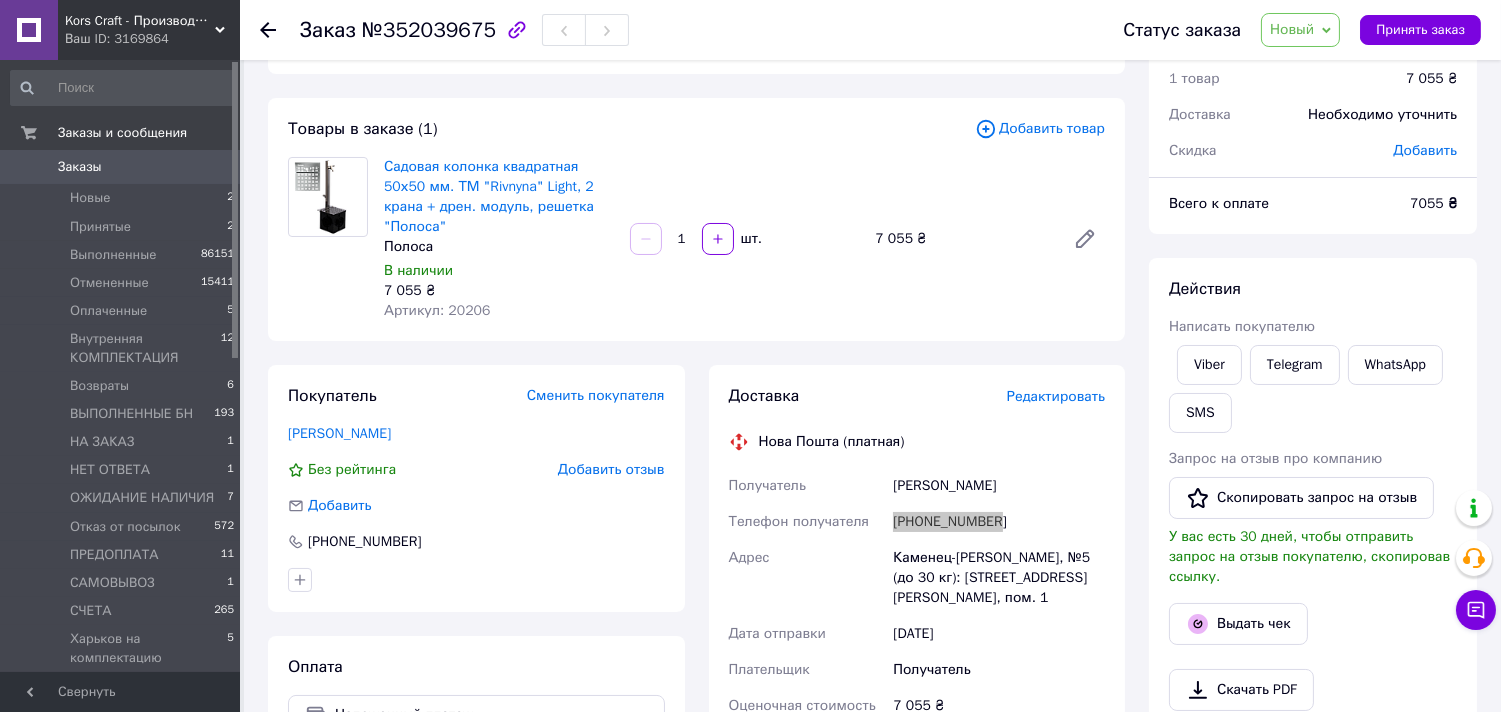 scroll, scrollTop: 111, scrollLeft: 0, axis: vertical 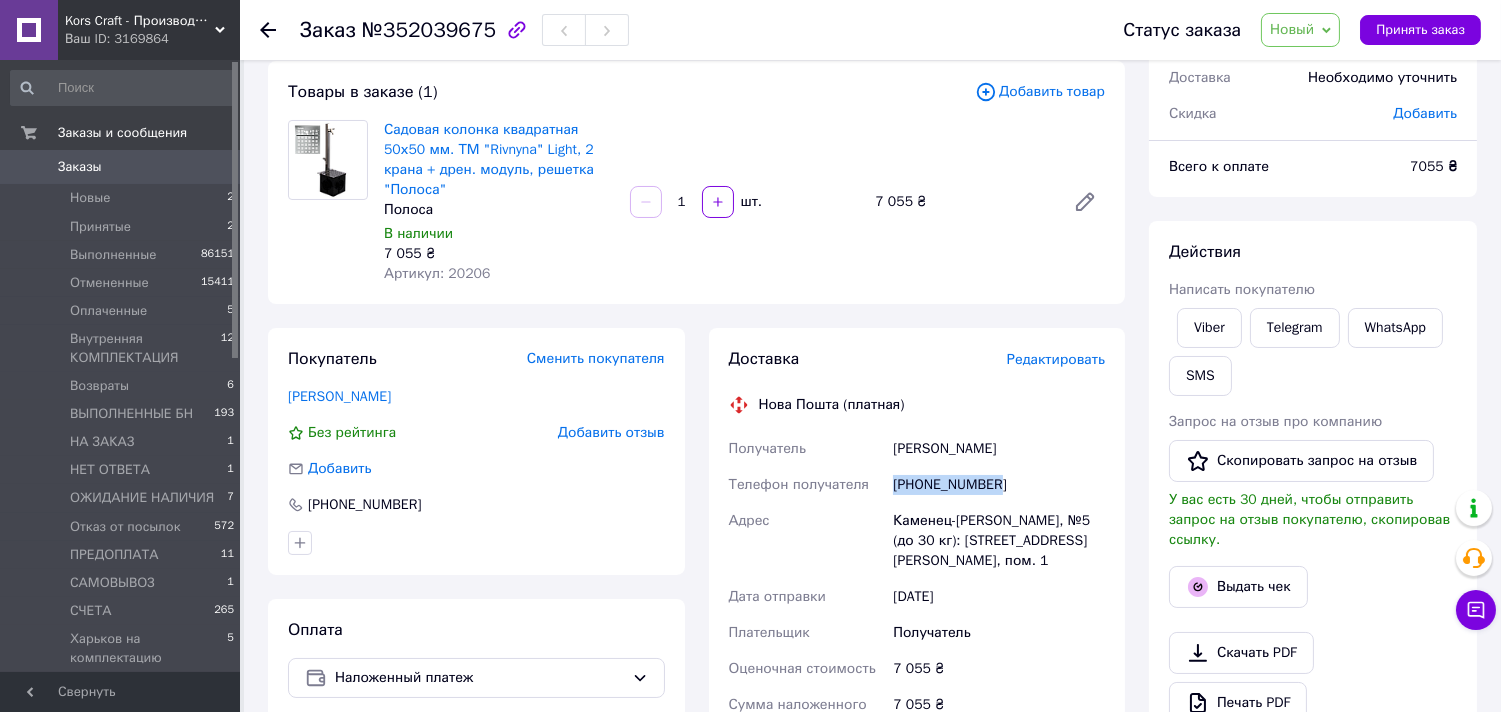 click on "Новый" at bounding box center (1300, 30) 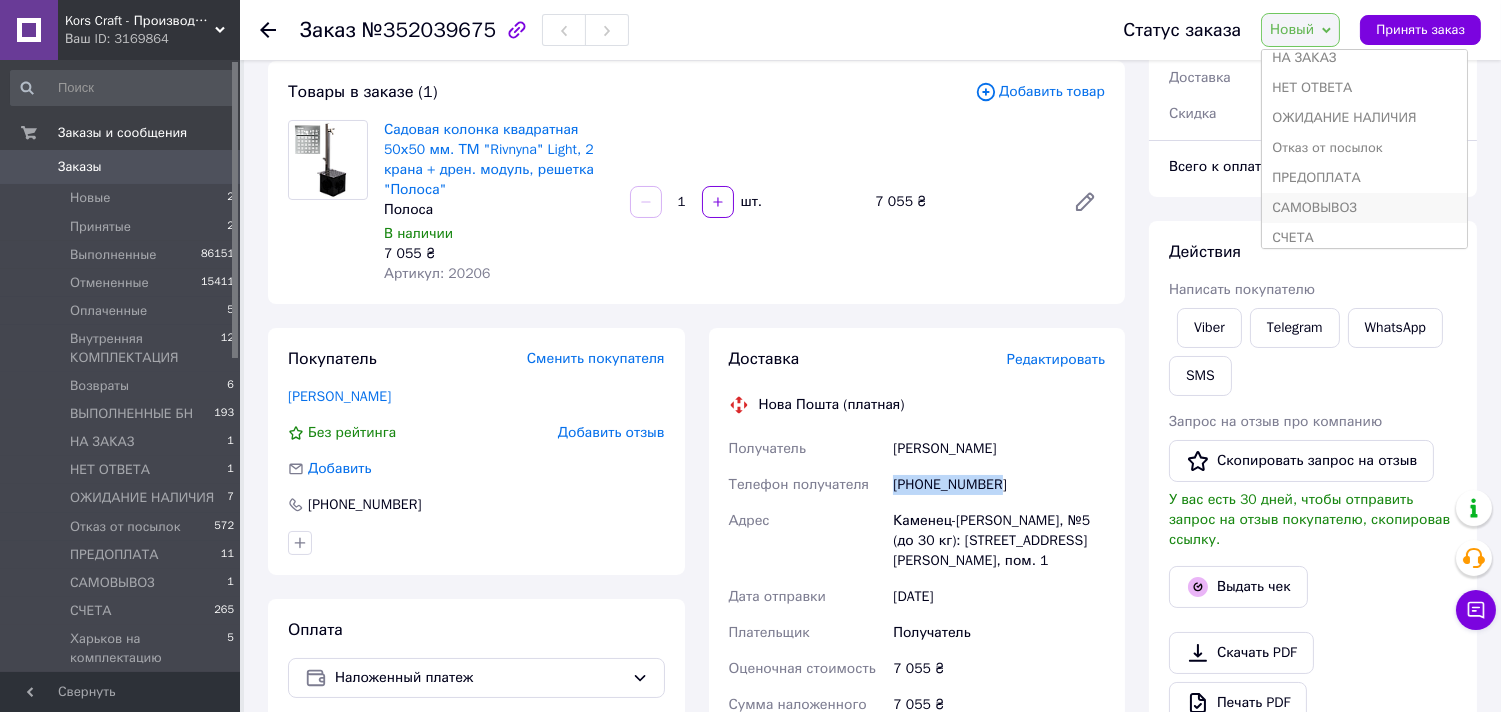 scroll, scrollTop: 322, scrollLeft: 0, axis: vertical 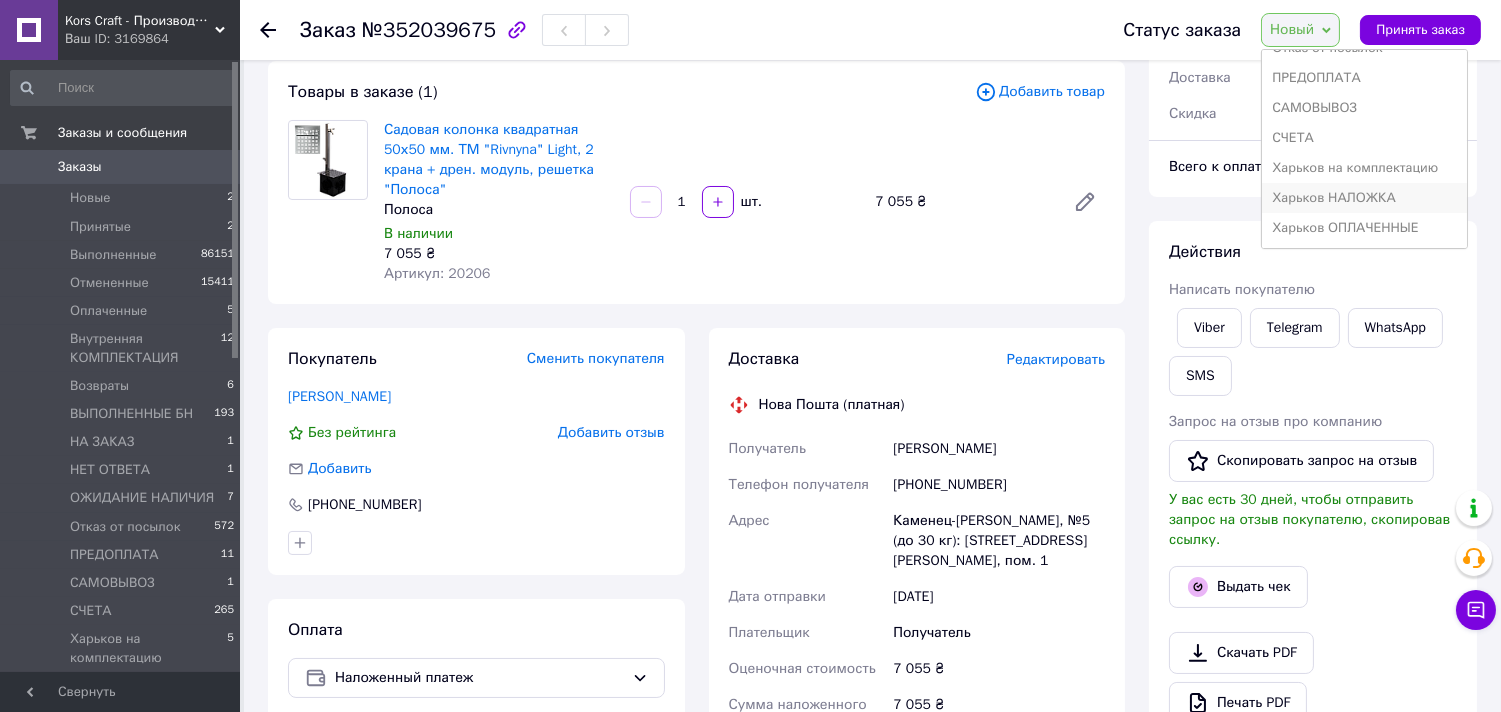 click on "Харьков НАЛОЖКА" at bounding box center (1364, 198) 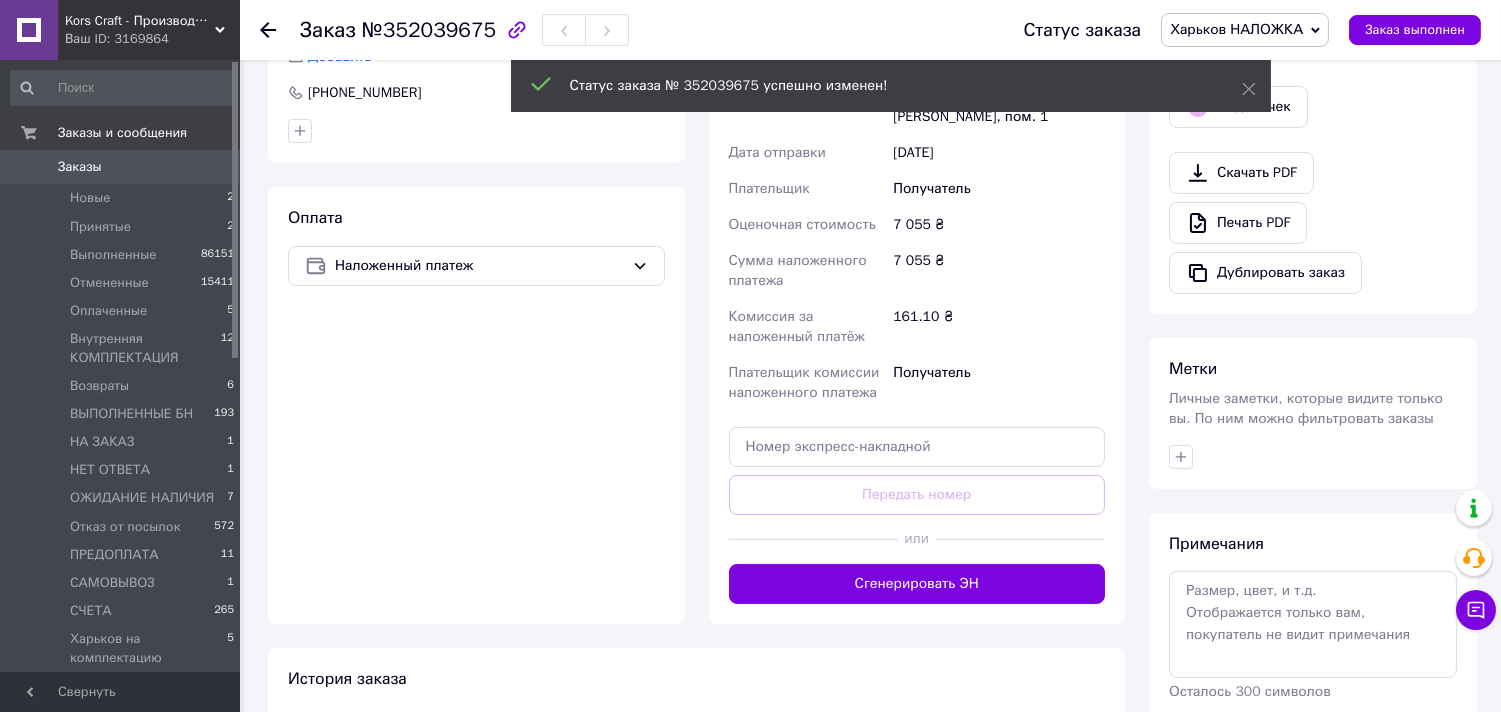 scroll, scrollTop: 586, scrollLeft: 0, axis: vertical 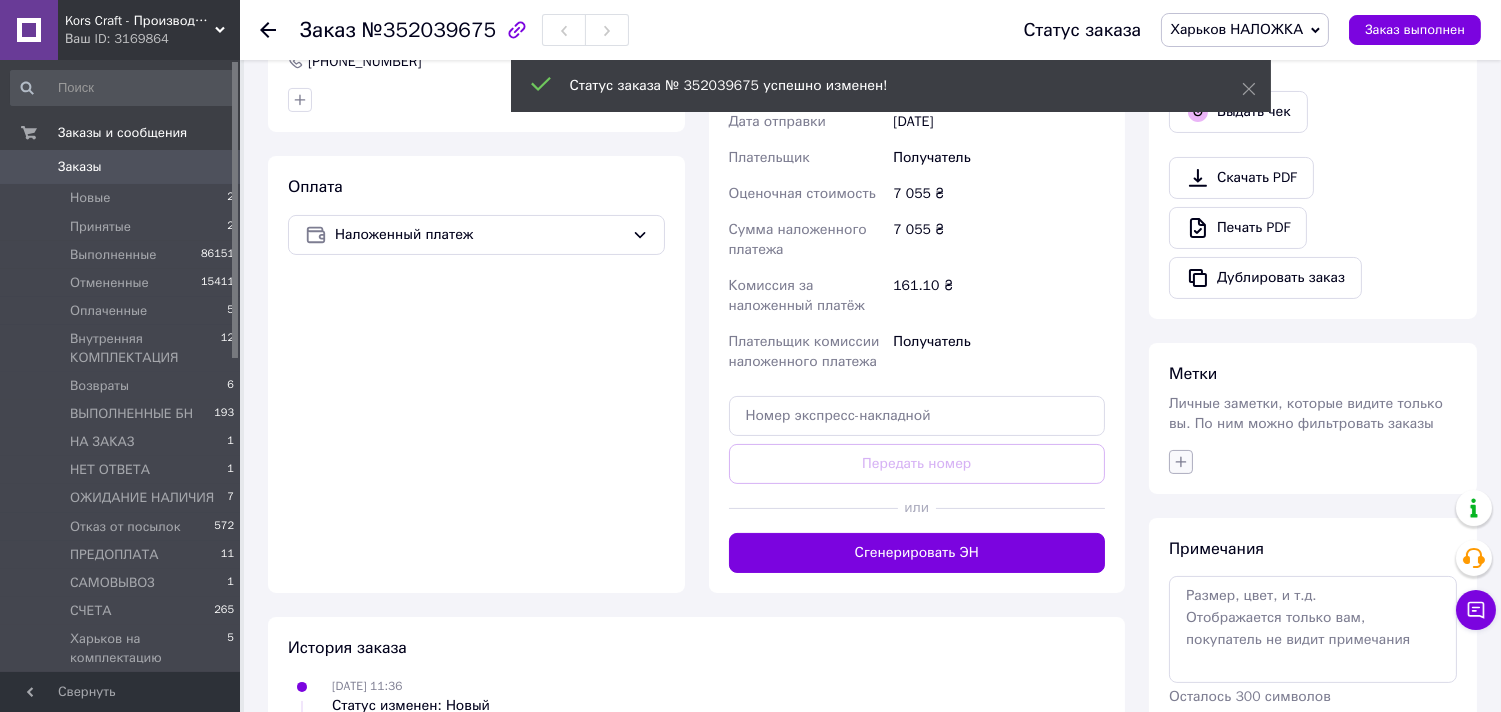 click 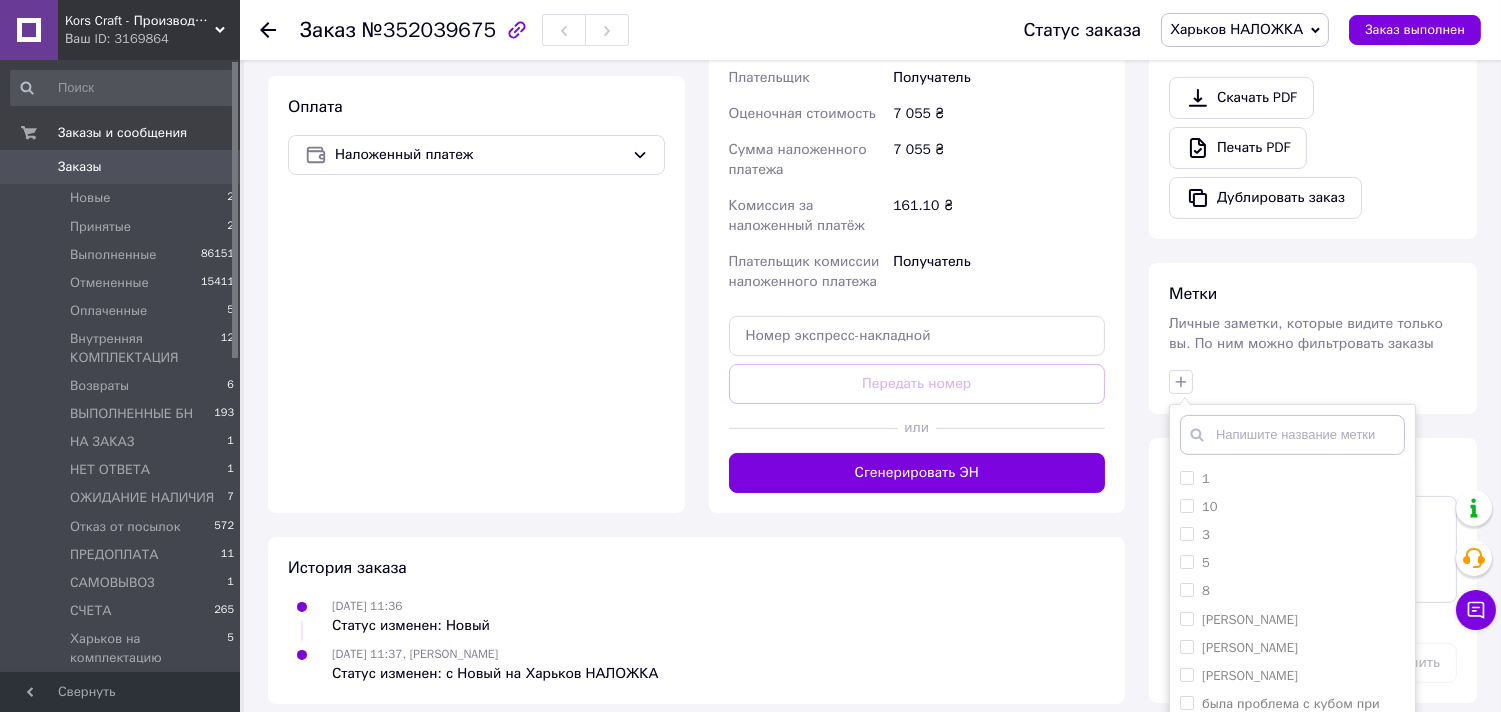 scroll, scrollTop: 765, scrollLeft: 0, axis: vertical 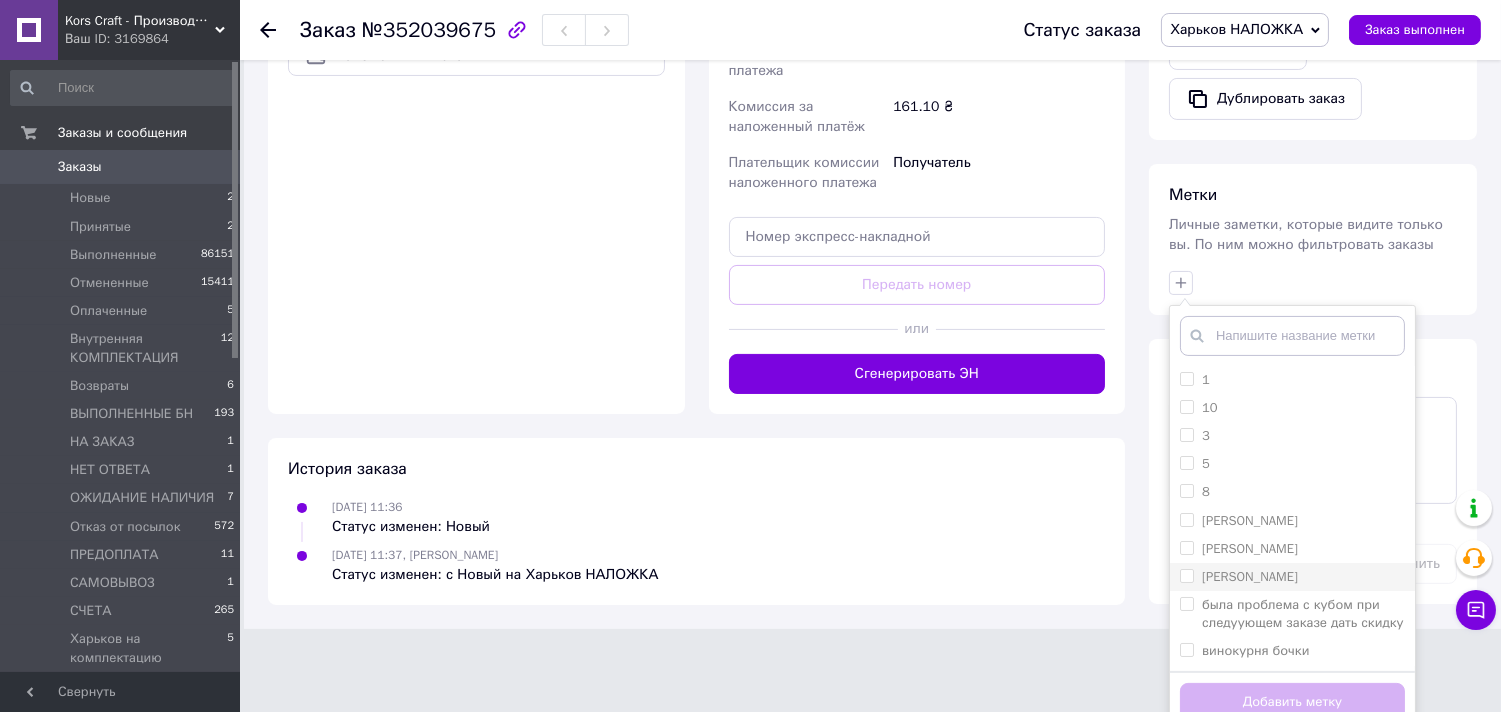 click on "[PERSON_NAME]" at bounding box center [1250, 576] 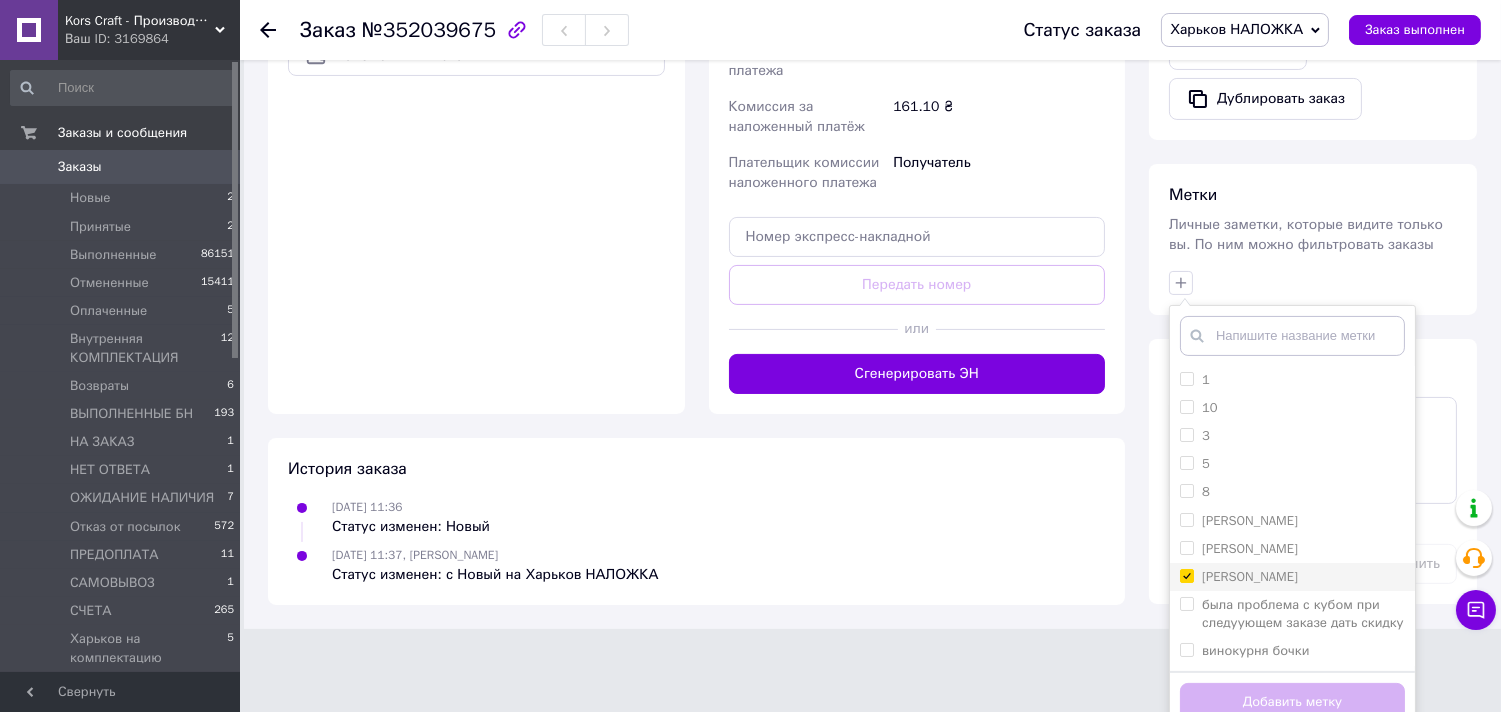 checkbox on "true" 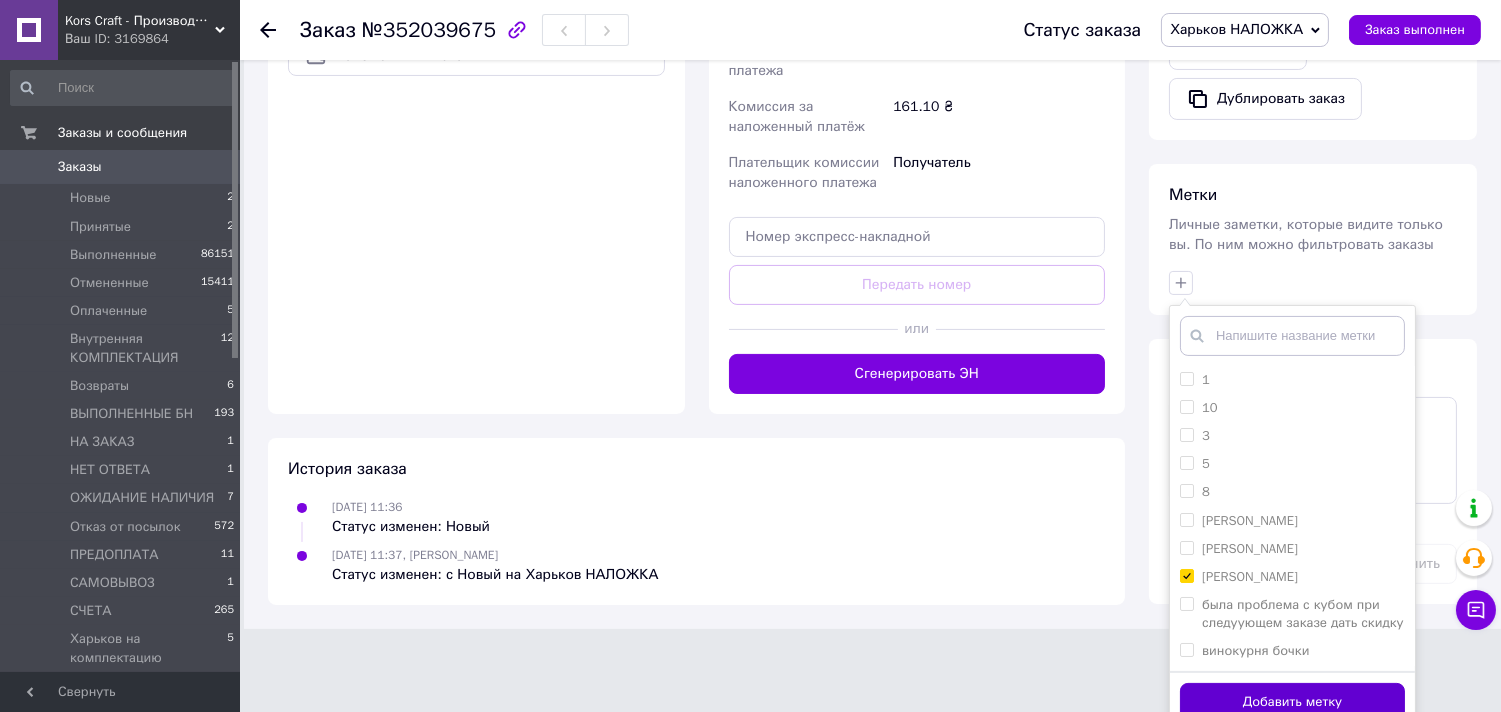 click on "Добавить метку" at bounding box center [1292, 702] 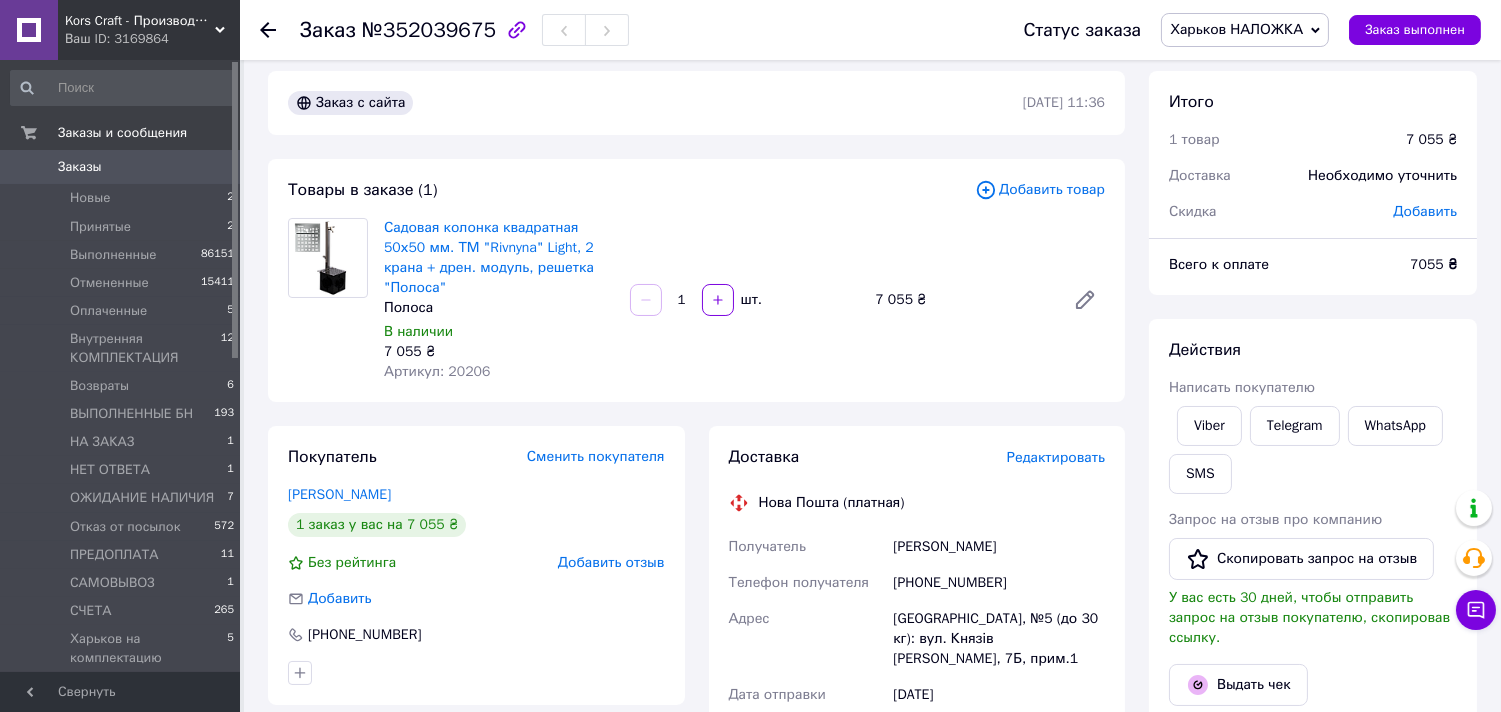 scroll, scrollTop: 0, scrollLeft: 0, axis: both 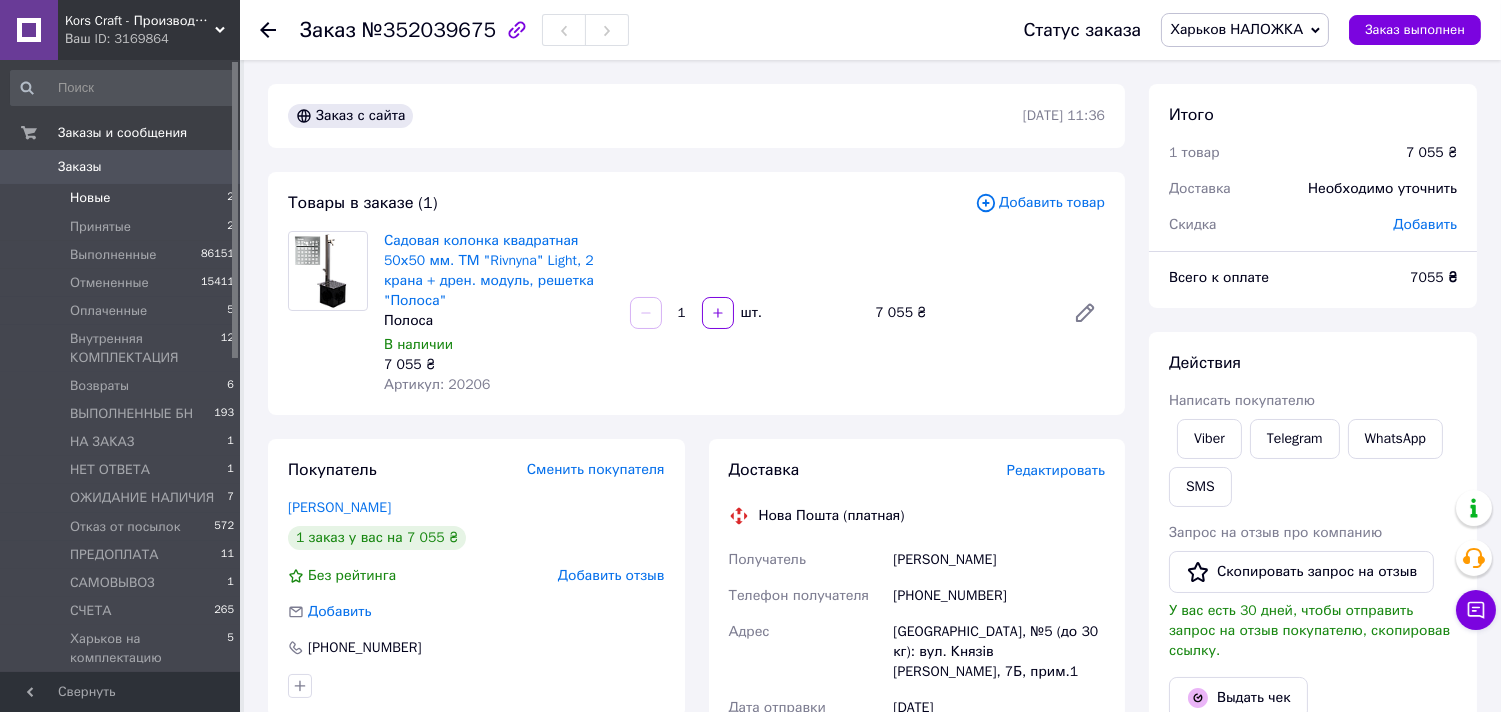 click on "Новые" at bounding box center [90, 198] 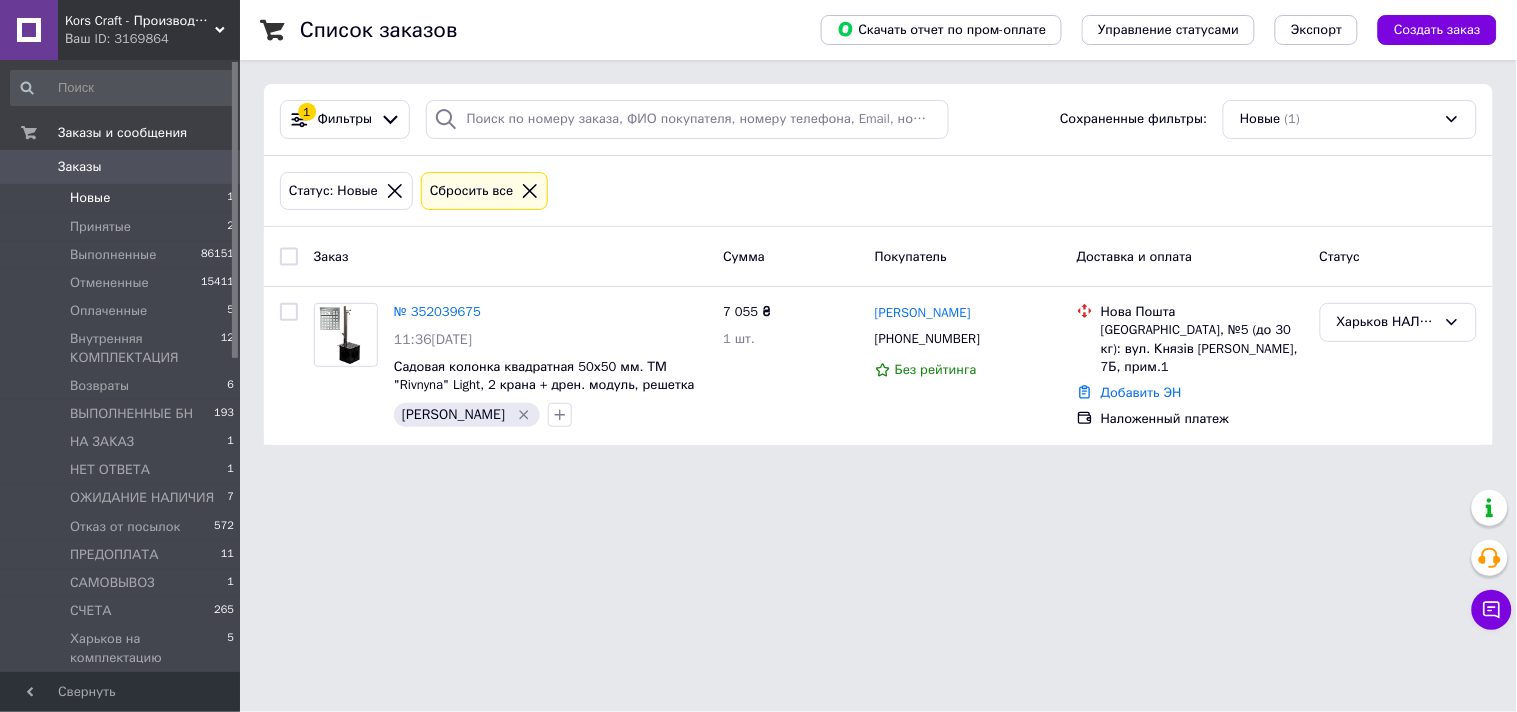 click on "Новые" at bounding box center (90, 198) 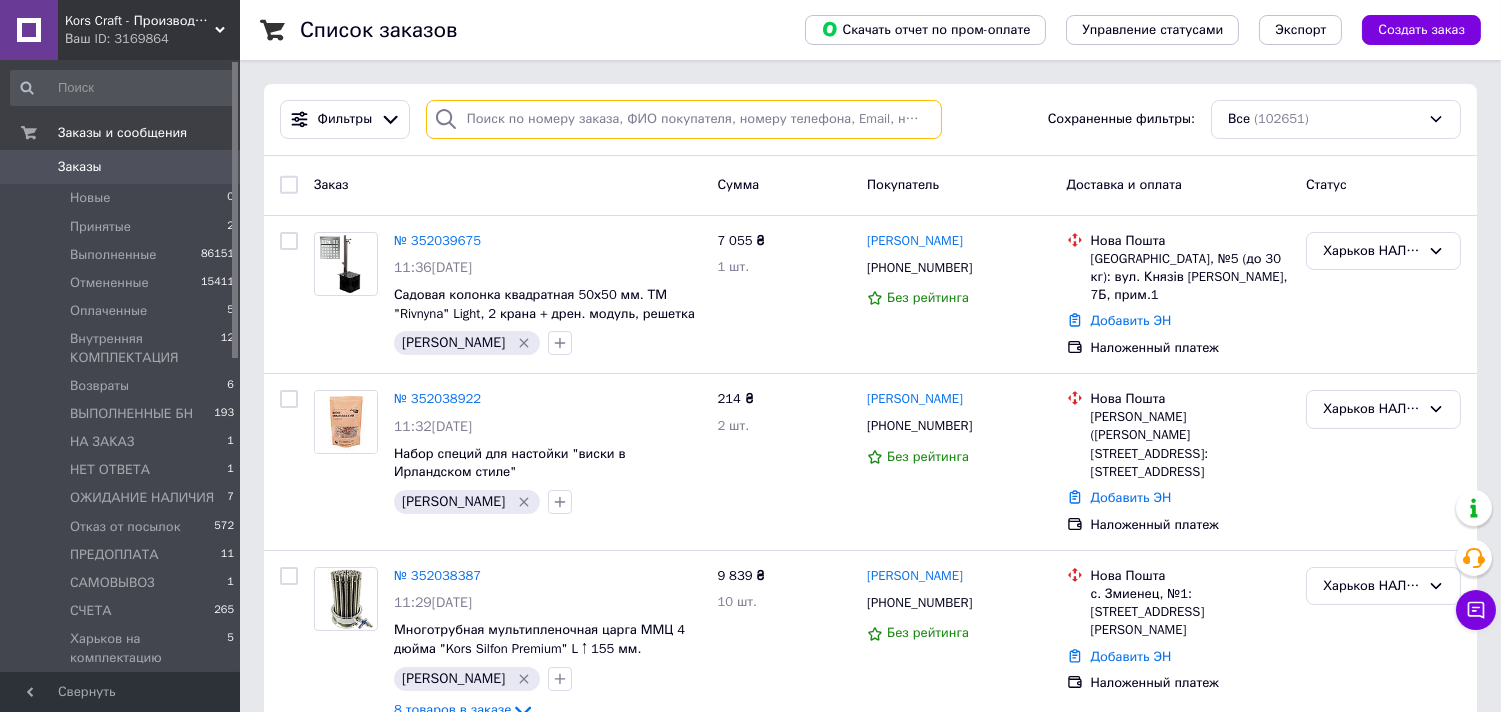 click at bounding box center (684, 119) 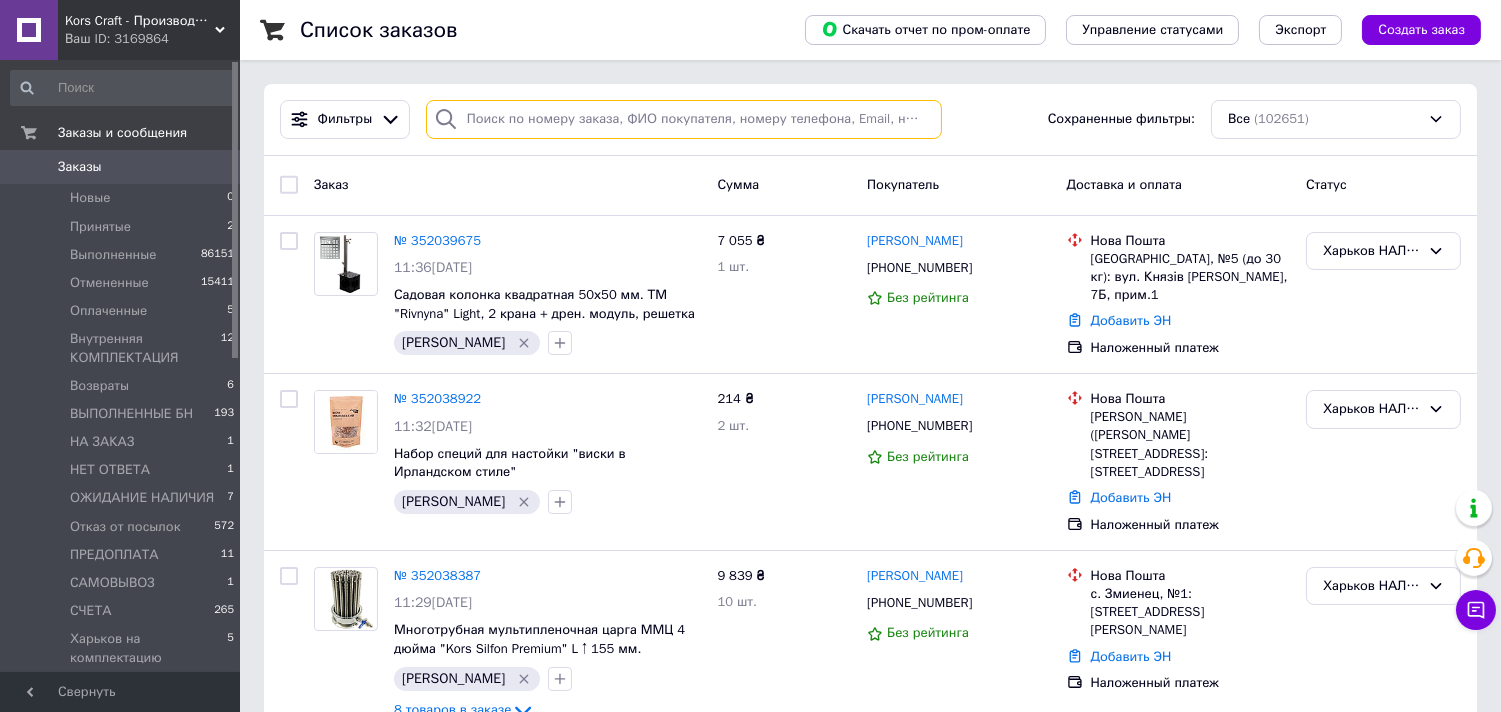 paste on "[PHONE_NUMBER]" 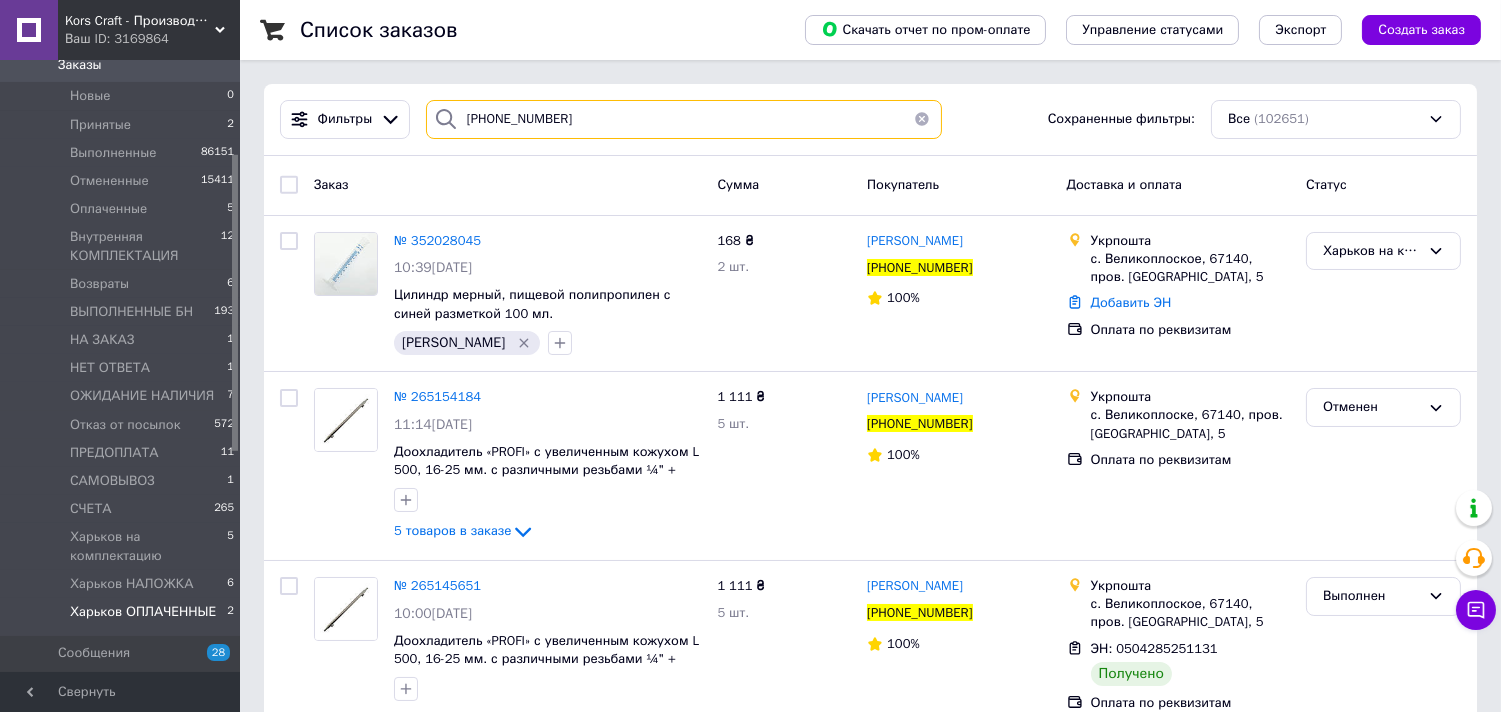 scroll, scrollTop: 222, scrollLeft: 0, axis: vertical 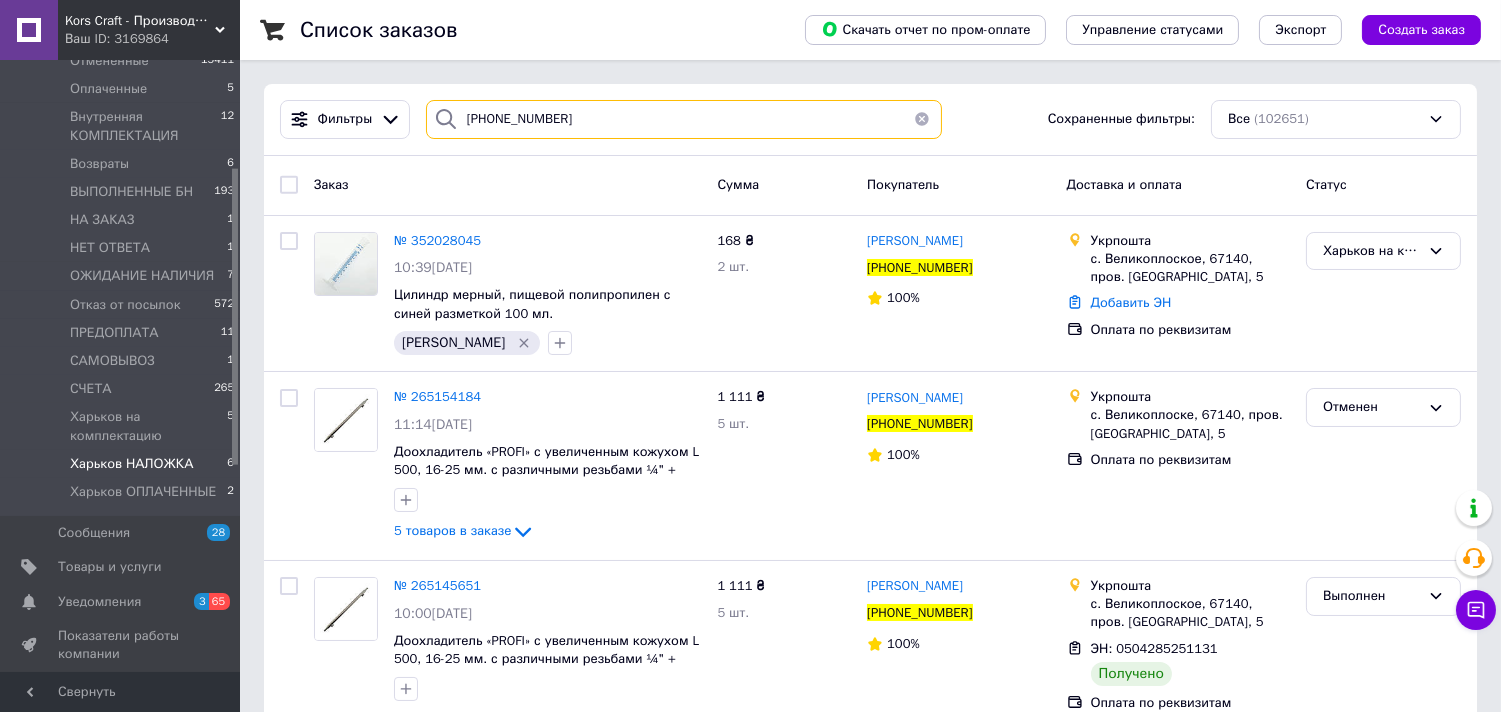 type on "[PHONE_NUMBER]" 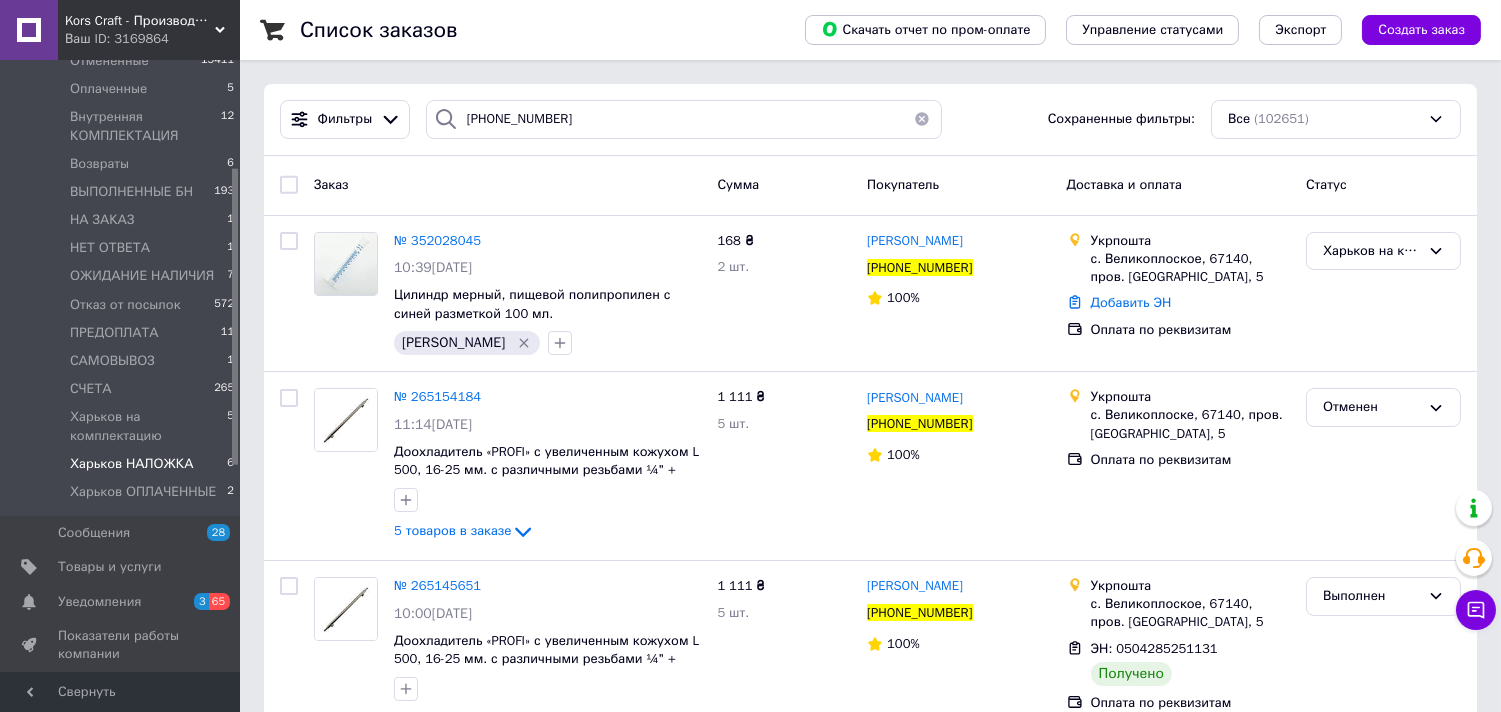 click on "Харьков НАЛОЖКА" at bounding box center [132, 464] 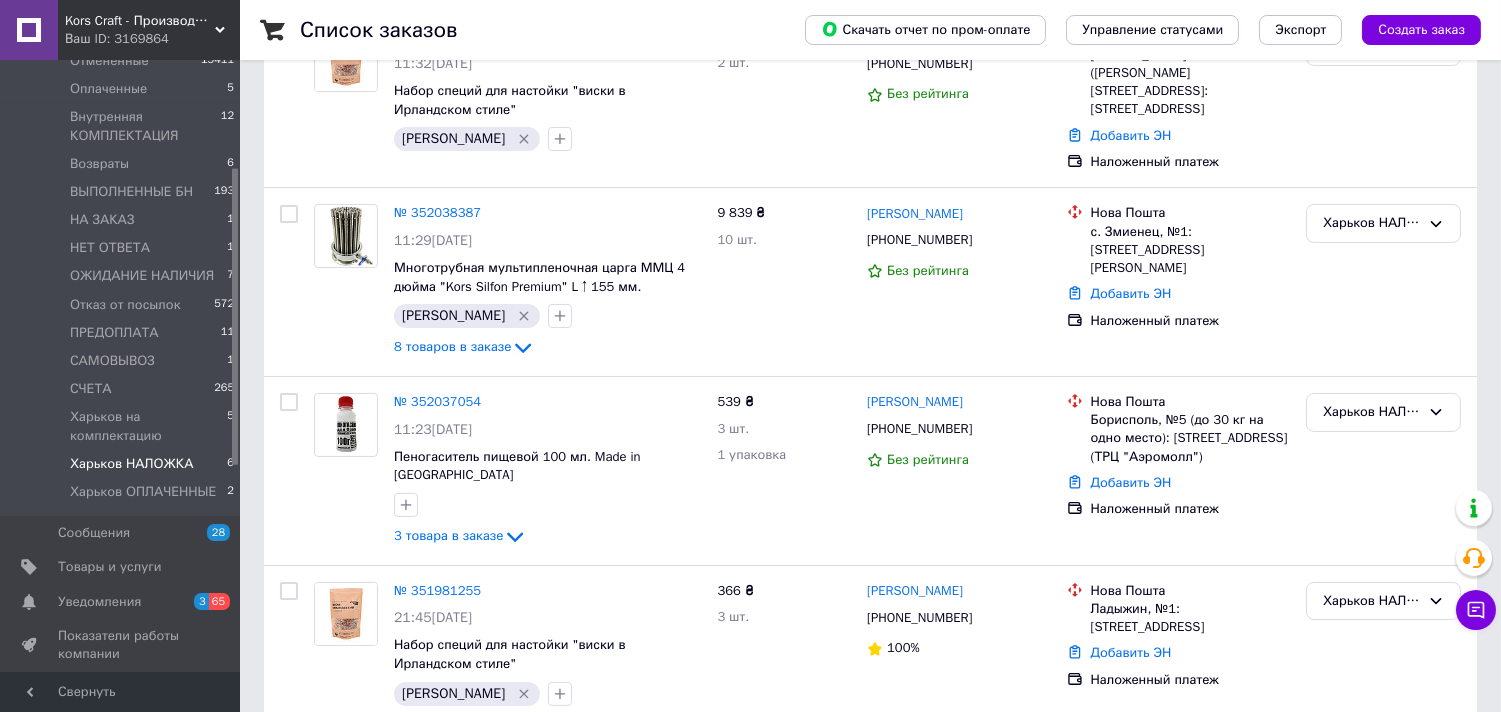 scroll, scrollTop: 444, scrollLeft: 0, axis: vertical 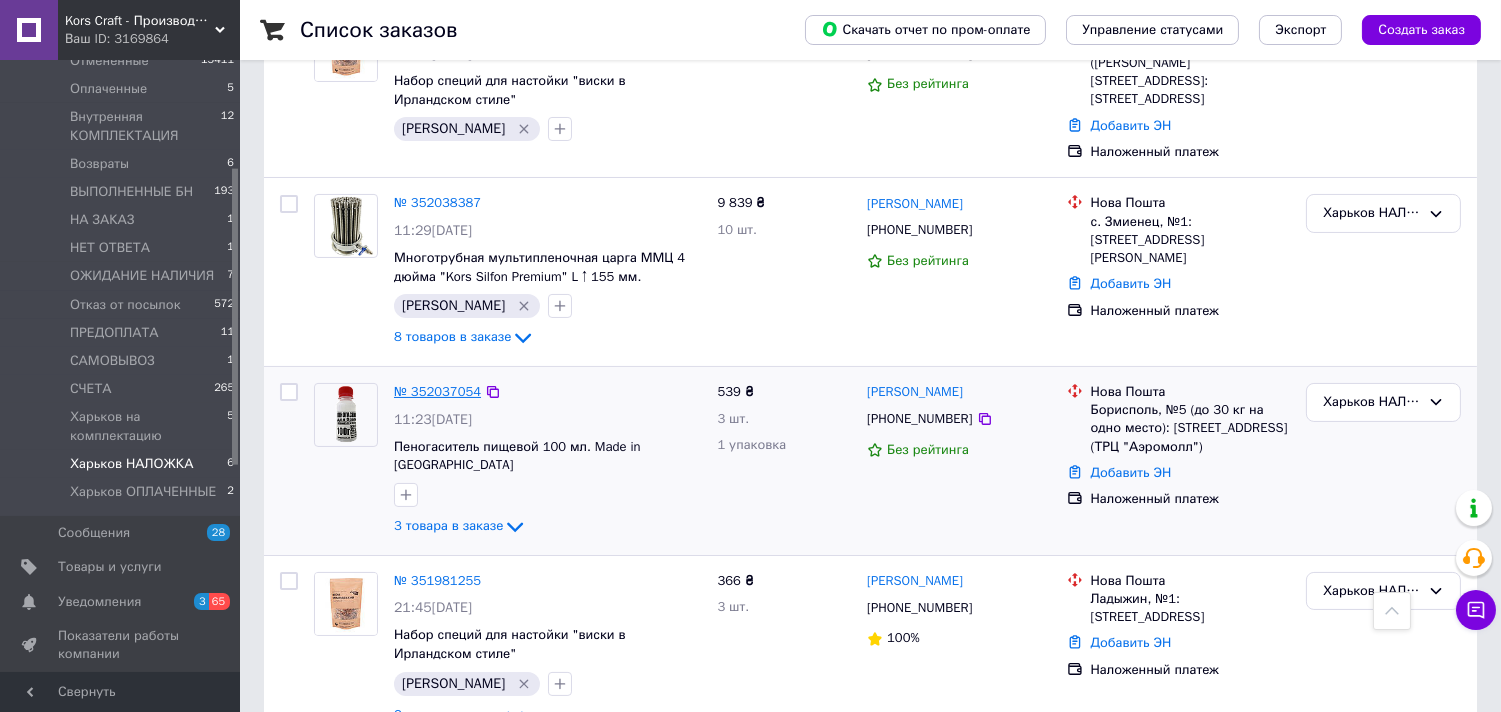click on "№ 352037054" at bounding box center [437, 391] 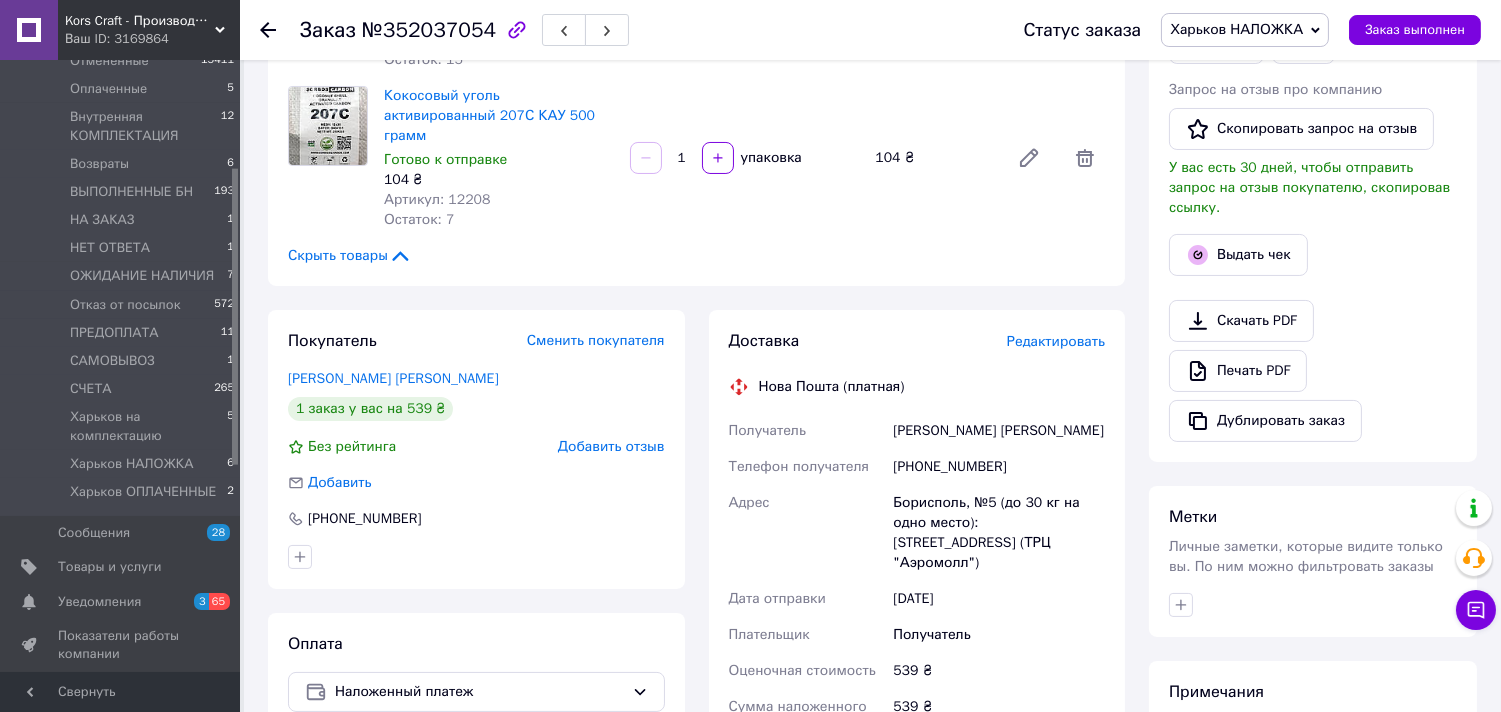 scroll, scrollTop: 555, scrollLeft: 0, axis: vertical 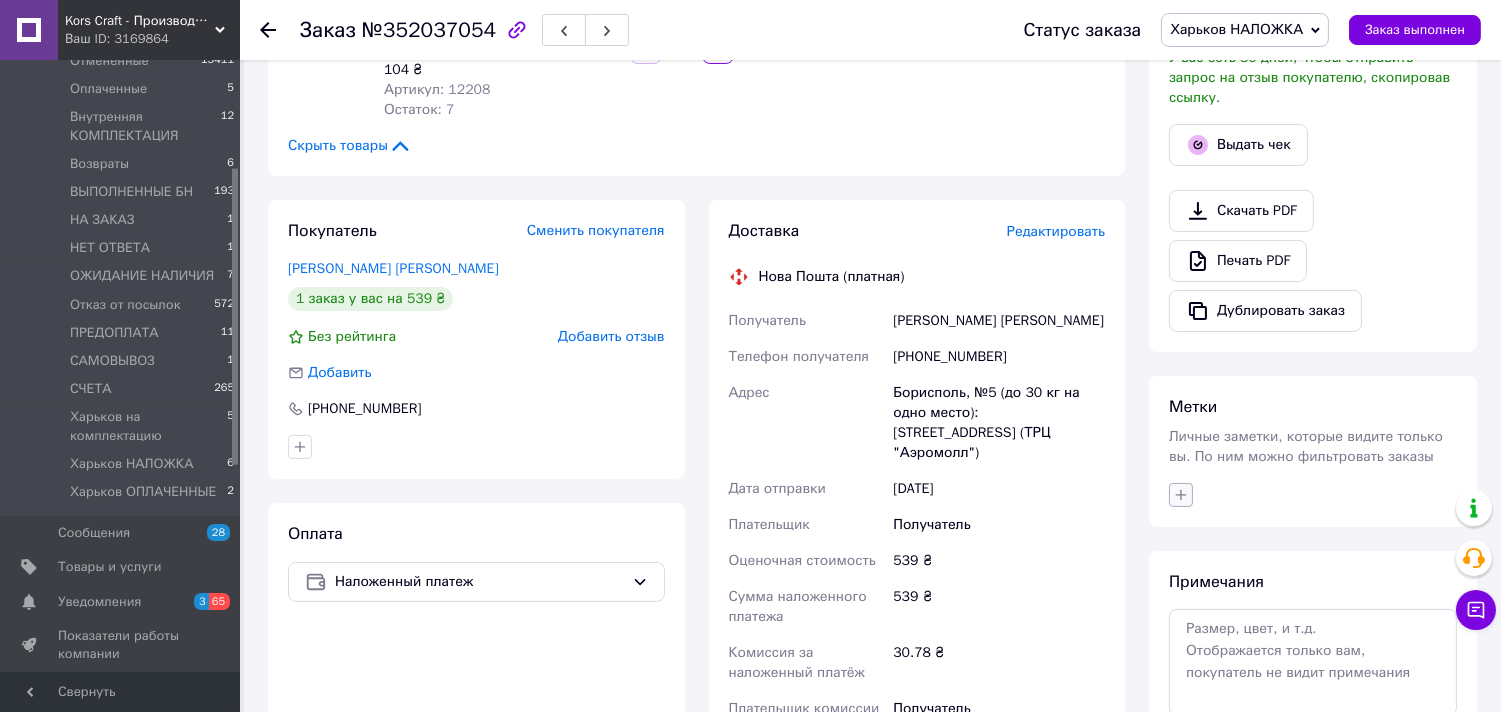 click at bounding box center (1181, 495) 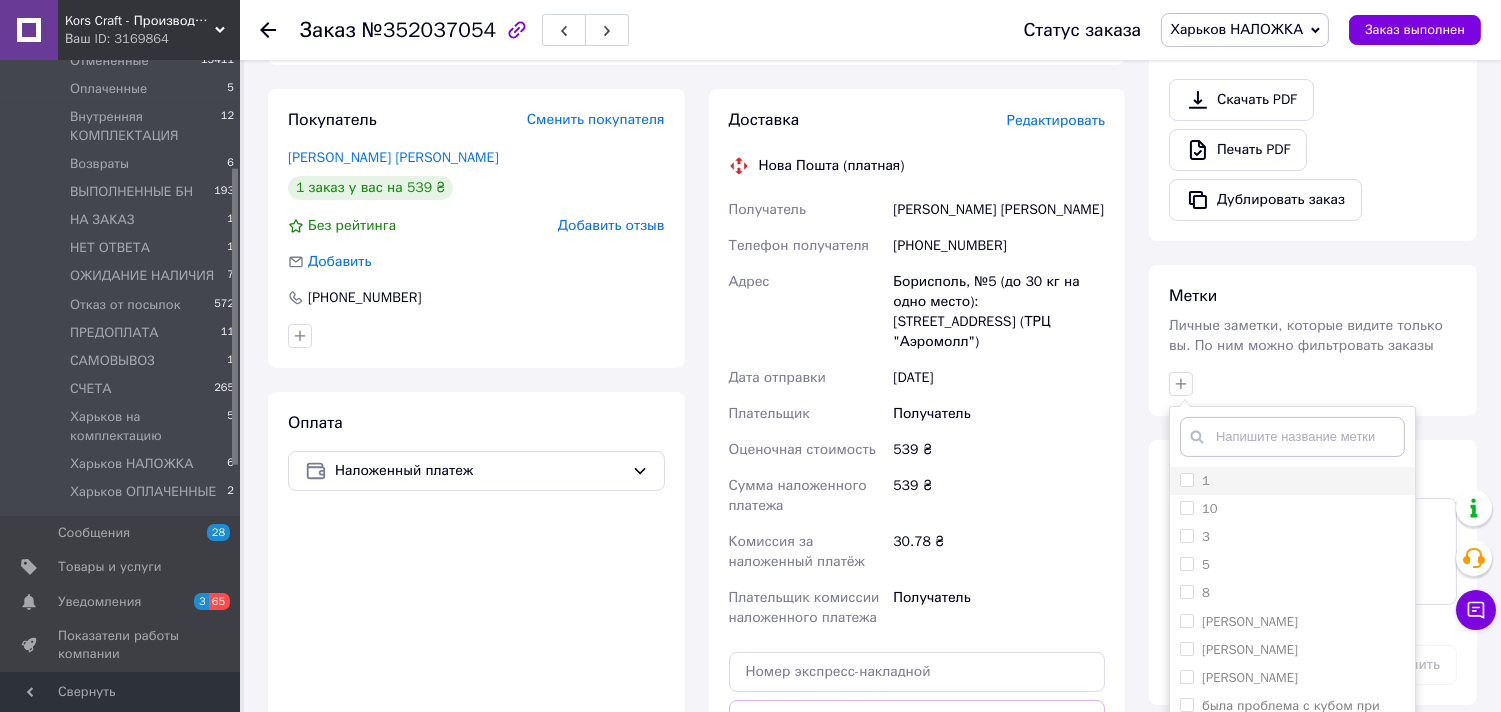 scroll, scrollTop: 777, scrollLeft: 0, axis: vertical 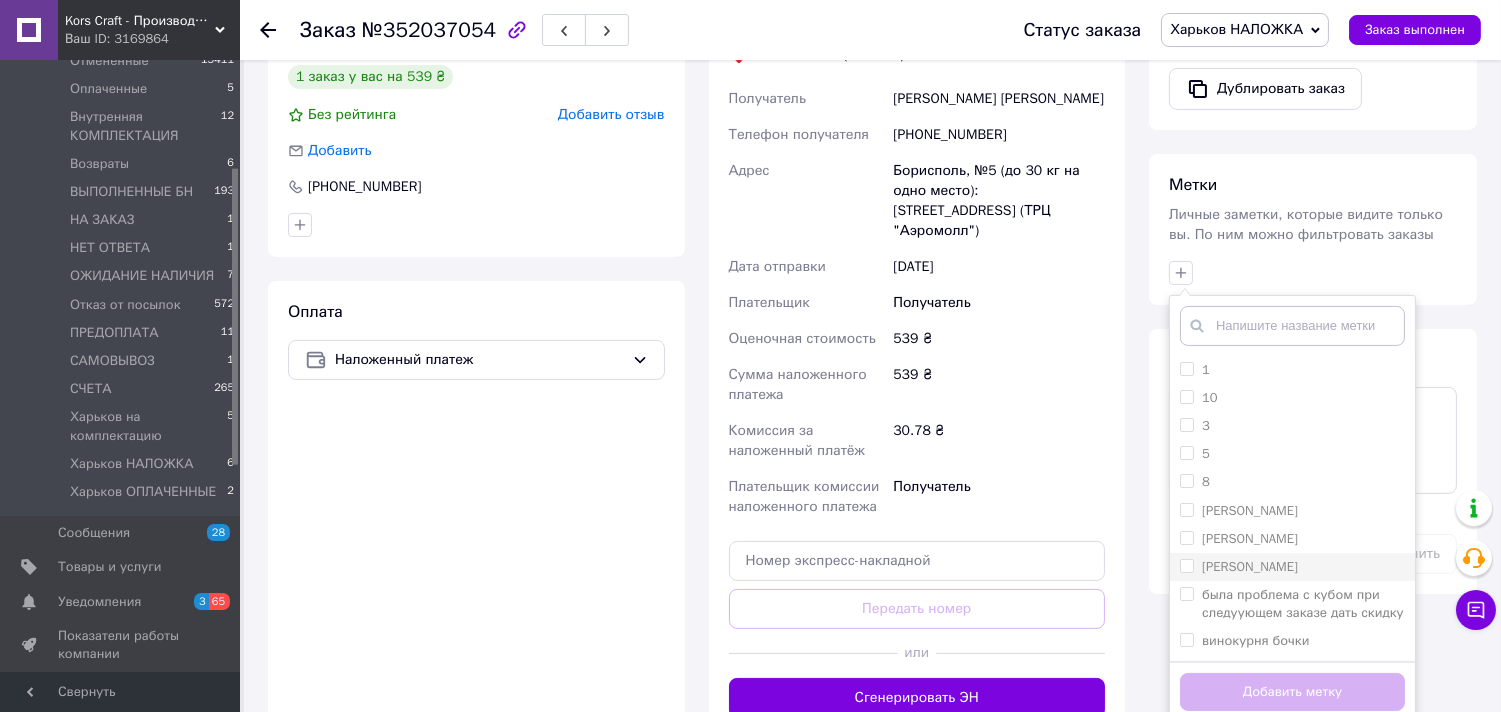 click on "[PERSON_NAME]" at bounding box center (1250, 566) 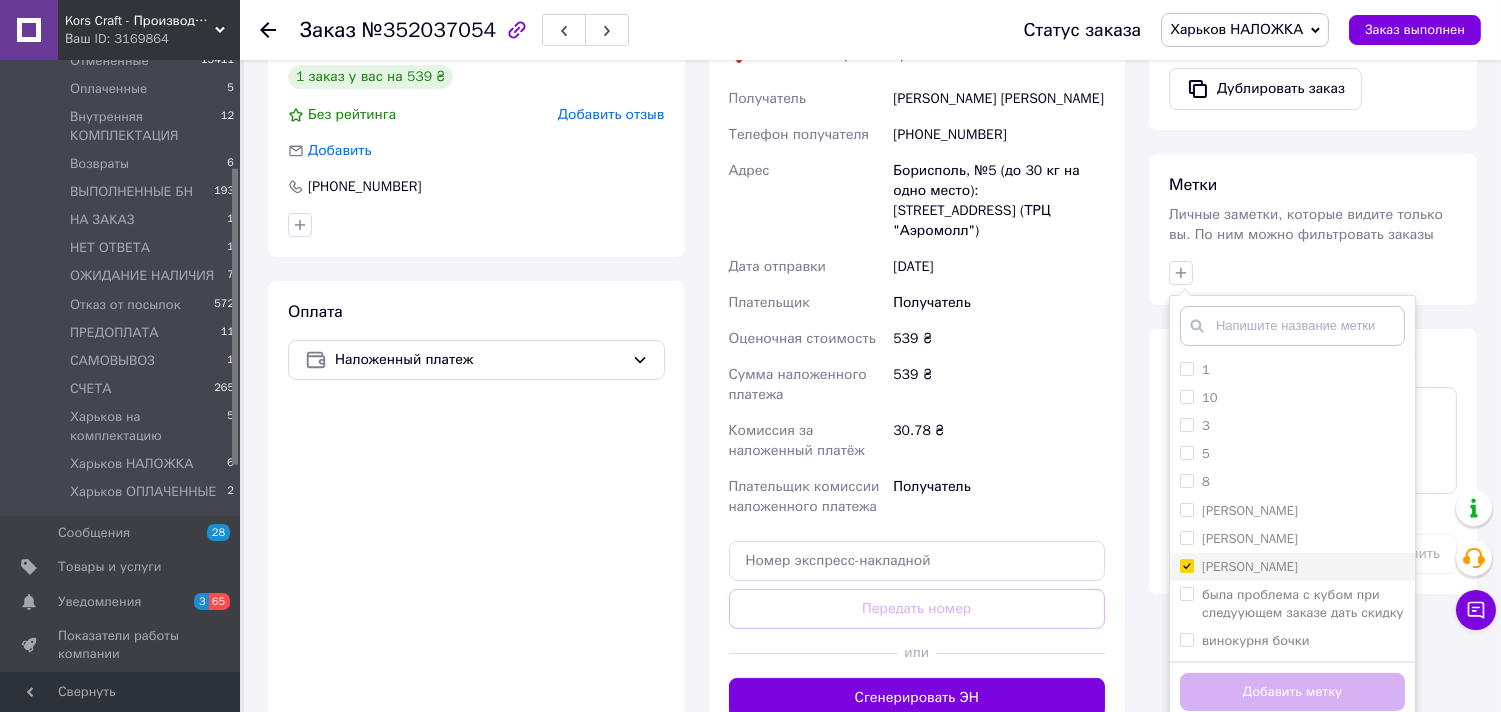 checkbox on "true" 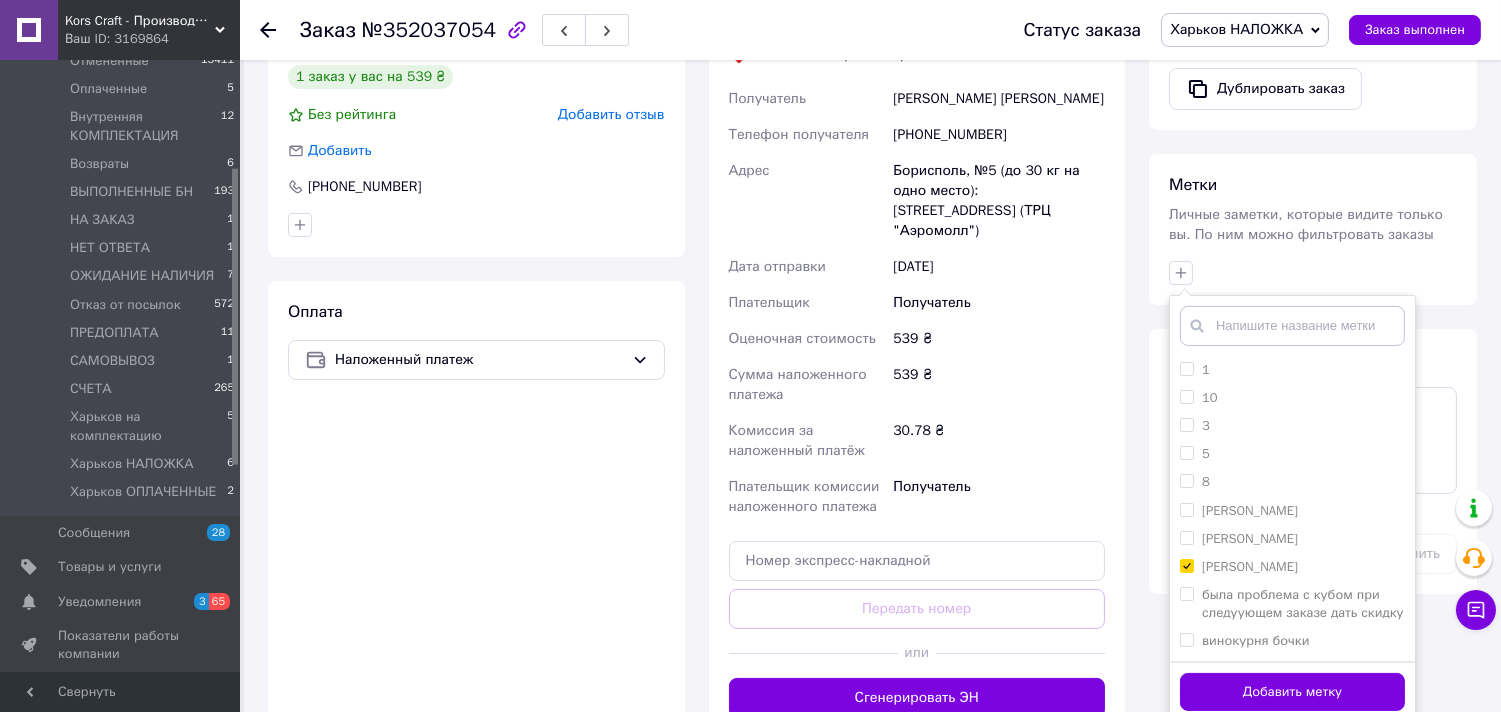 click on "Добавить метку" at bounding box center [1292, 692] 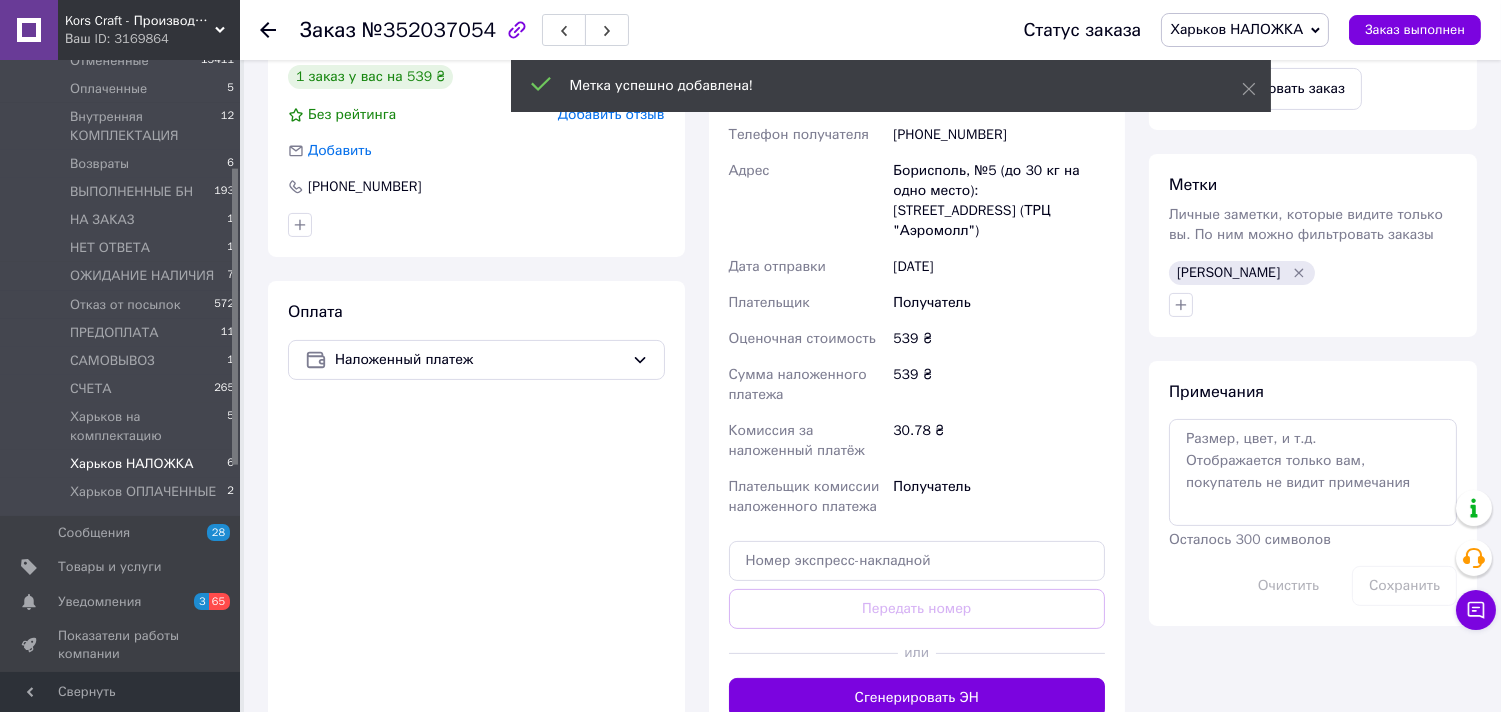 click on "Харьков НАЛОЖКА" at bounding box center [132, 464] 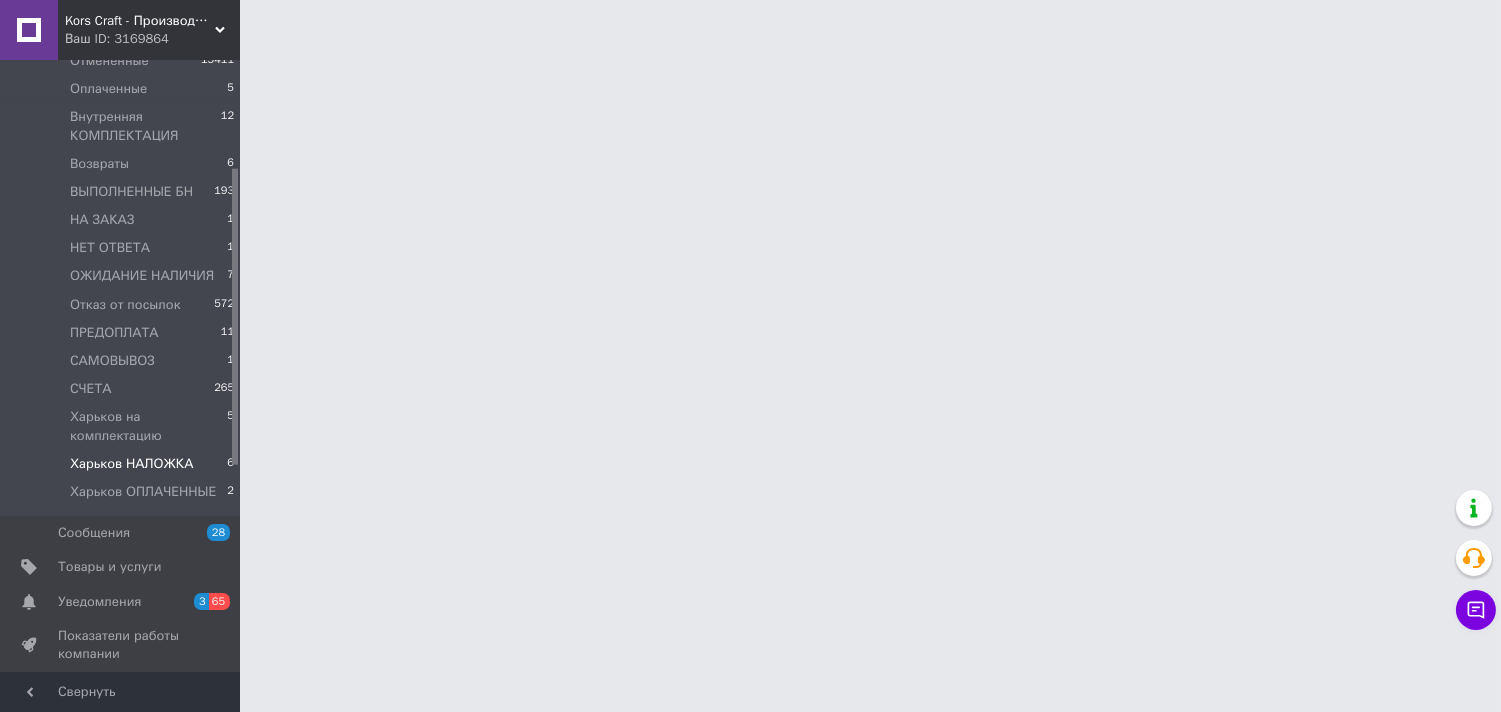 scroll, scrollTop: 0, scrollLeft: 0, axis: both 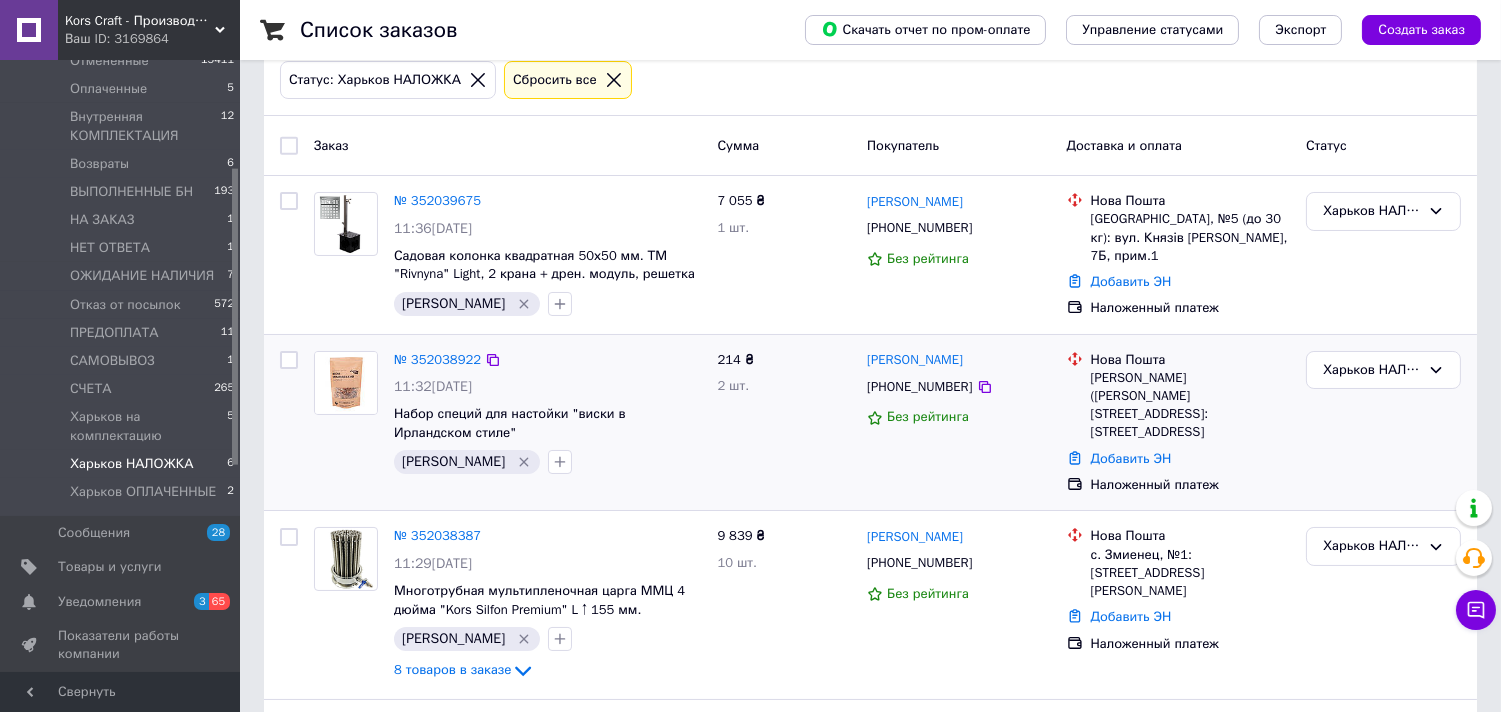 drag, startPoint x: 774, startPoint y: 470, endPoint x: 748, endPoint y: 442, distance: 38.209946 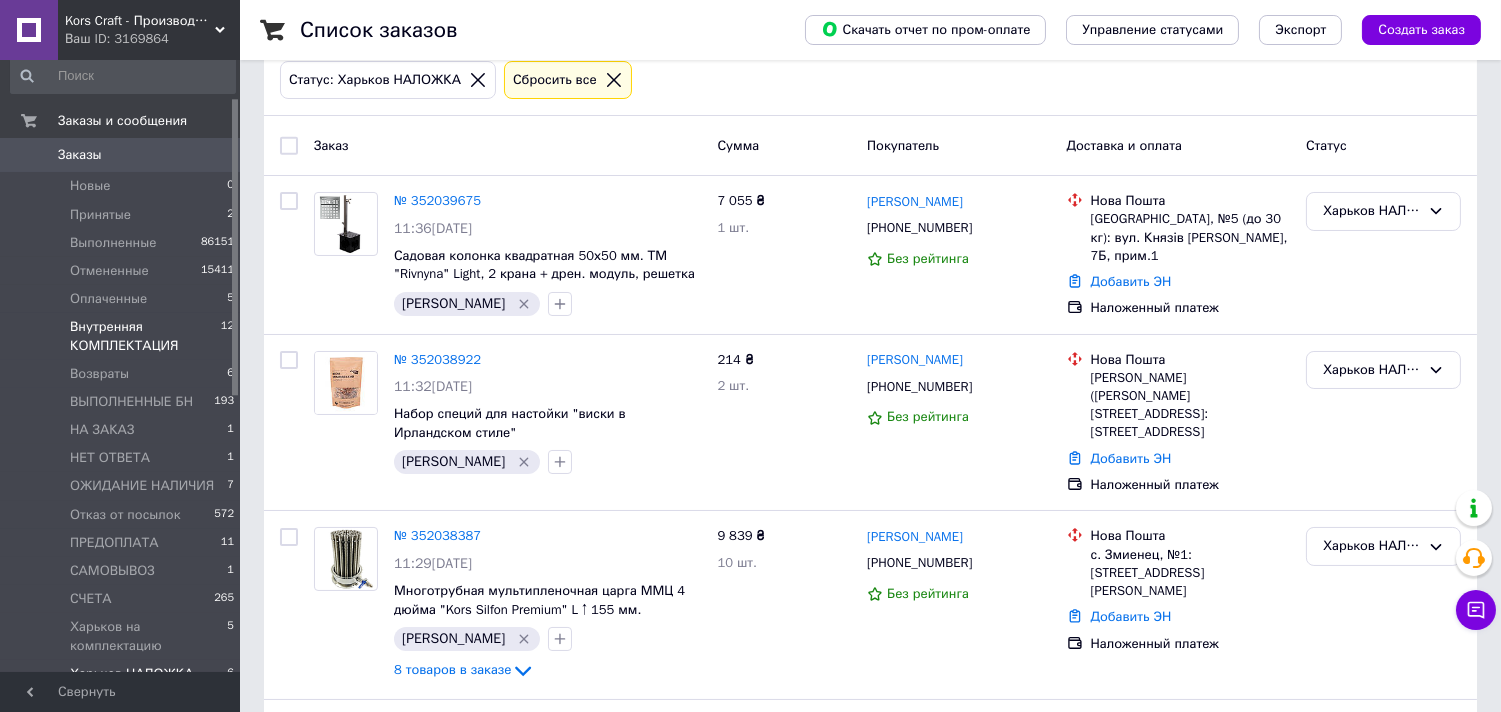 scroll, scrollTop: 0, scrollLeft: 0, axis: both 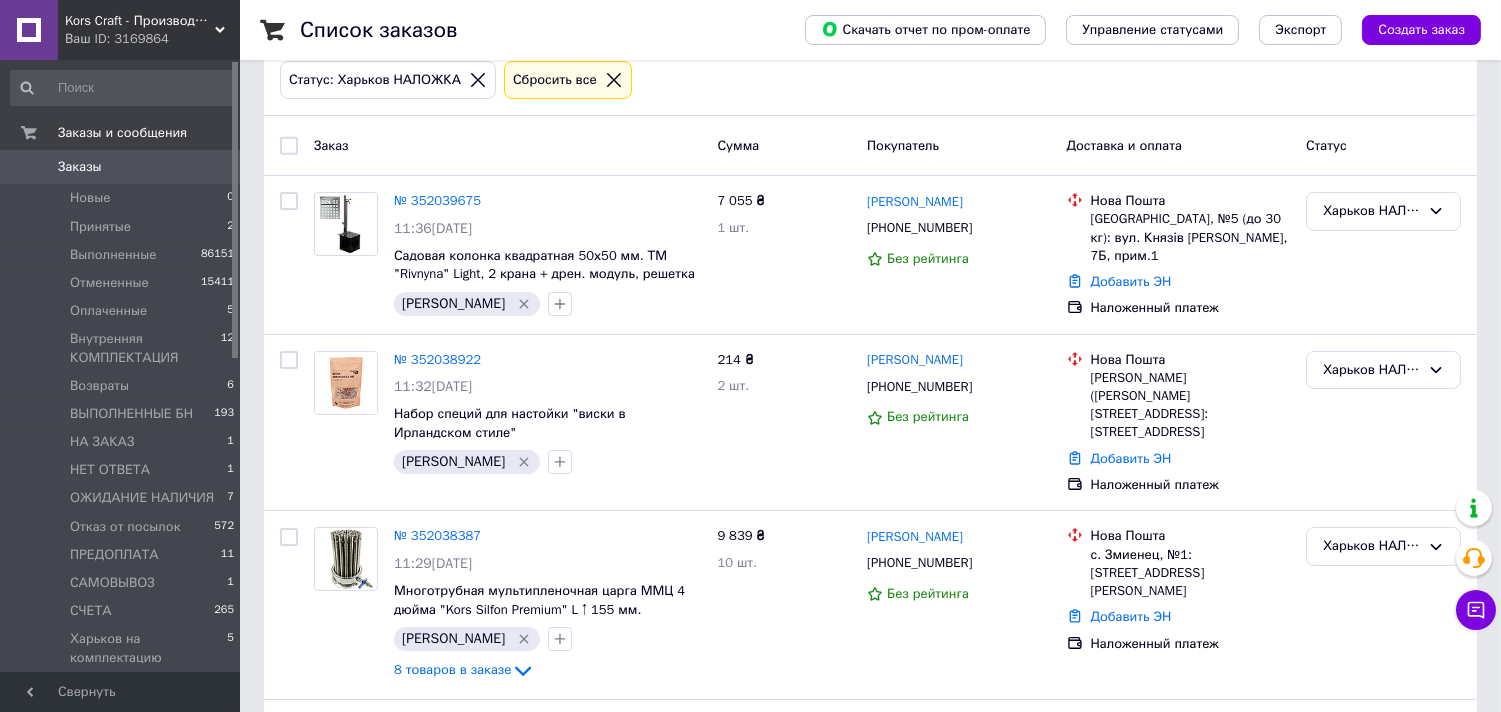 click on "Заказы" at bounding box center (80, 167) 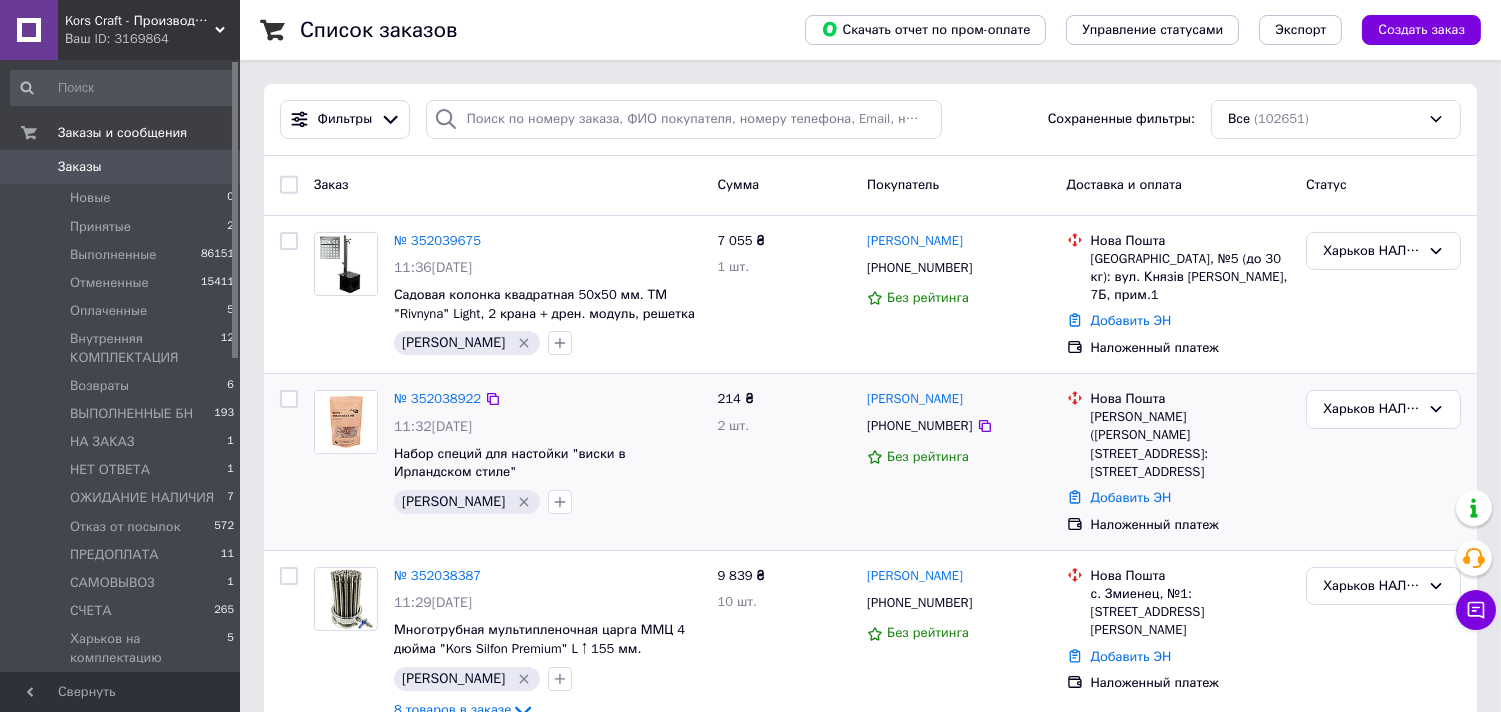 click on "[PERSON_NAME]" at bounding box center (547, 502) 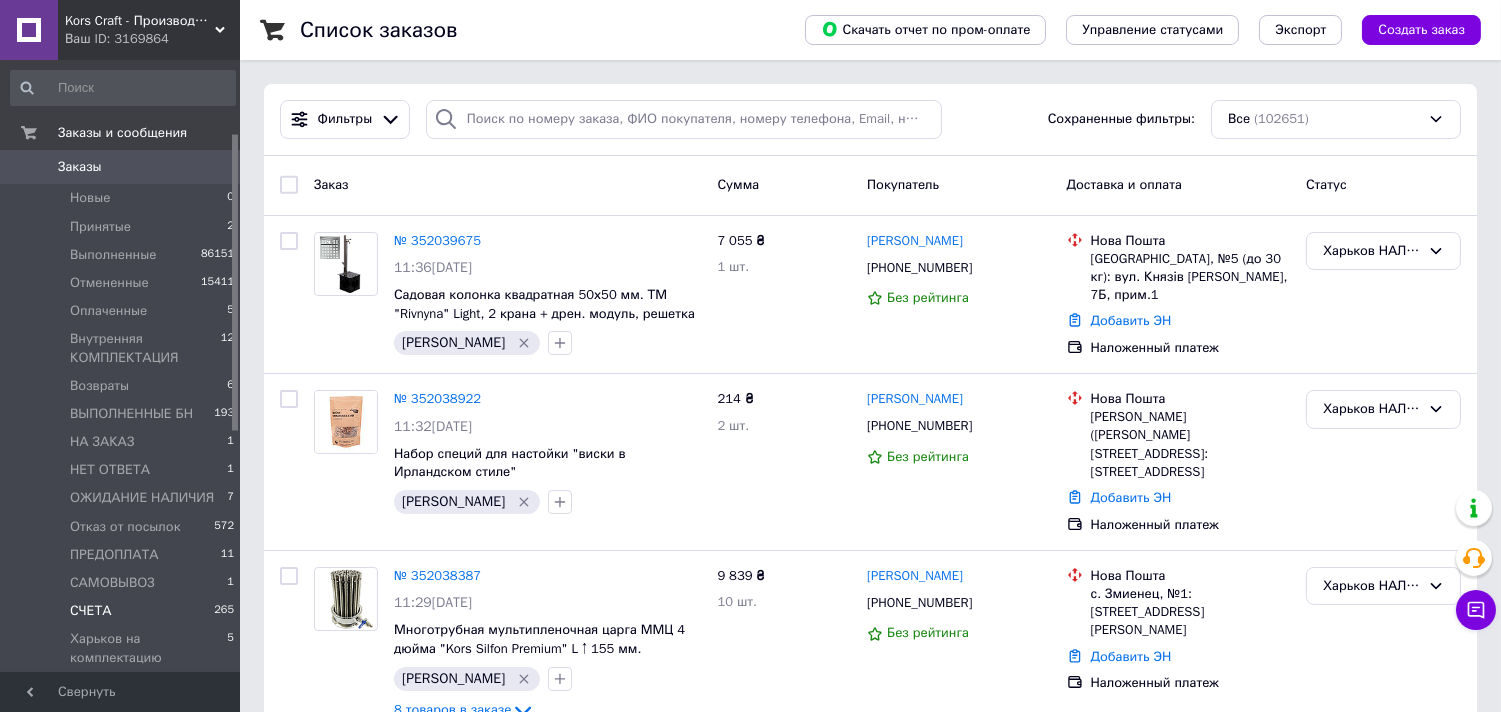 scroll, scrollTop: 222, scrollLeft: 0, axis: vertical 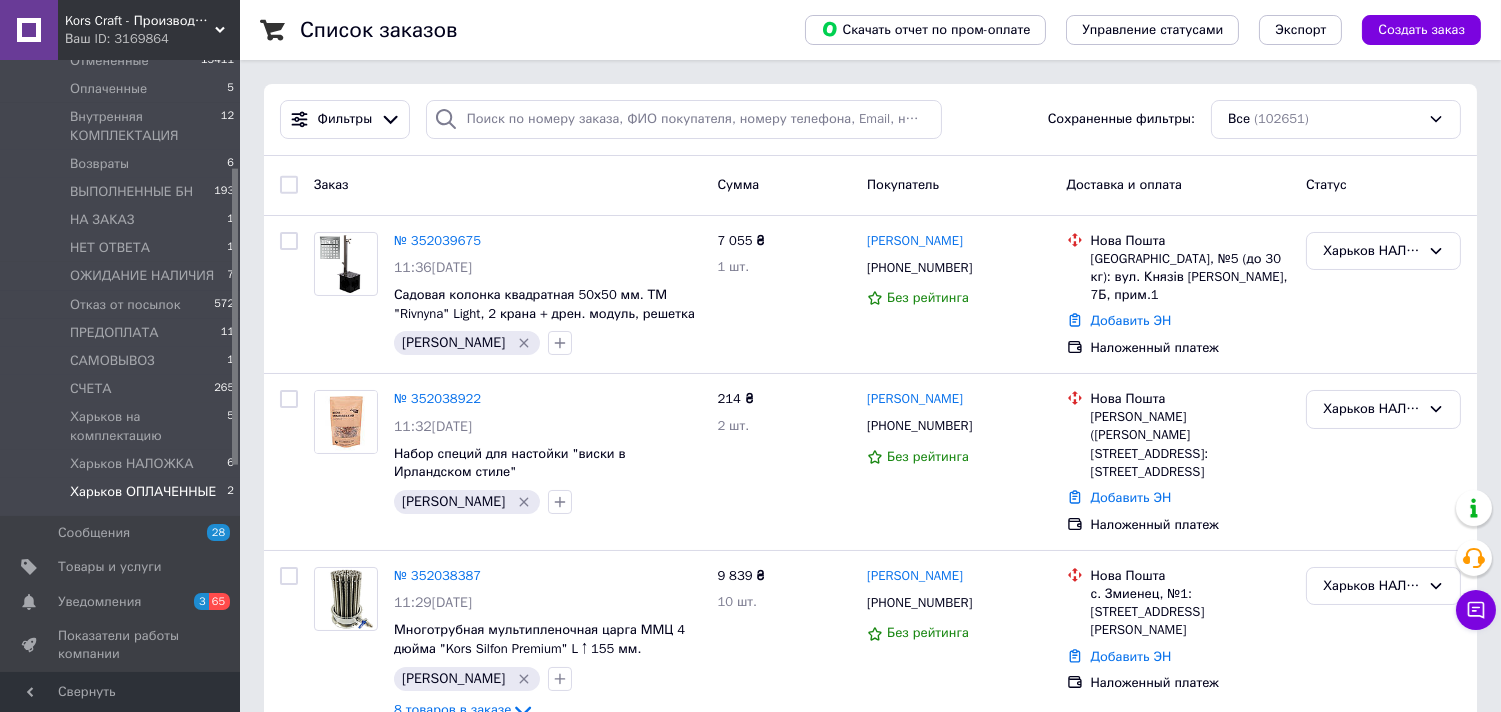 click on "Харьков ОПЛАЧЕННЫЕ" at bounding box center [143, 492] 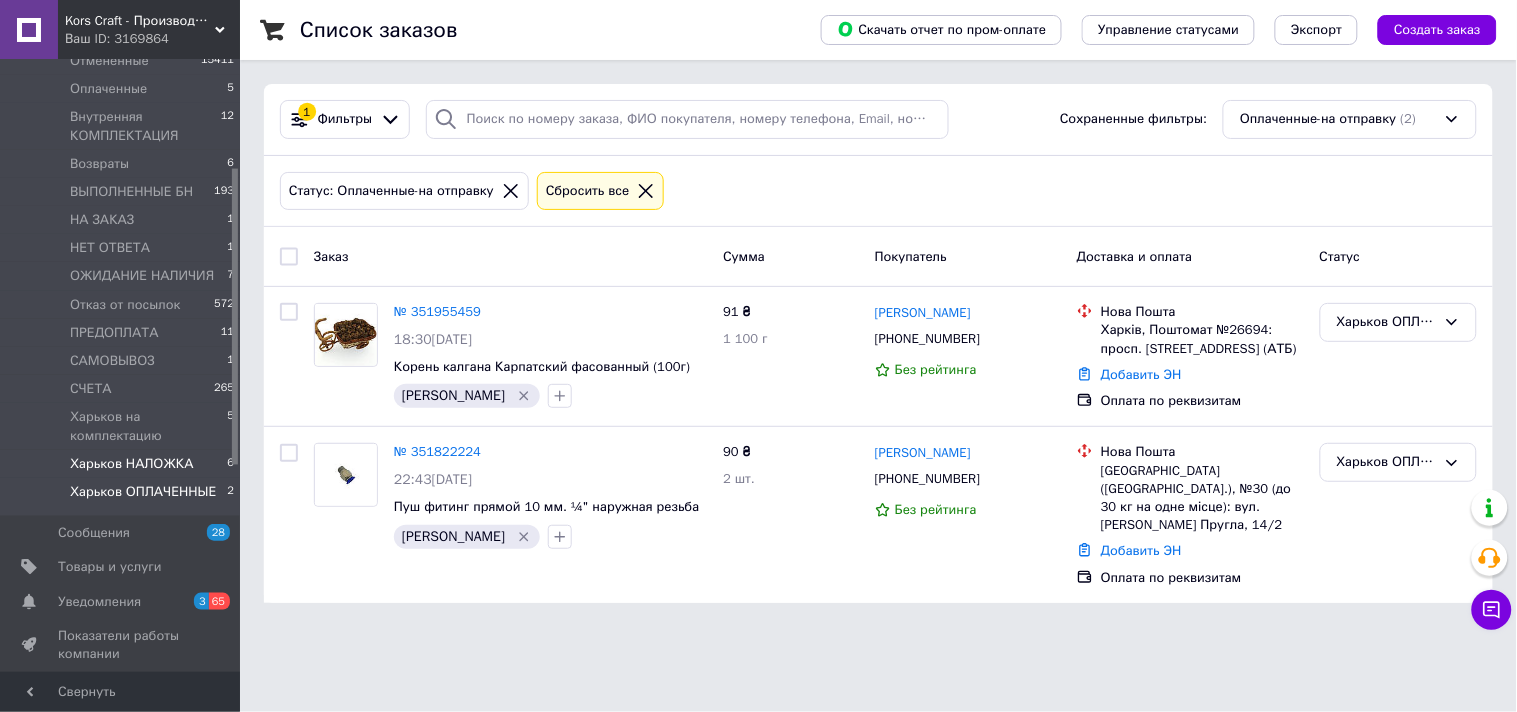 click on "Харьков НАЛОЖКА" at bounding box center [132, 464] 